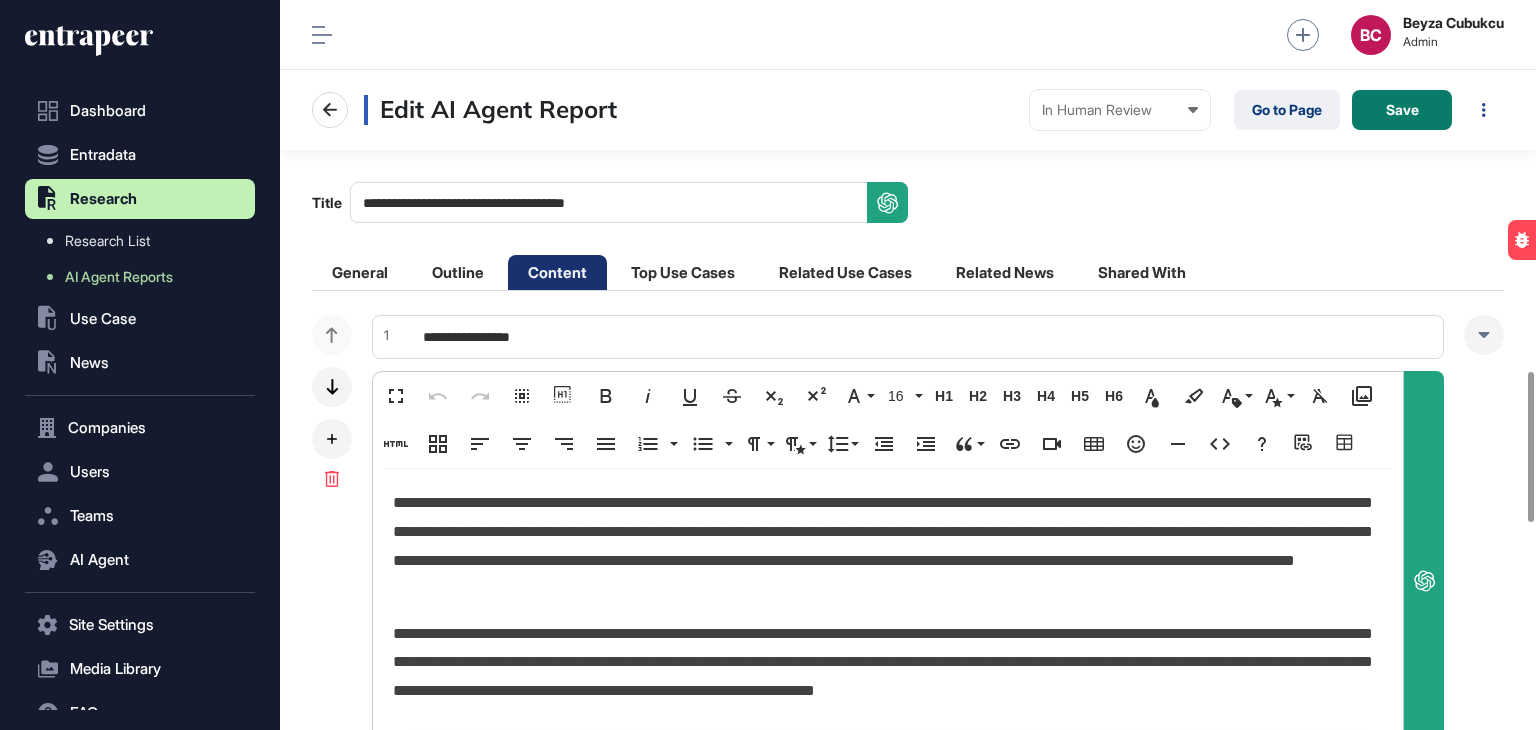 scroll, scrollTop: 0, scrollLeft: 0, axis: both 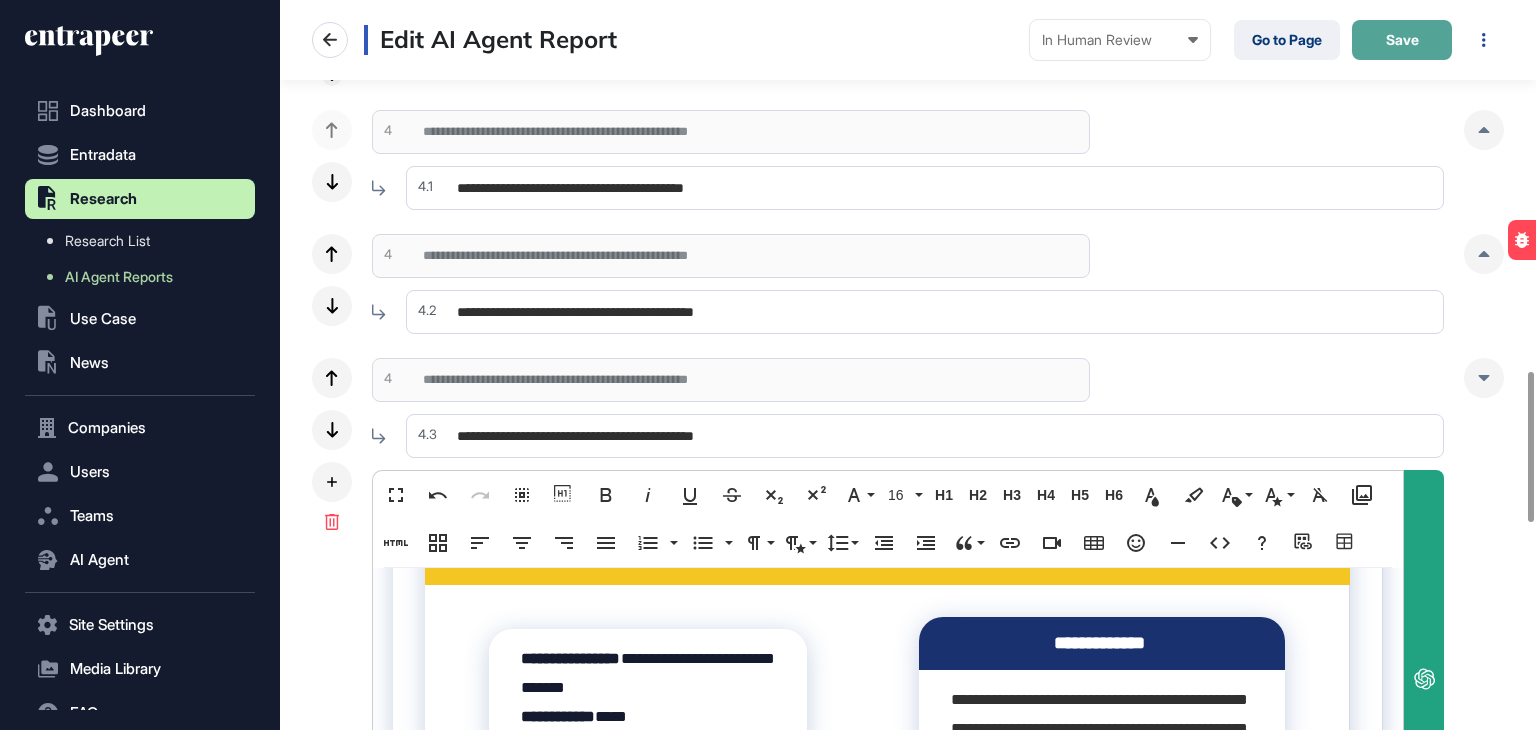 click on "Save" 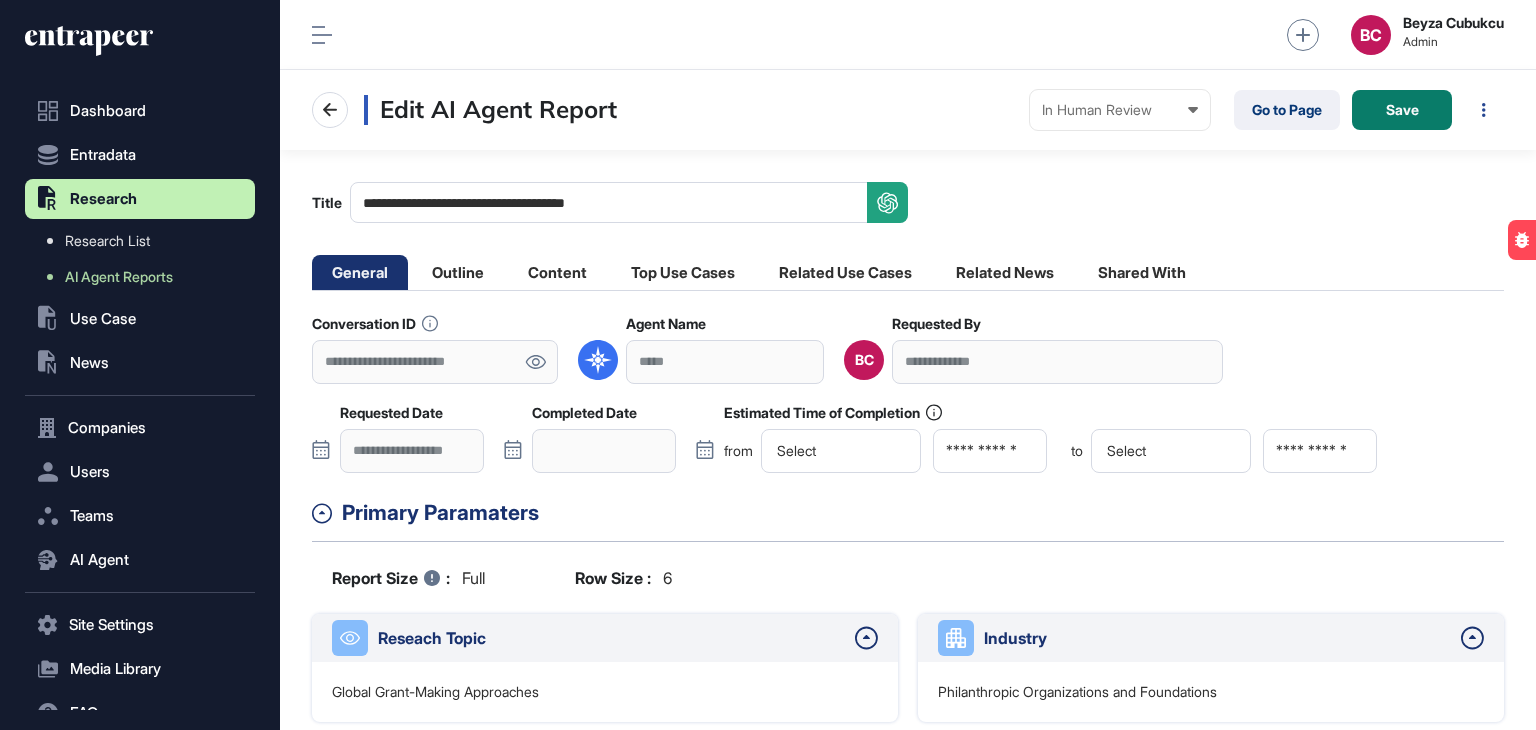 scroll, scrollTop: 0, scrollLeft: 0, axis: both 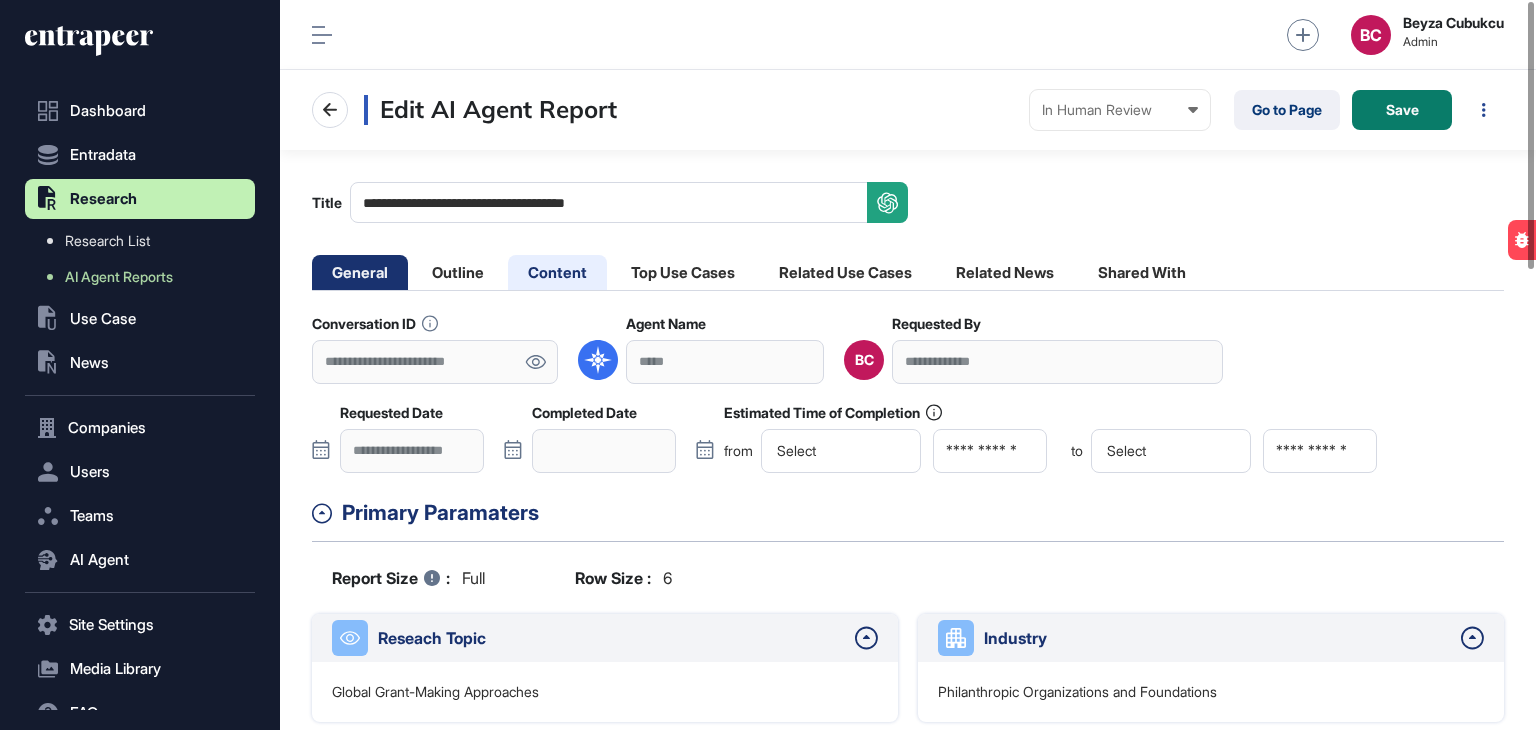 click on "Content" 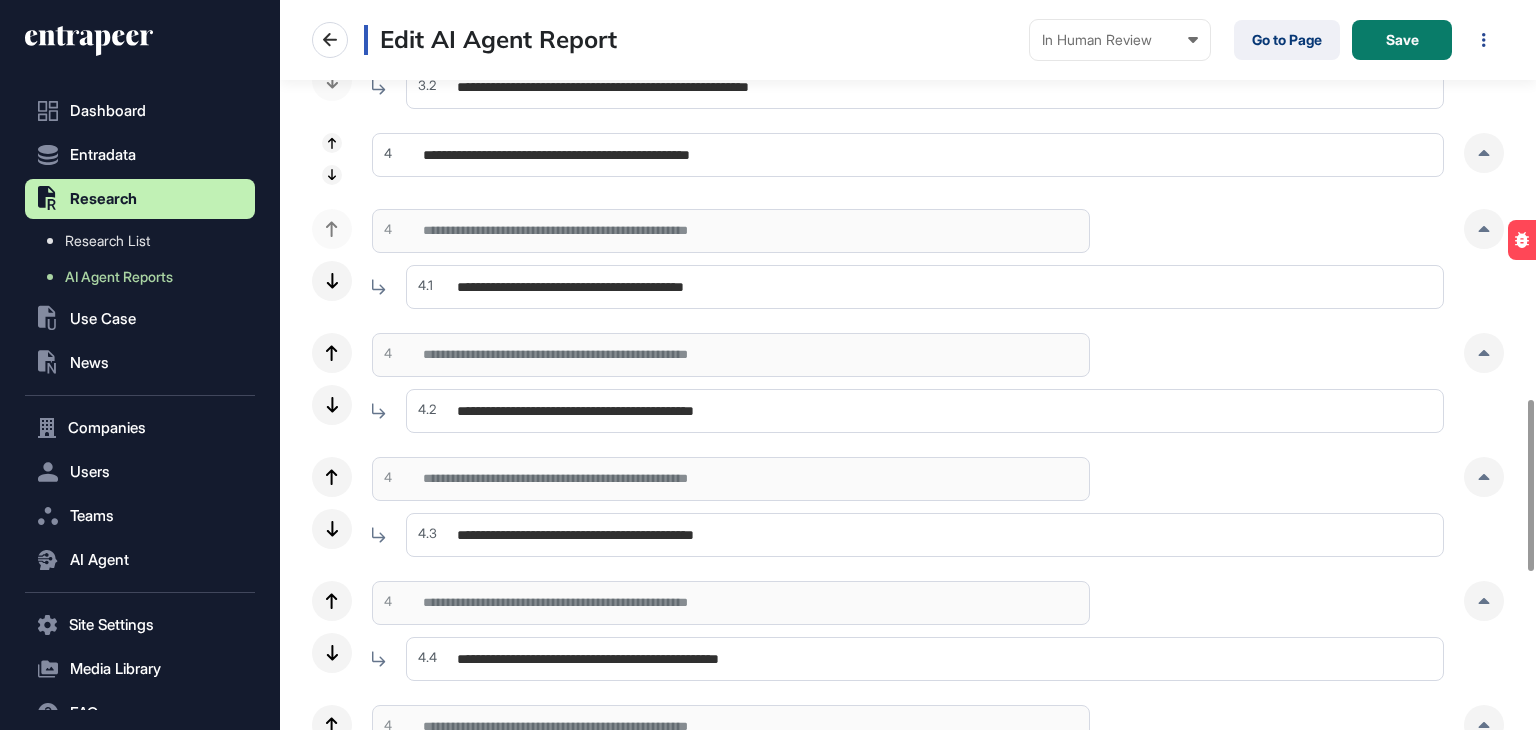scroll, scrollTop: 1700, scrollLeft: 0, axis: vertical 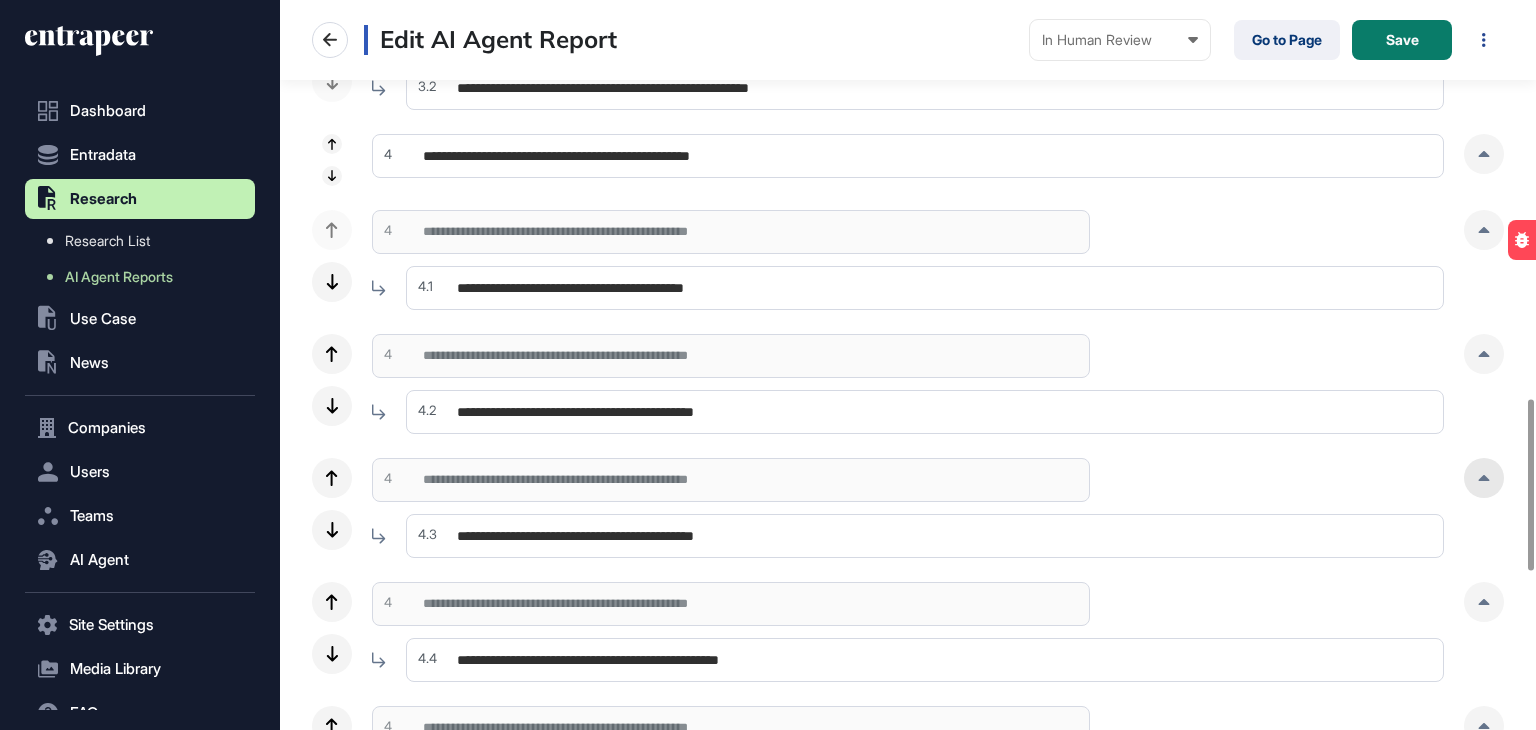 click at bounding box center [1484, 478] 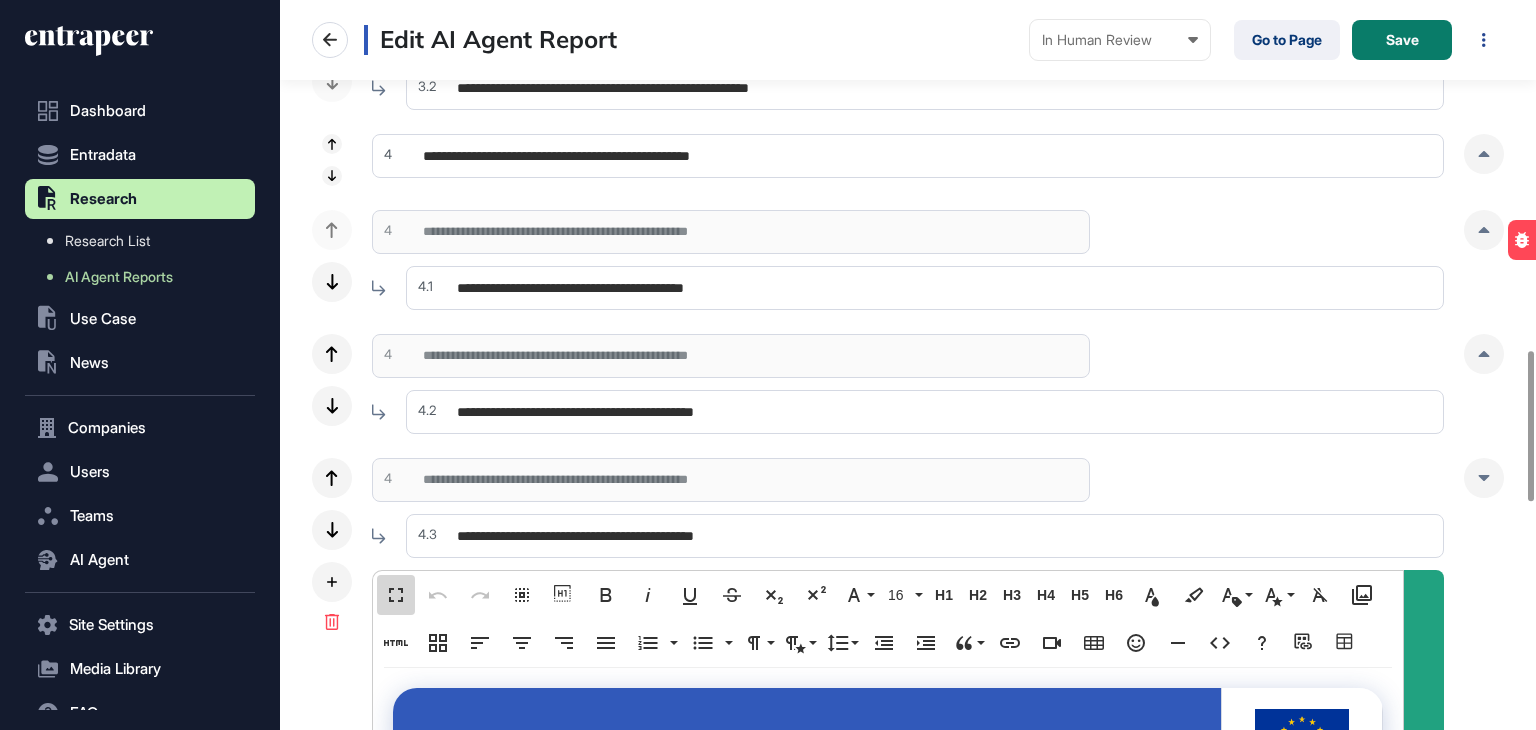 click on "Fullscreen" at bounding box center [396, 595] 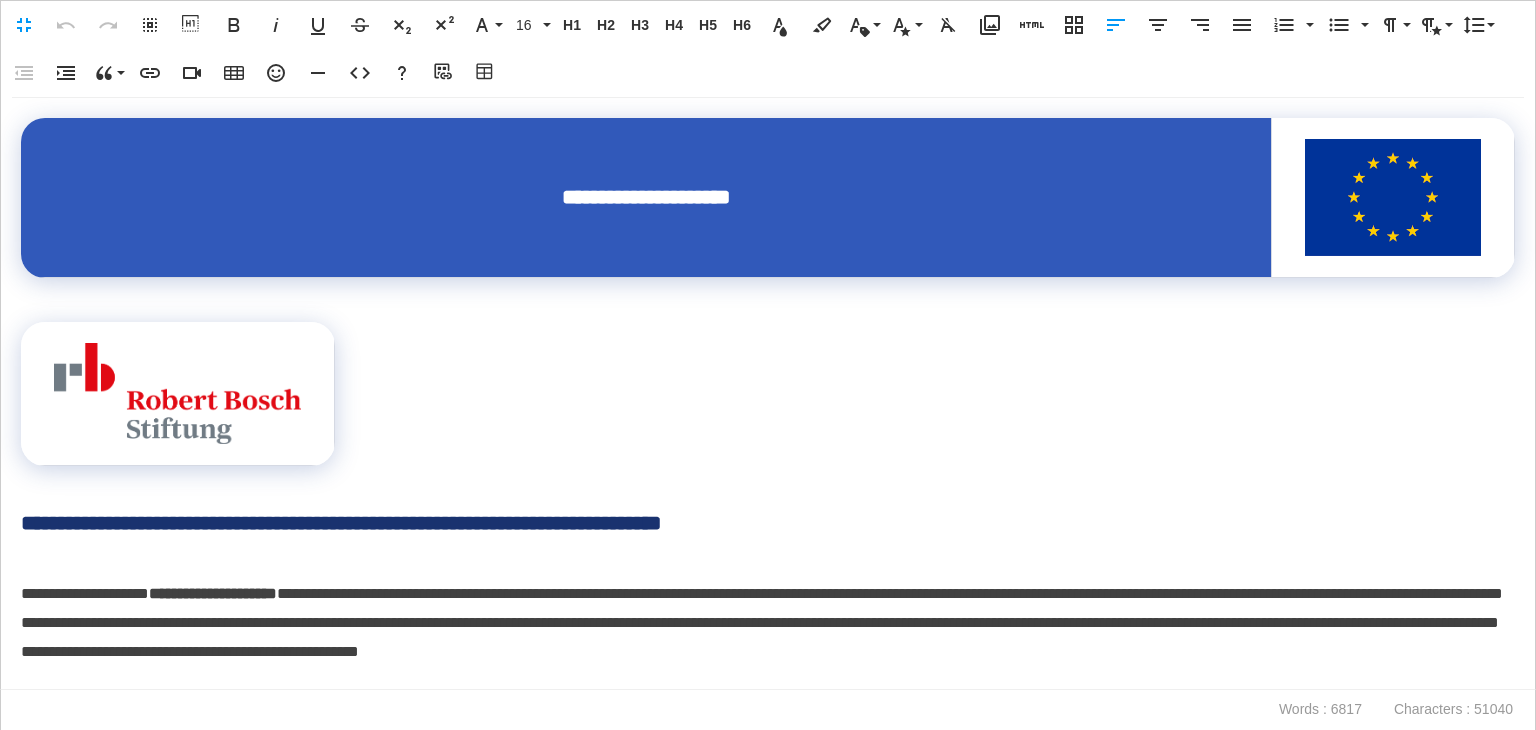 scroll, scrollTop: 0, scrollLeft: 9, axis: horizontal 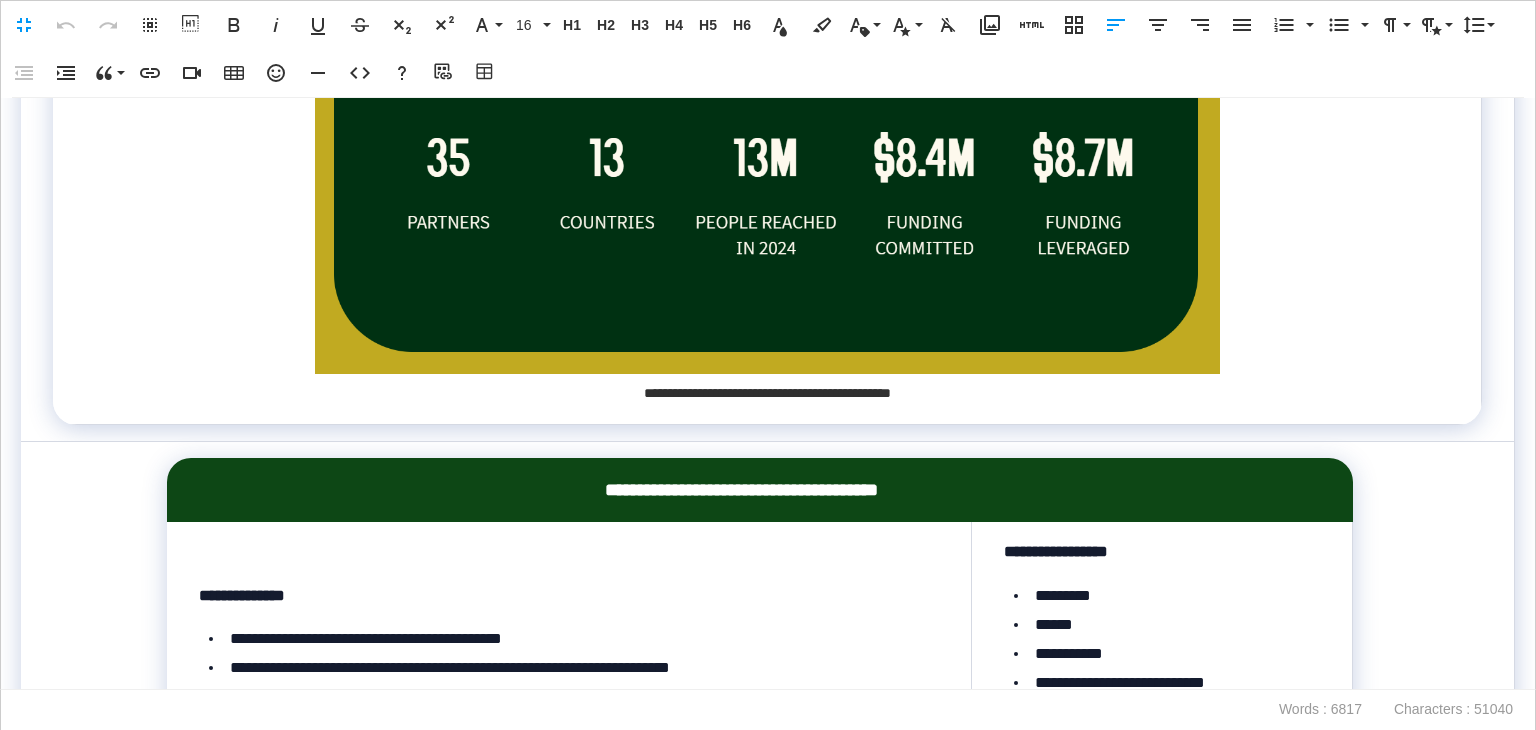 click on "**********" at bounding box center (768, 228) 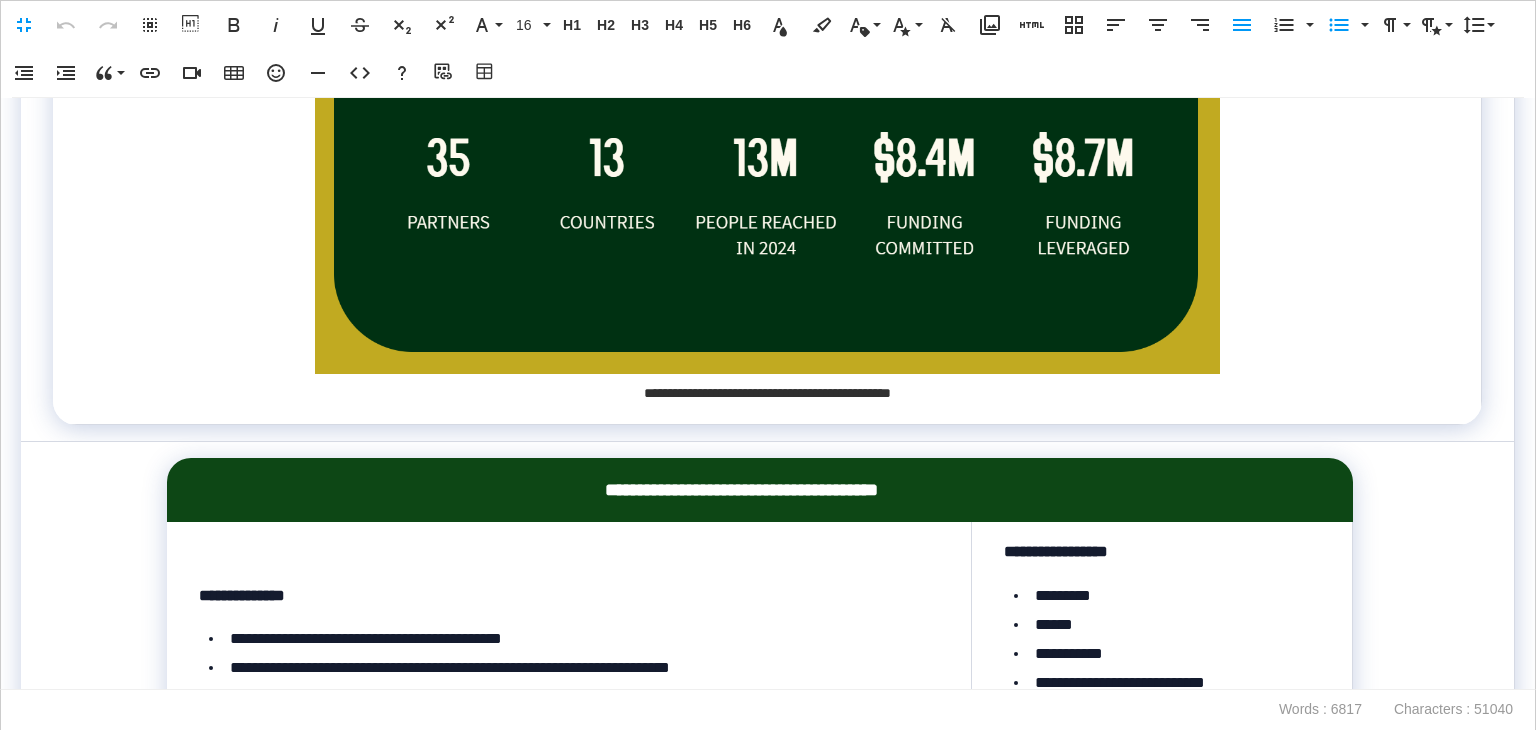 type 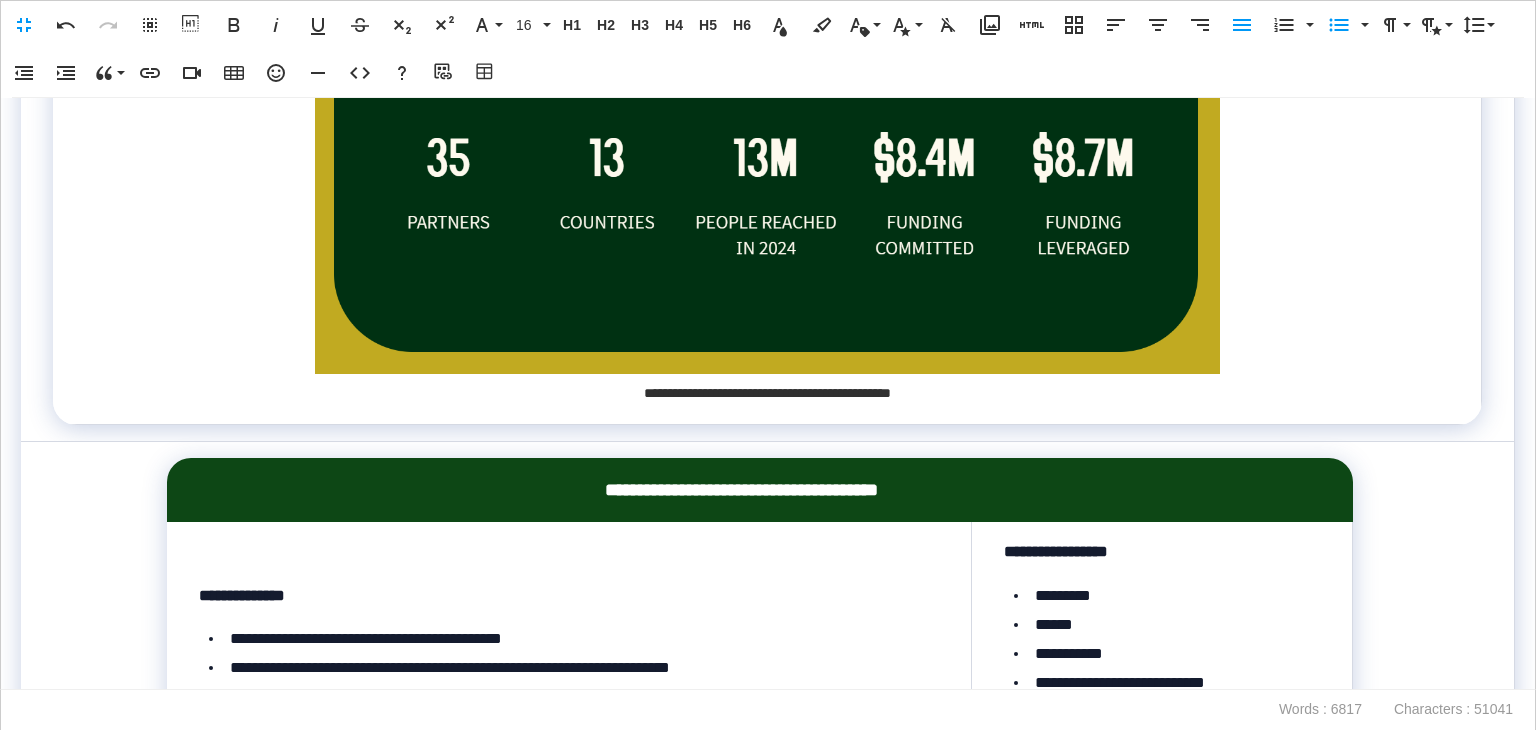 click on "**********" at bounding box center [553, -862] 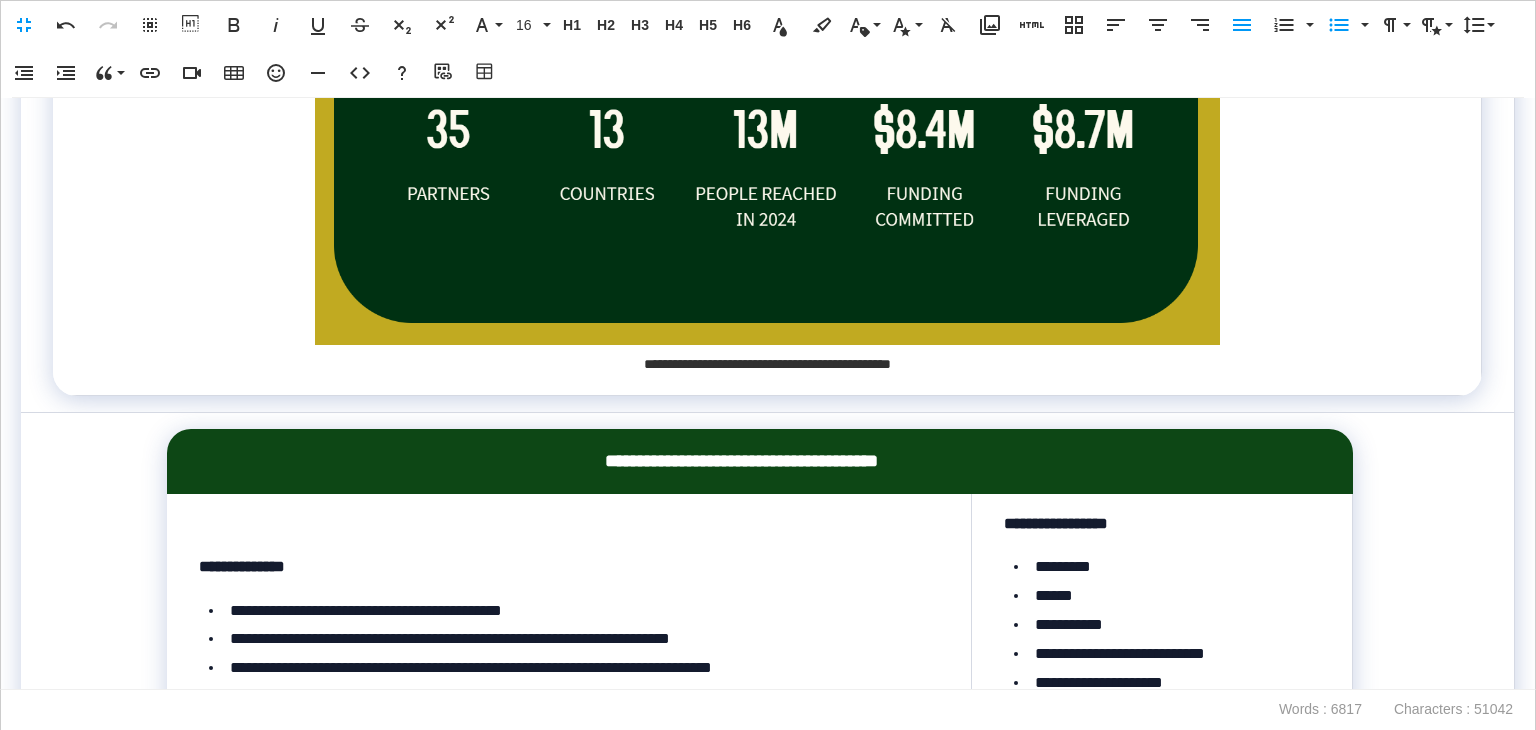 click on "**********" at bounding box center [775, -819] 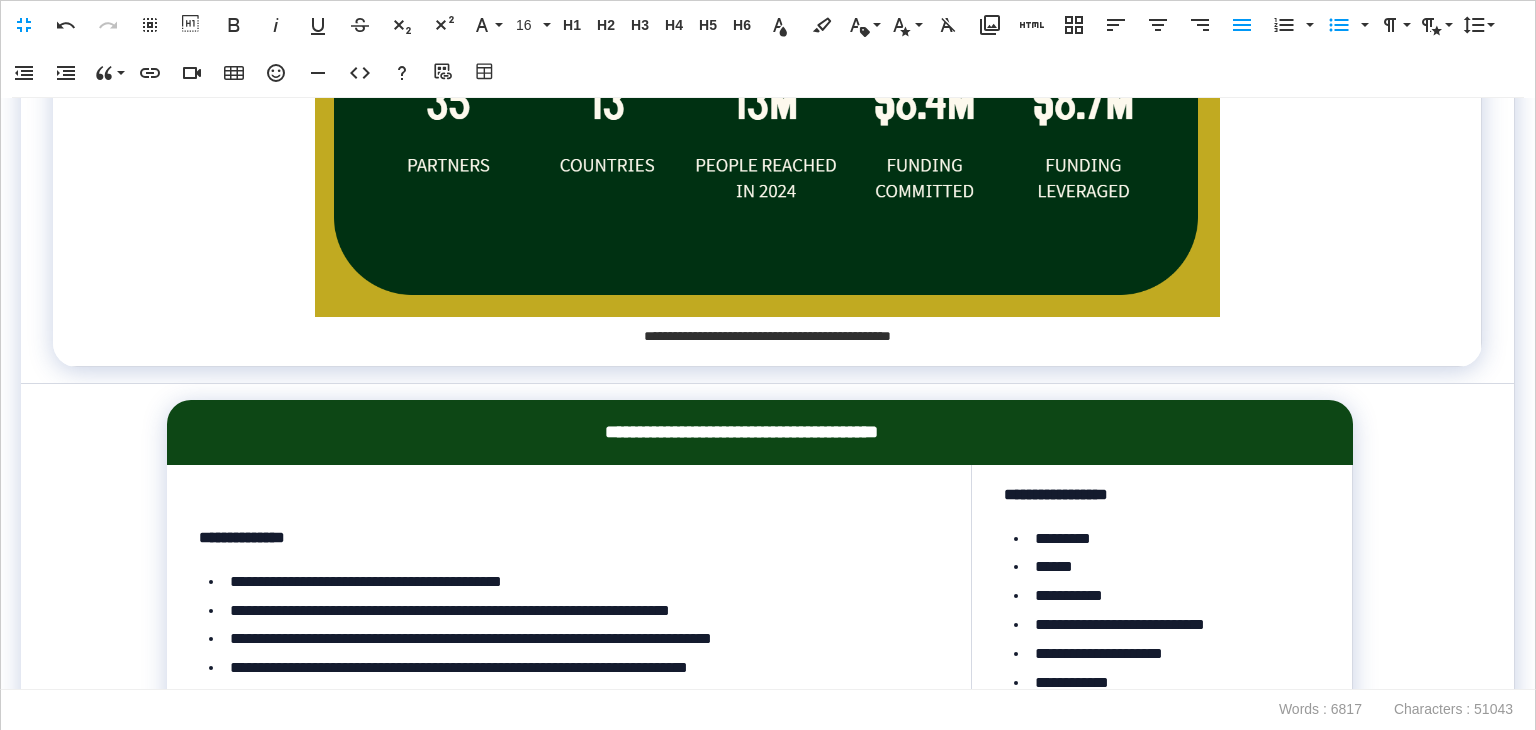 click on "**********" at bounding box center [772, -762] 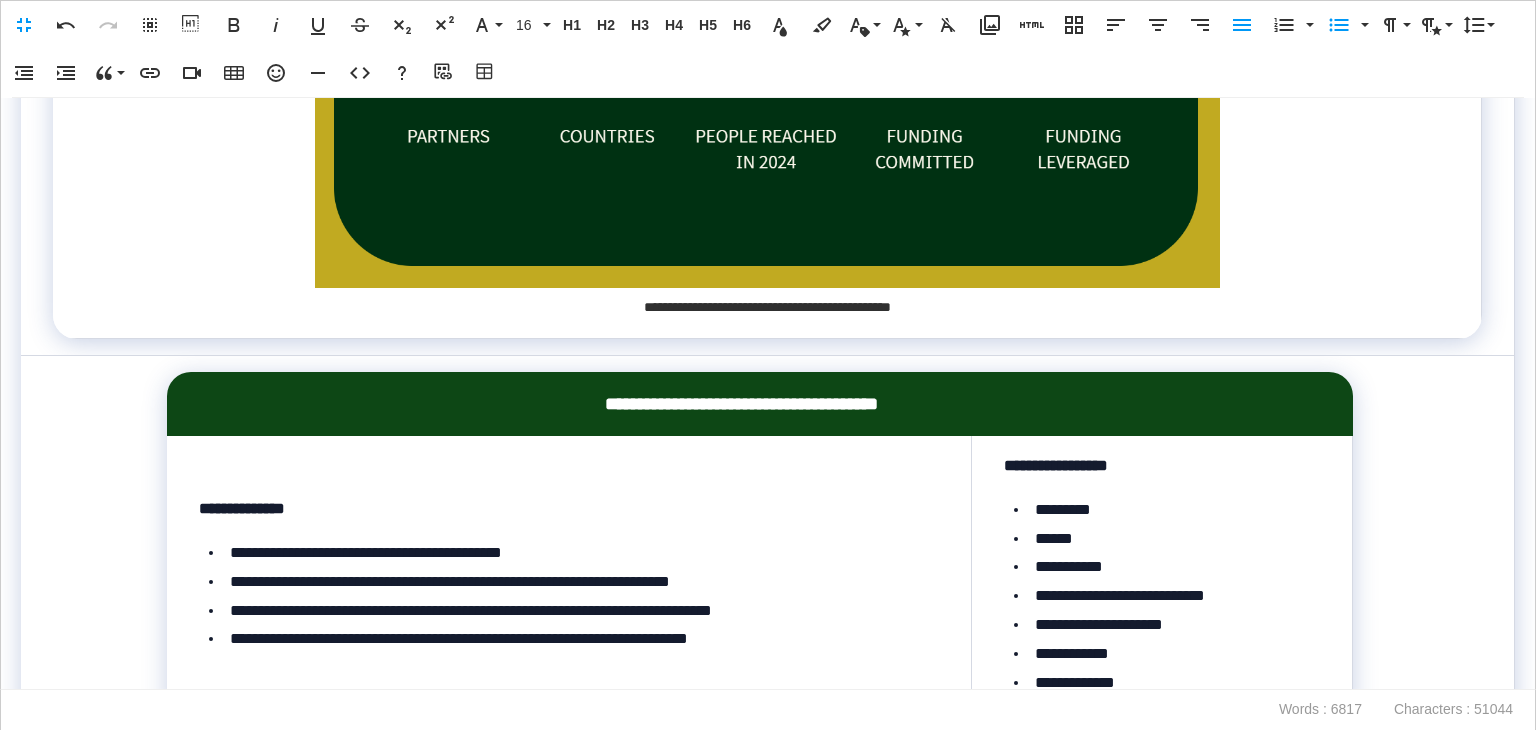 scroll, scrollTop: 20318, scrollLeft: 0, axis: vertical 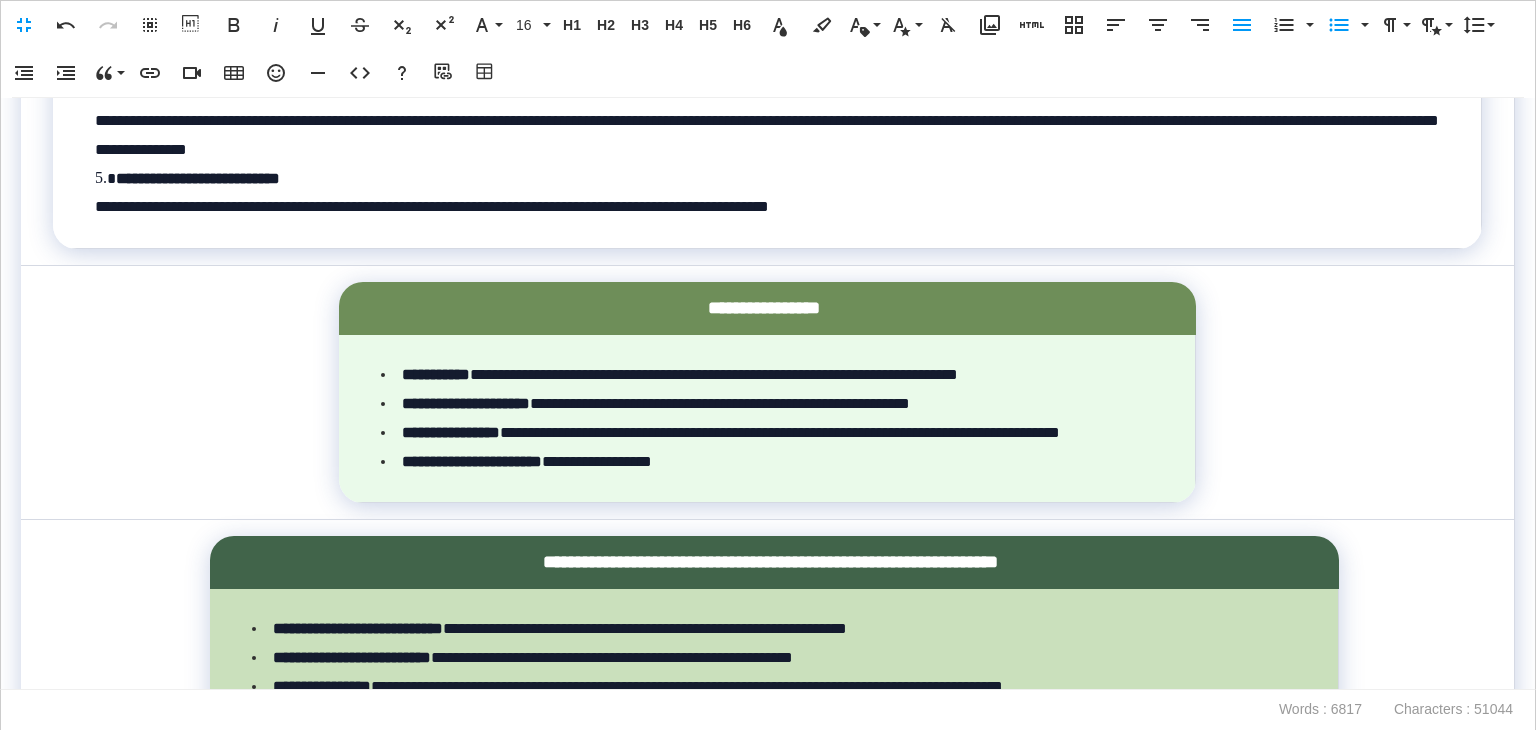 click at bounding box center [767, -903] 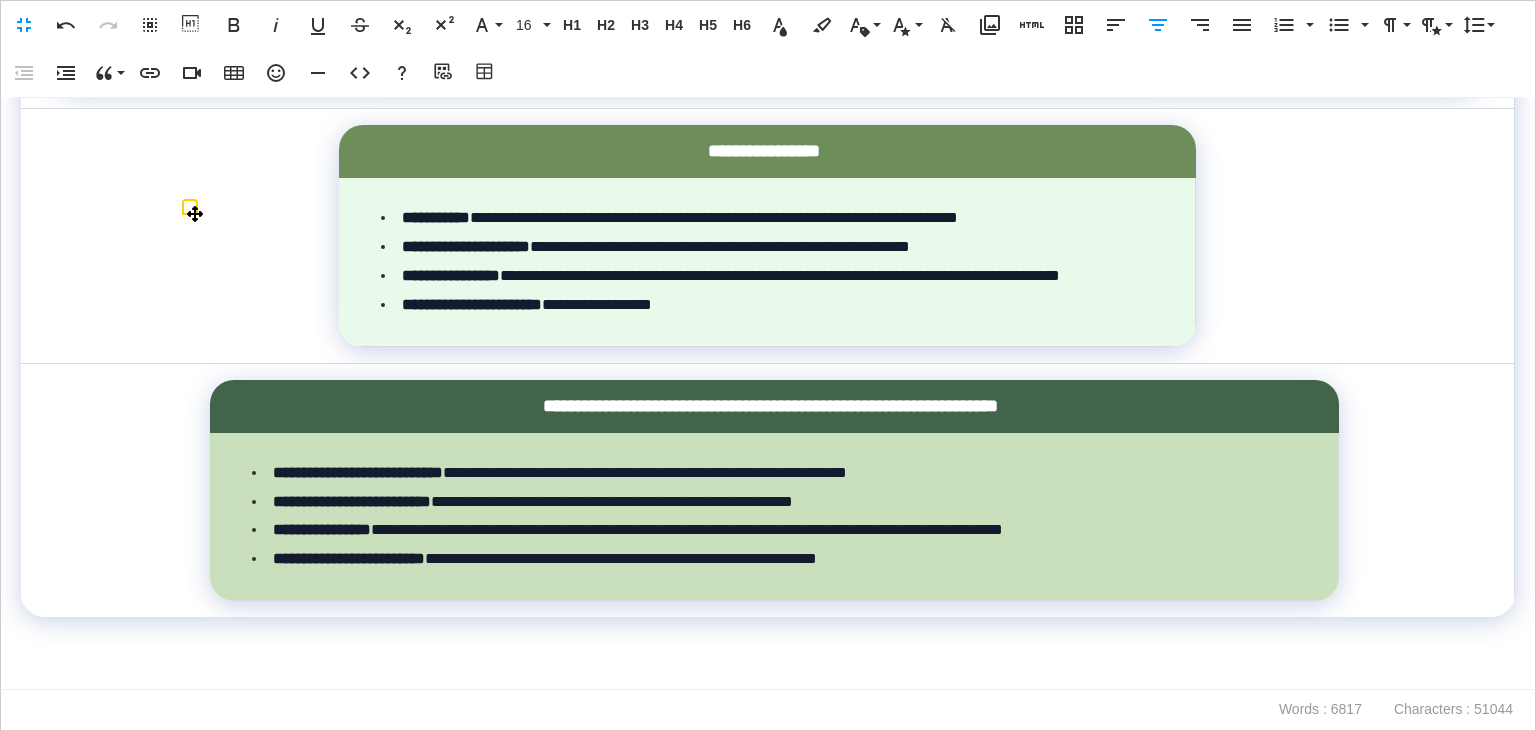 scroll, scrollTop: 20718, scrollLeft: 0, axis: vertical 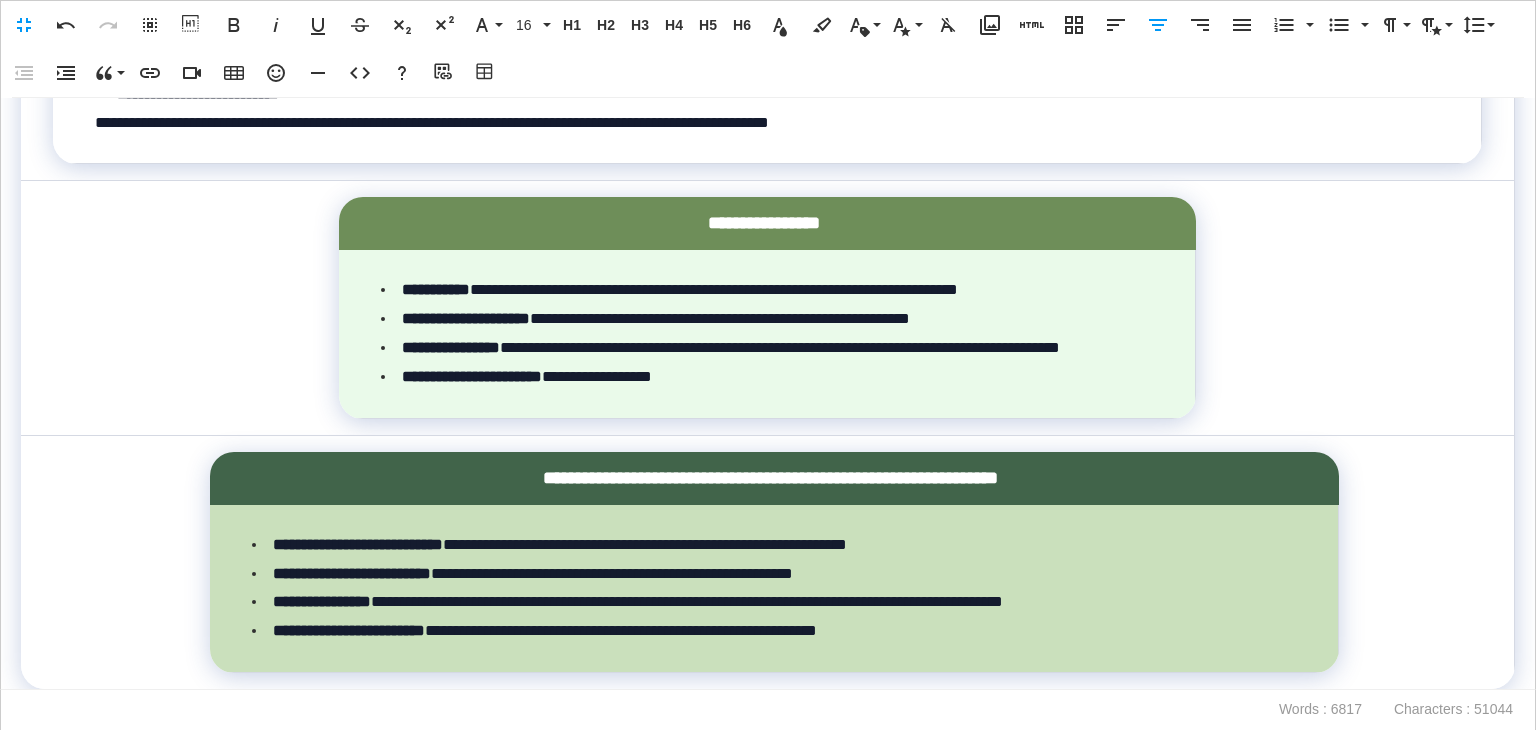 drag, startPoint x: 927, startPoint y: 454, endPoint x: 72, endPoint y: 373, distance: 858.82825 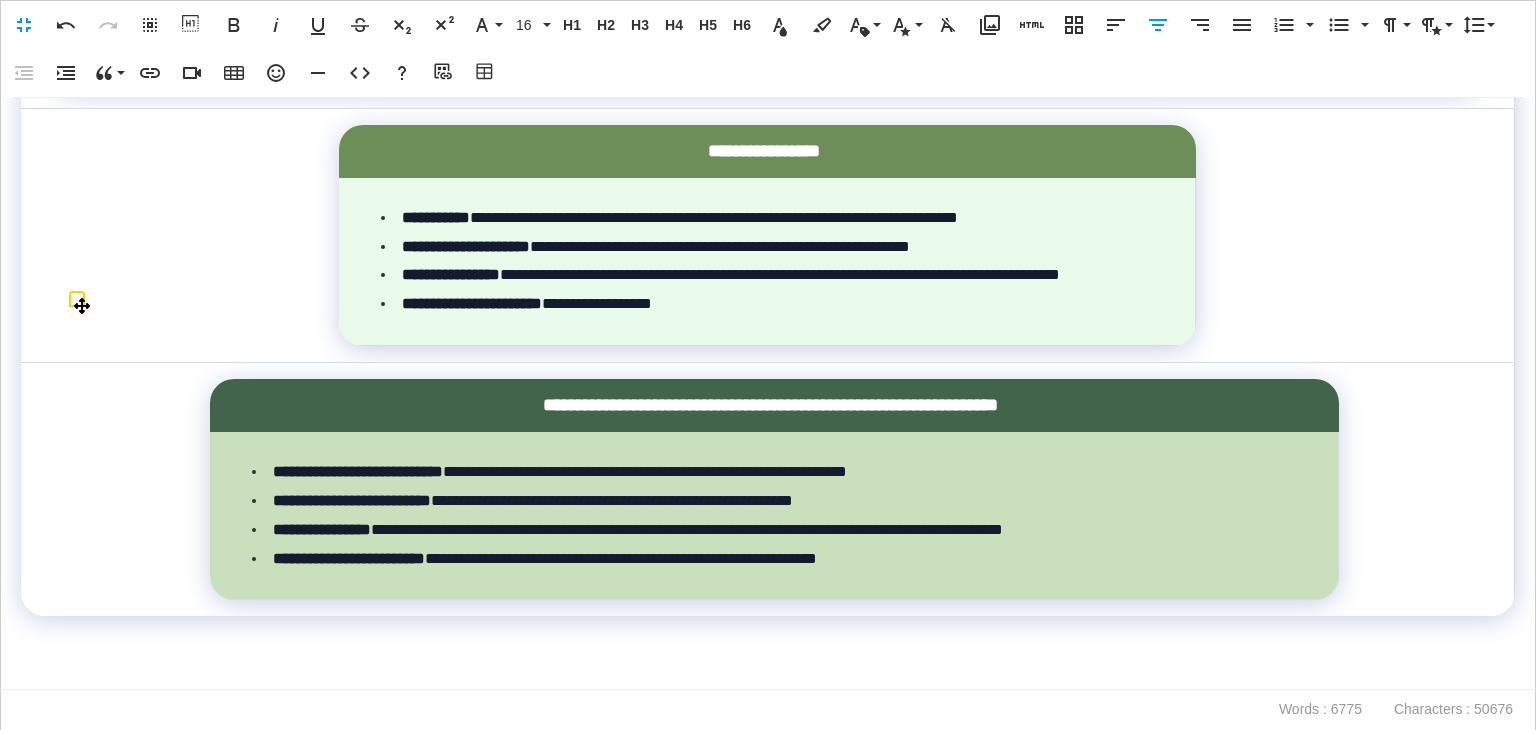 scroll, scrollTop: 21818, scrollLeft: 0, axis: vertical 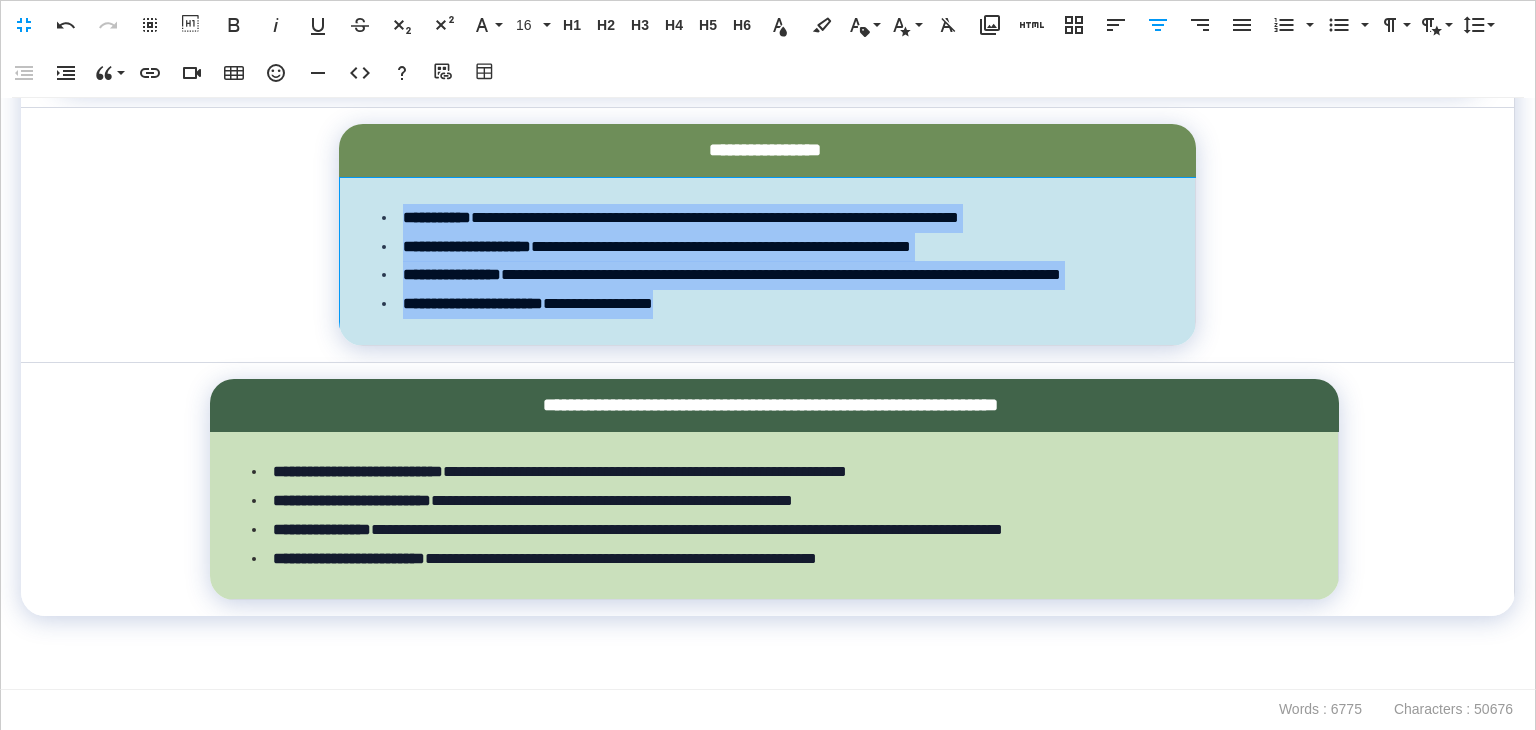 drag, startPoint x: 703, startPoint y: 489, endPoint x: 400, endPoint y: 383, distance: 321.00623 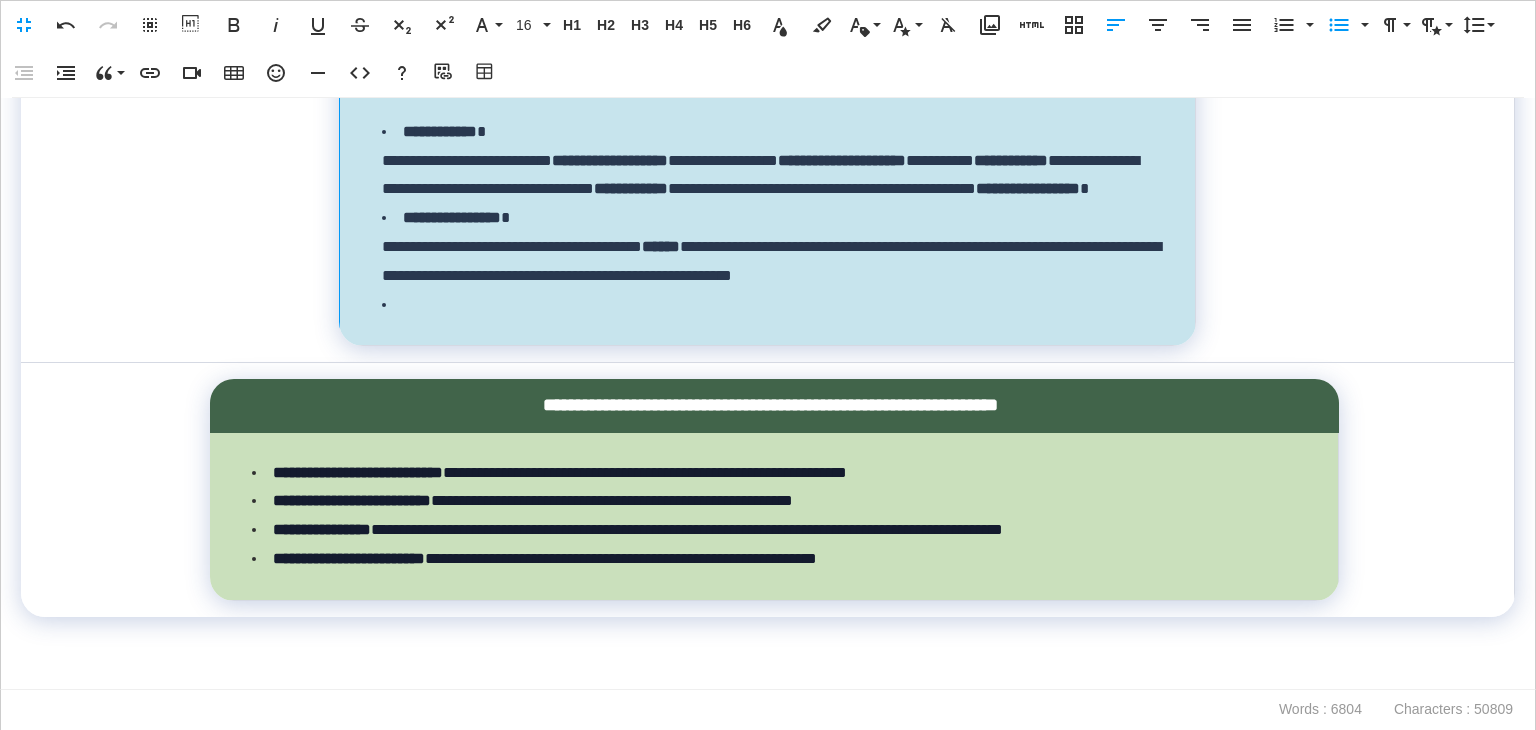 click at bounding box center [772, 305] 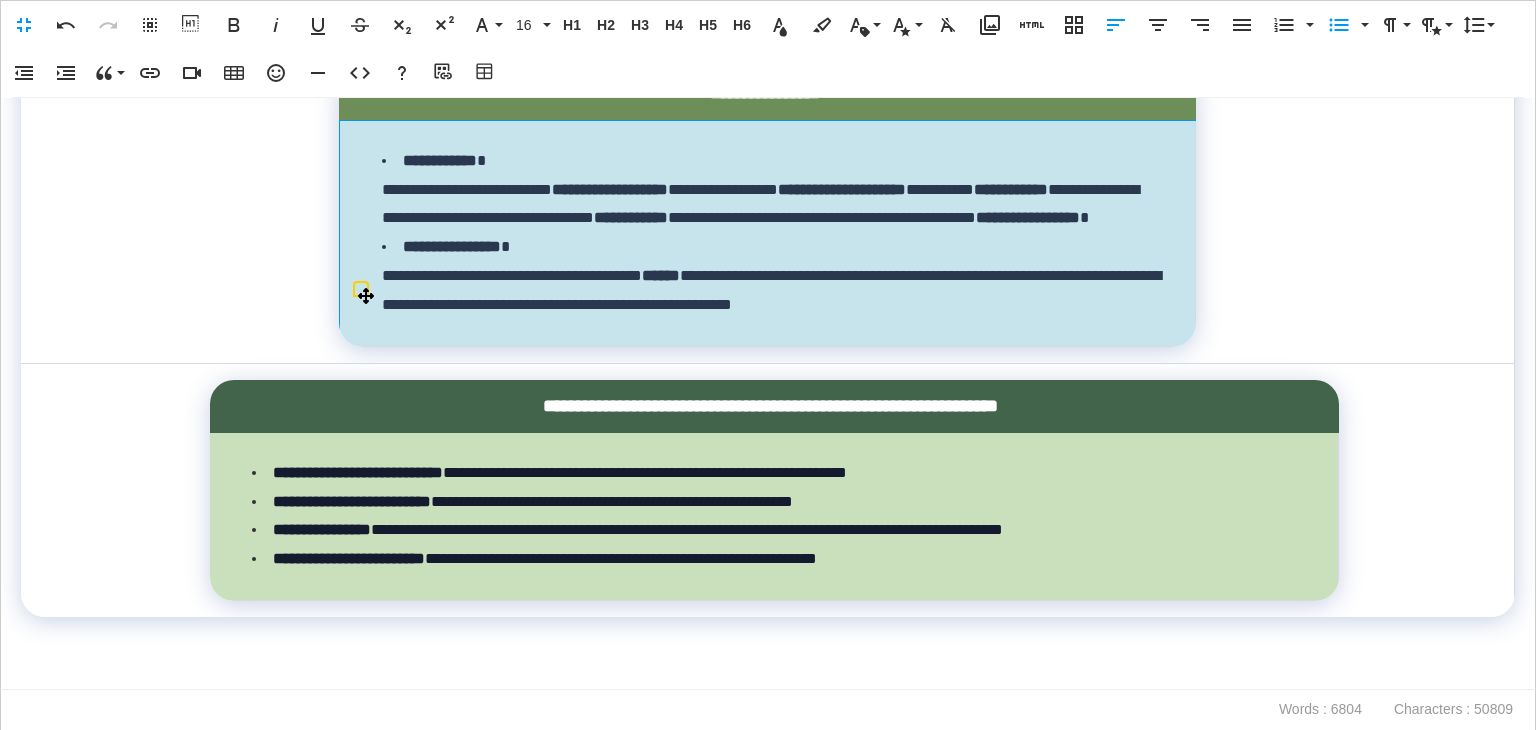 click on "**********" at bounding box center [767, 233] 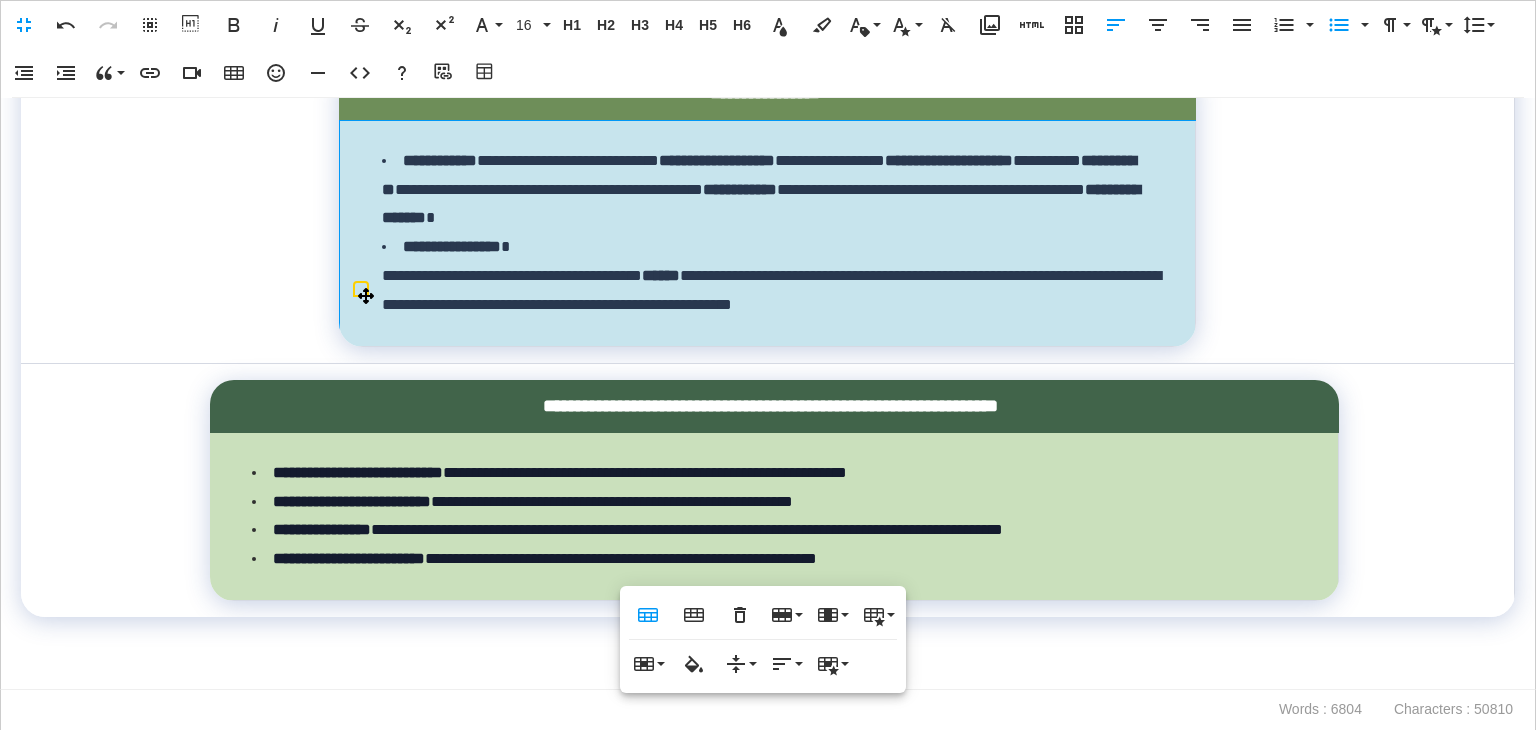 click on "**********" at bounding box center (767, 233) 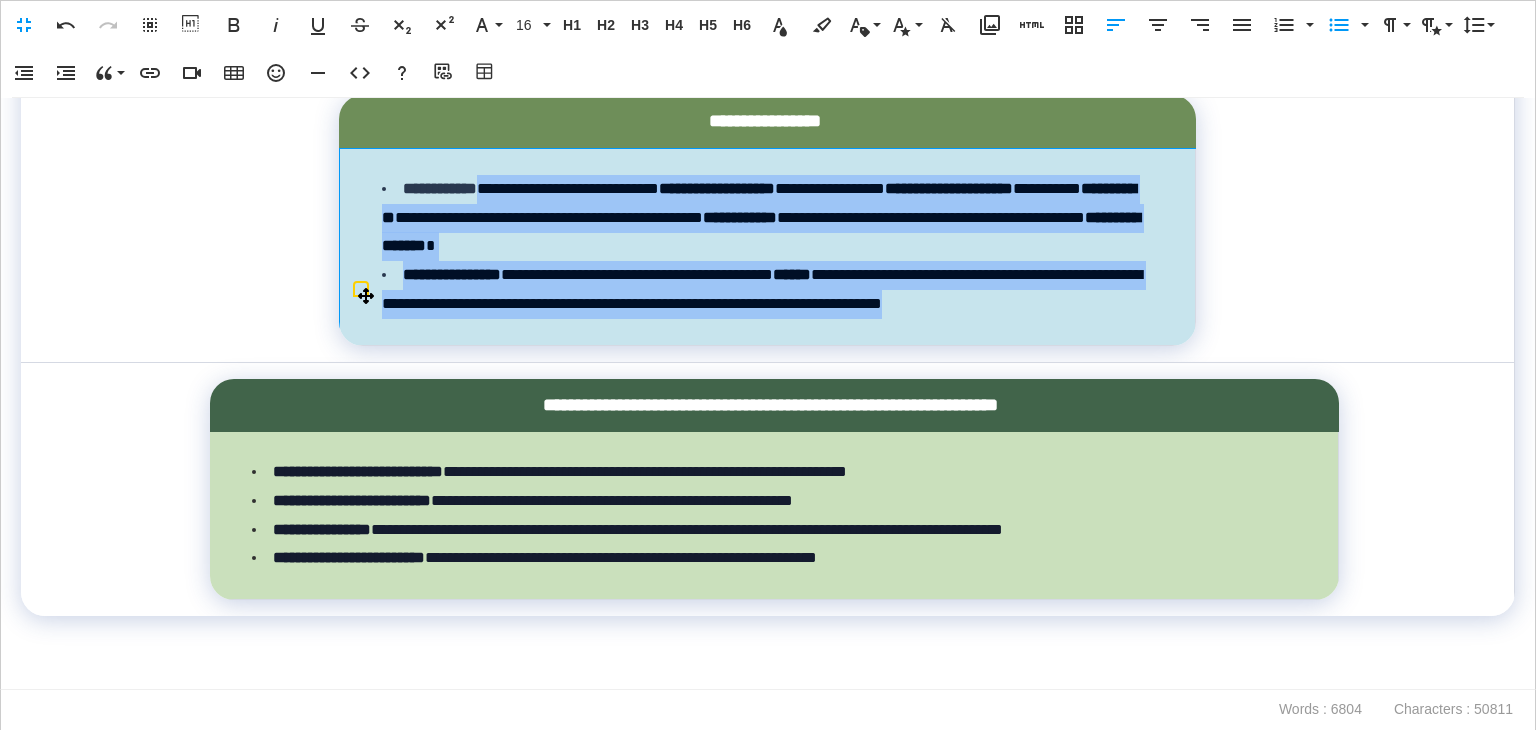 drag, startPoint x: 496, startPoint y: 538, endPoint x: 572, endPoint y: 387, distance: 169.04733 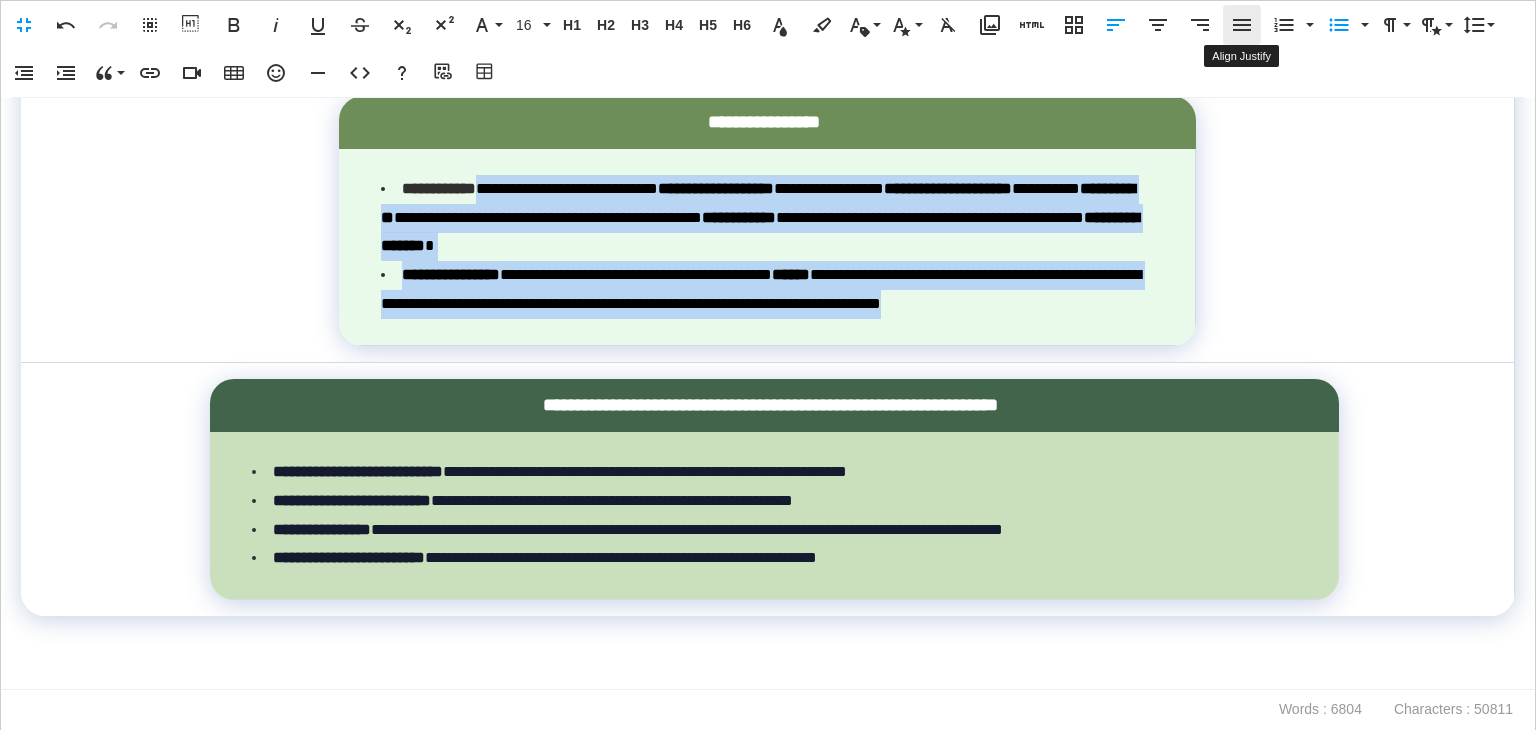 click 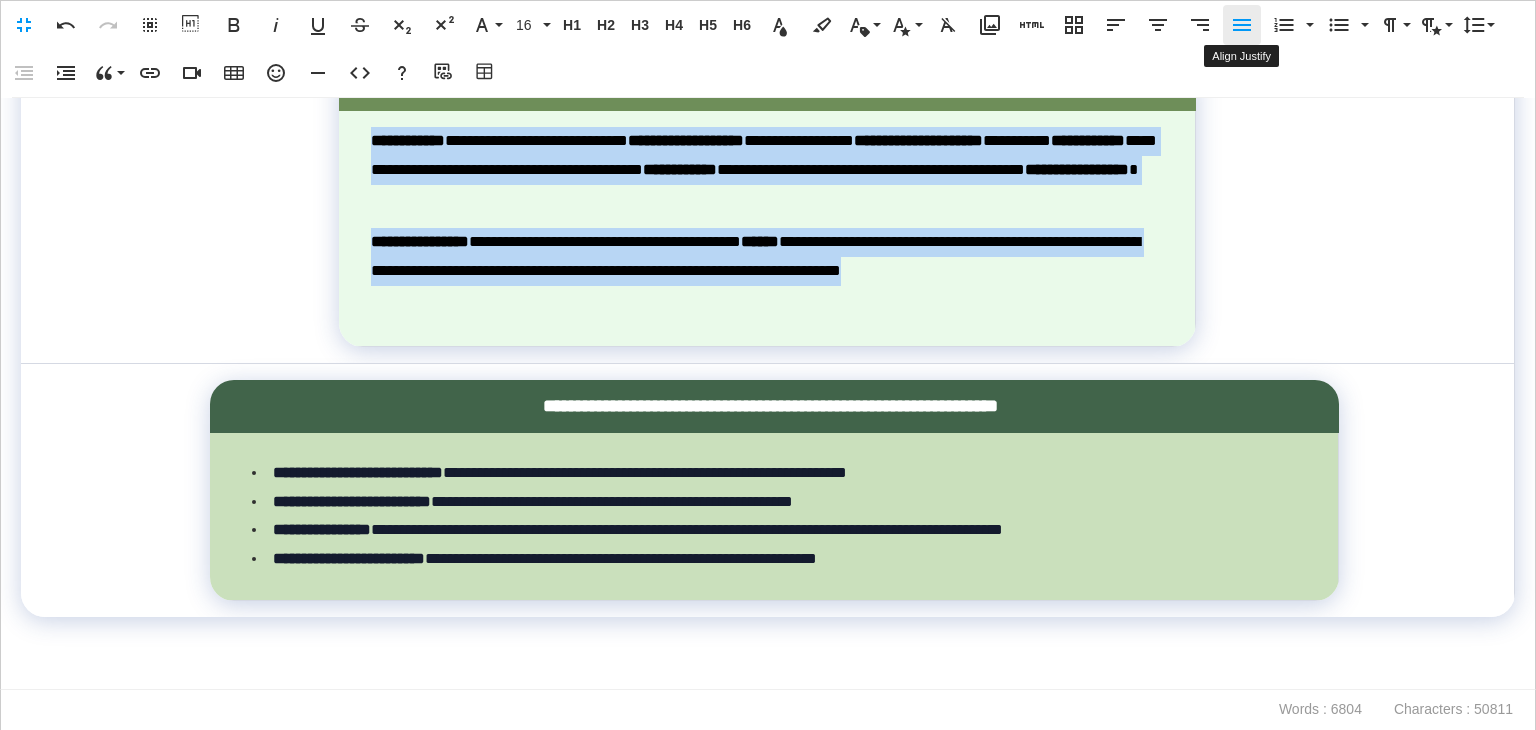 click 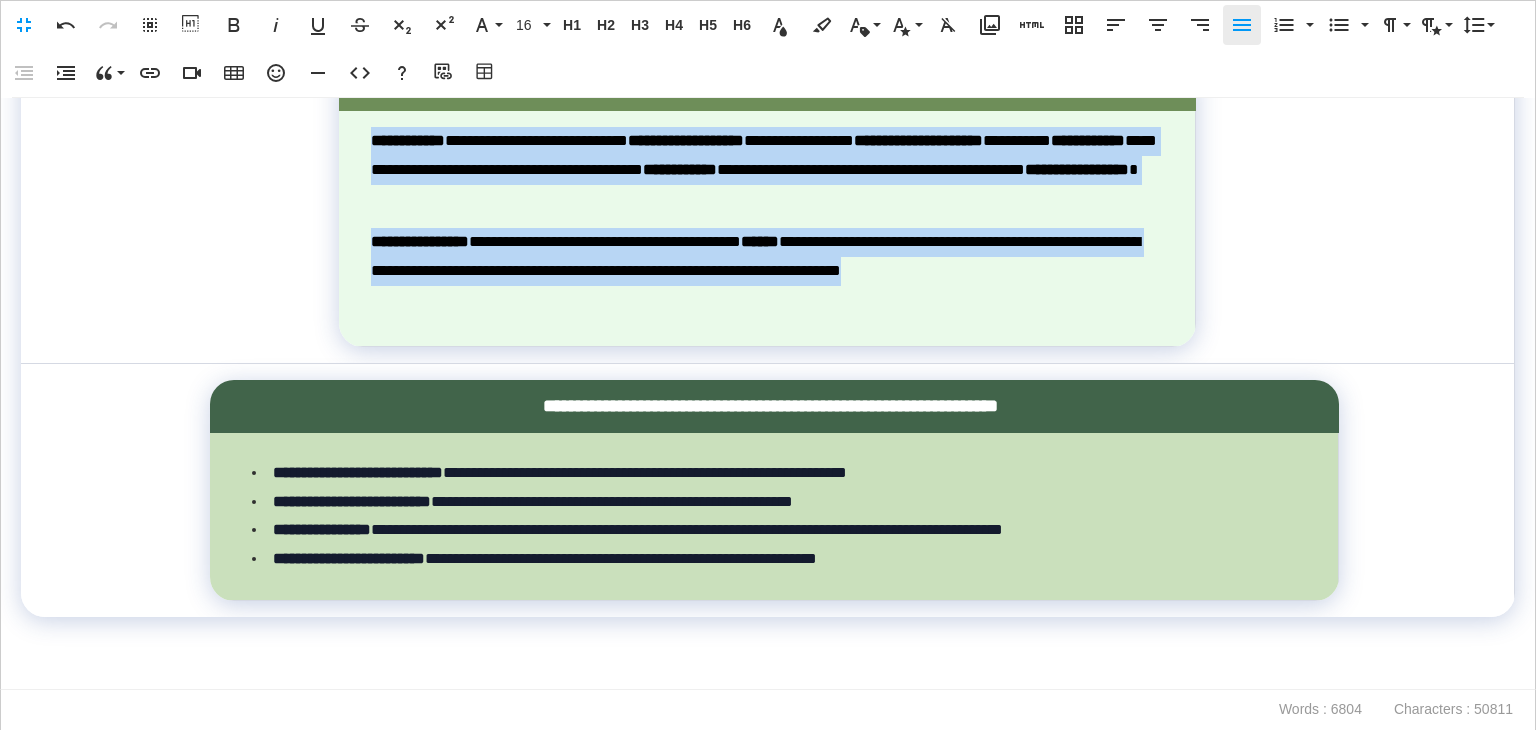 click 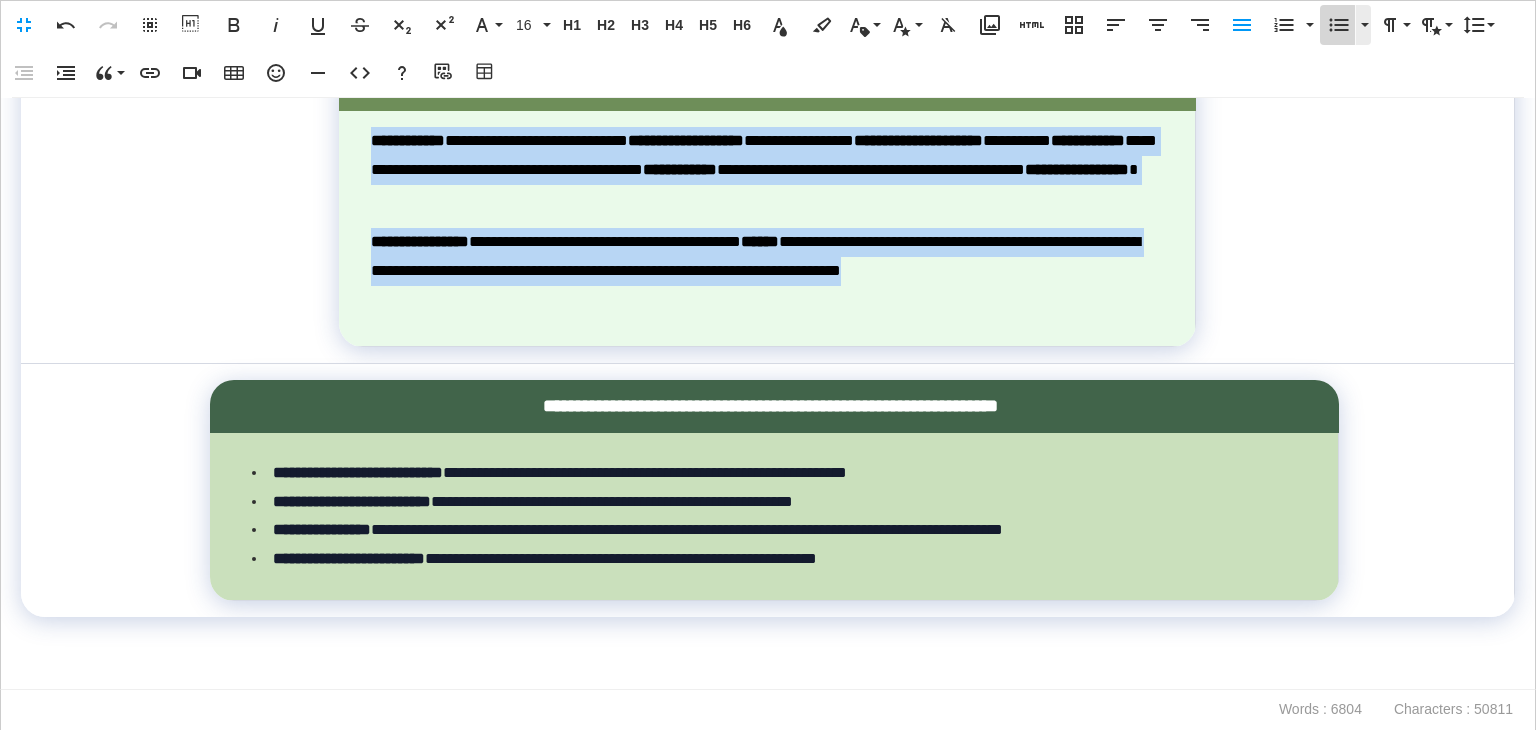 click 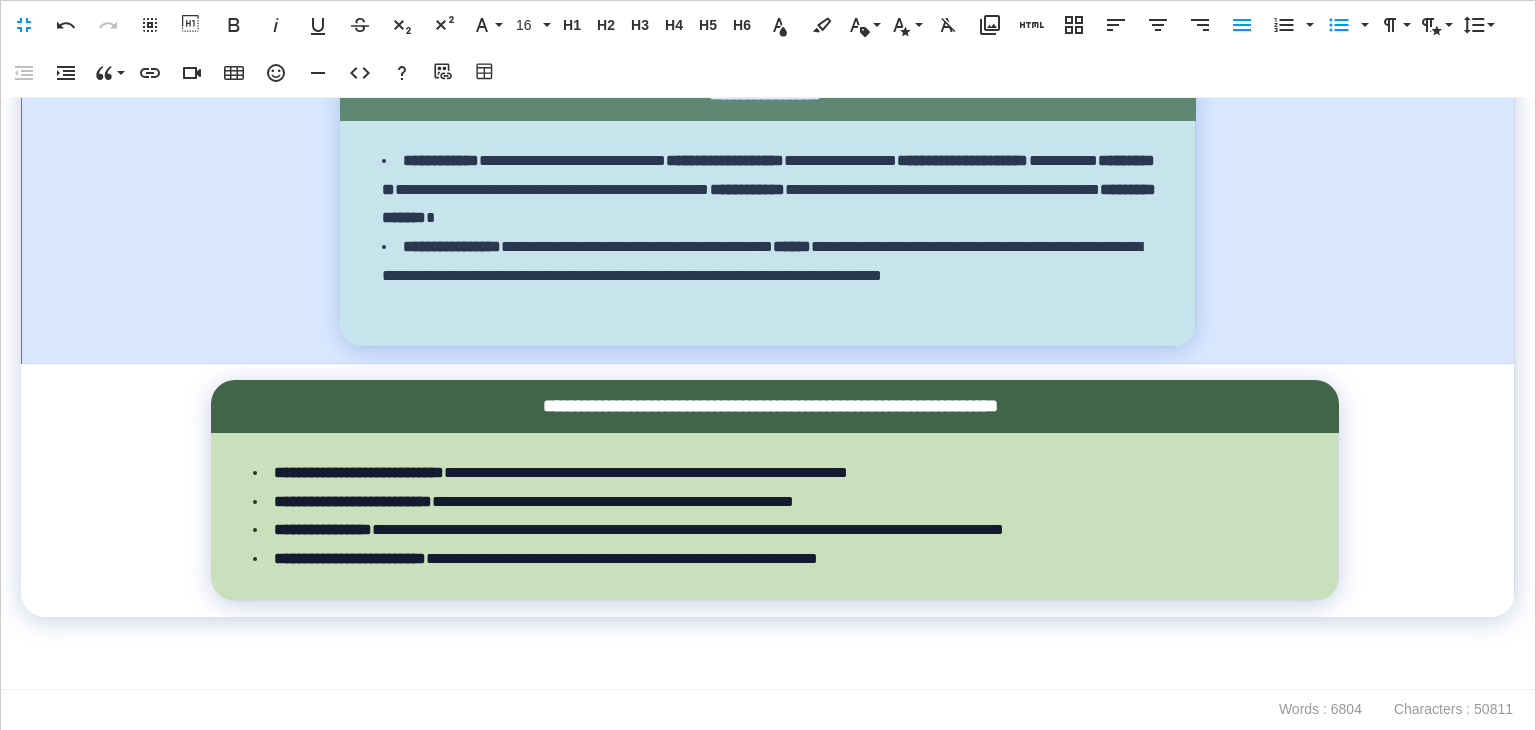 click on "**********" at bounding box center (768, 207) 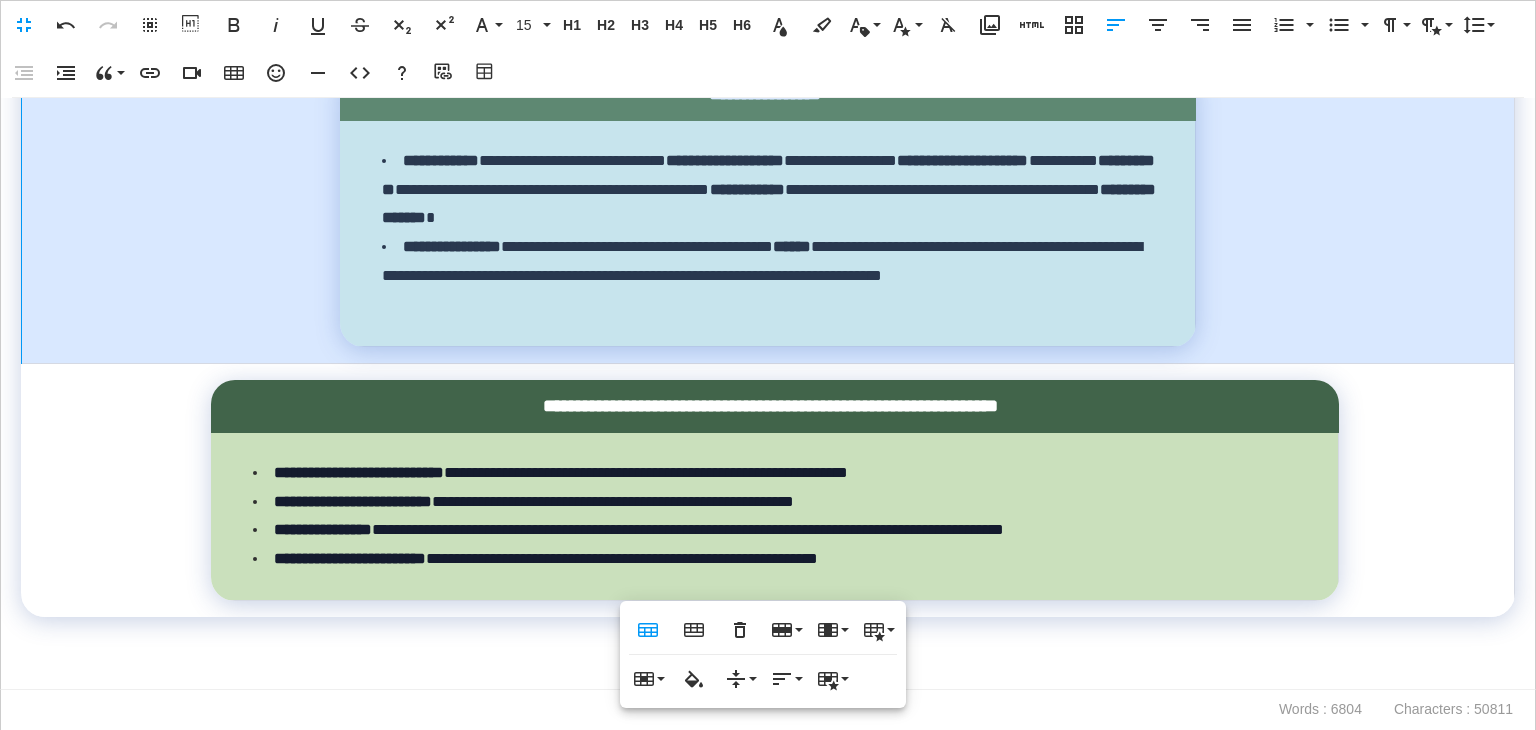 click on "**********" at bounding box center [768, 207] 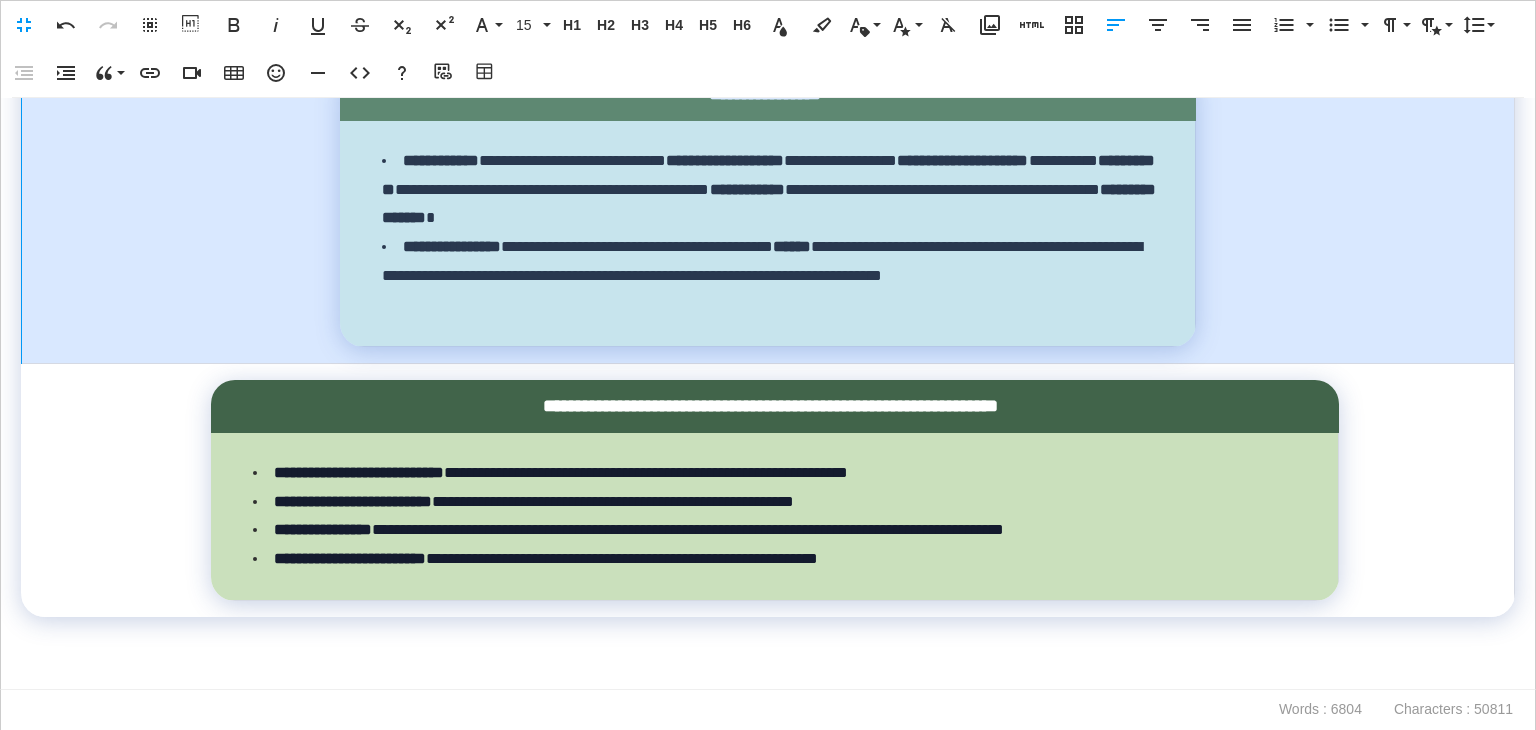 click on "**********" at bounding box center (768, 394) 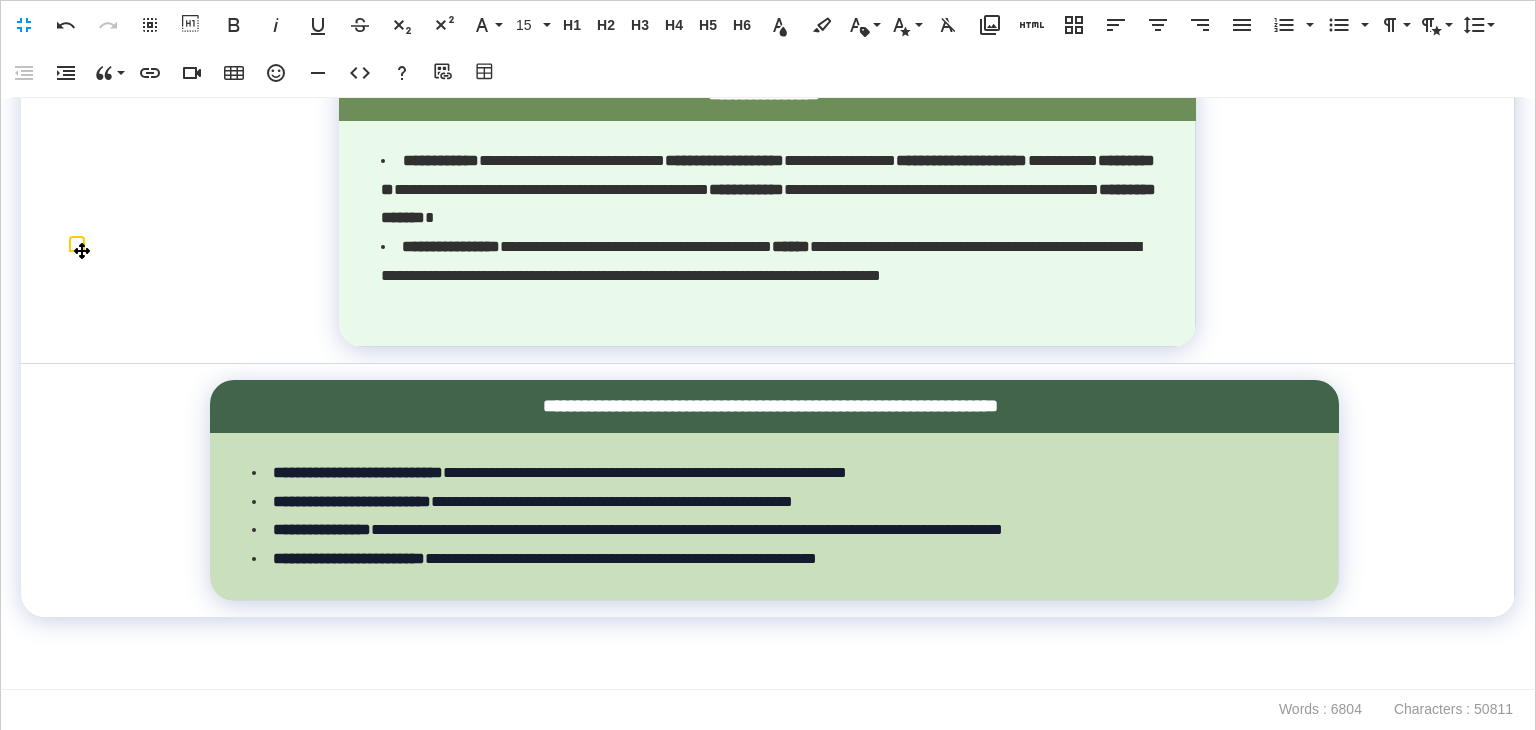 scroll, scrollTop: 20952, scrollLeft: 0, axis: vertical 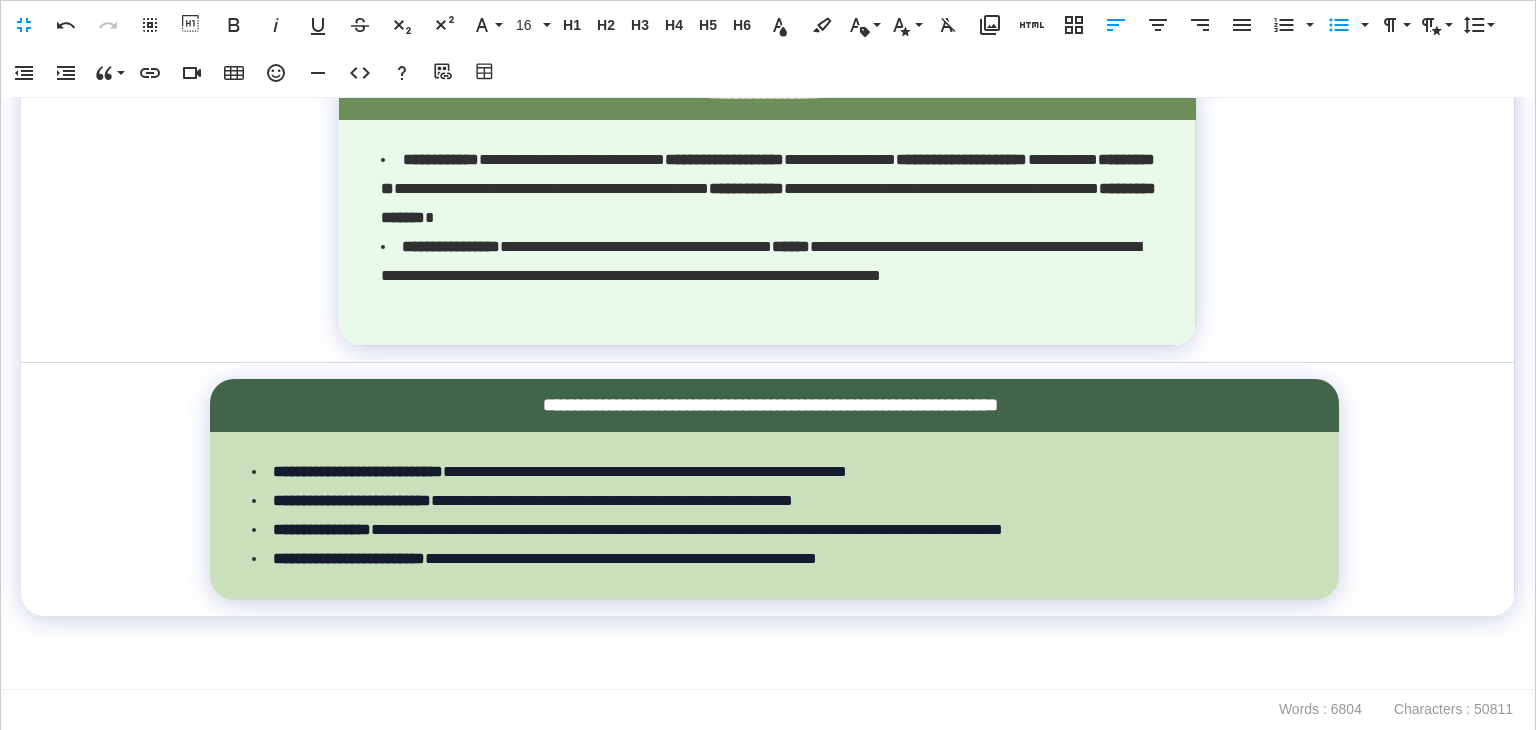 drag, startPoint x: 804, startPoint y: 460, endPoint x: 198, endPoint y: 321, distance: 621.73706 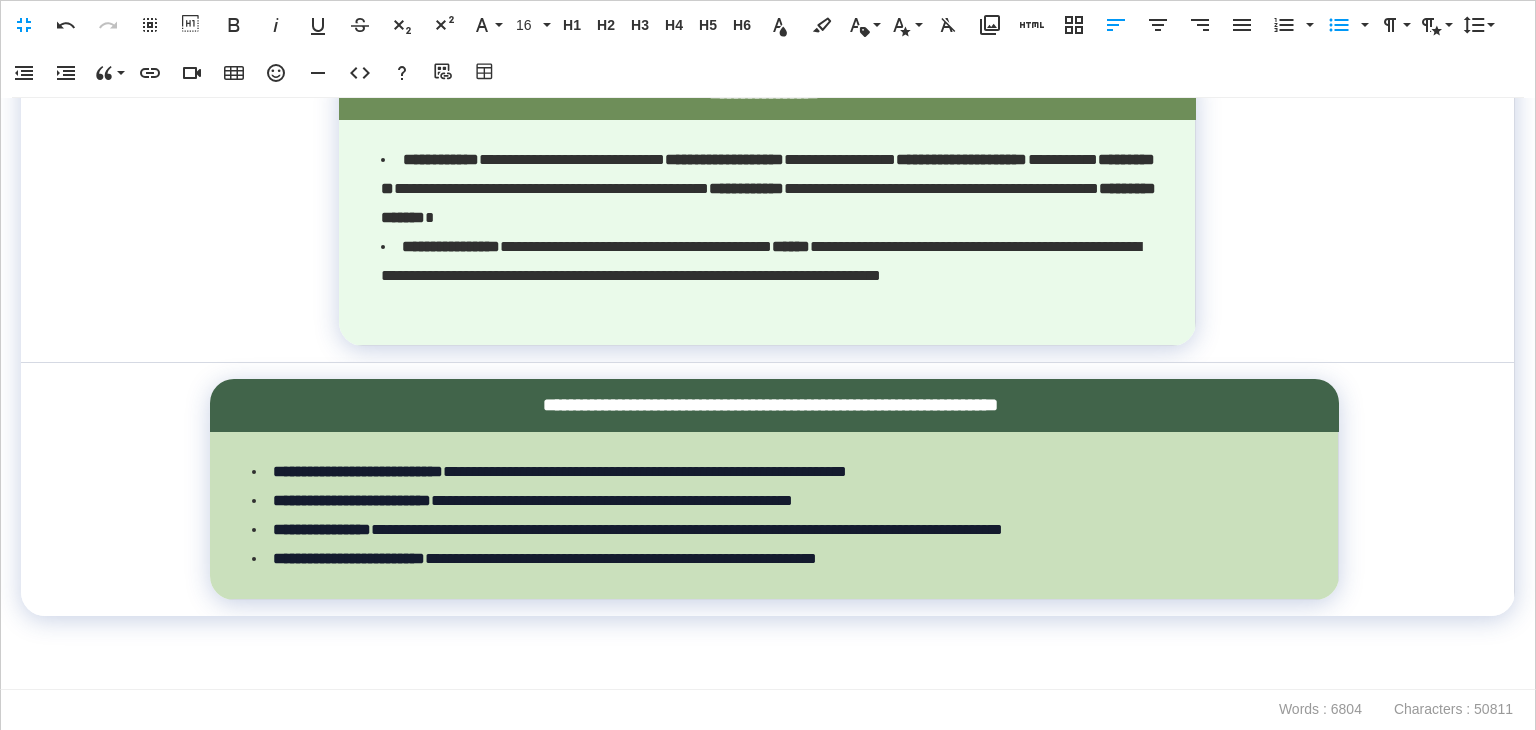 click on "**********" at bounding box center [570, -635] 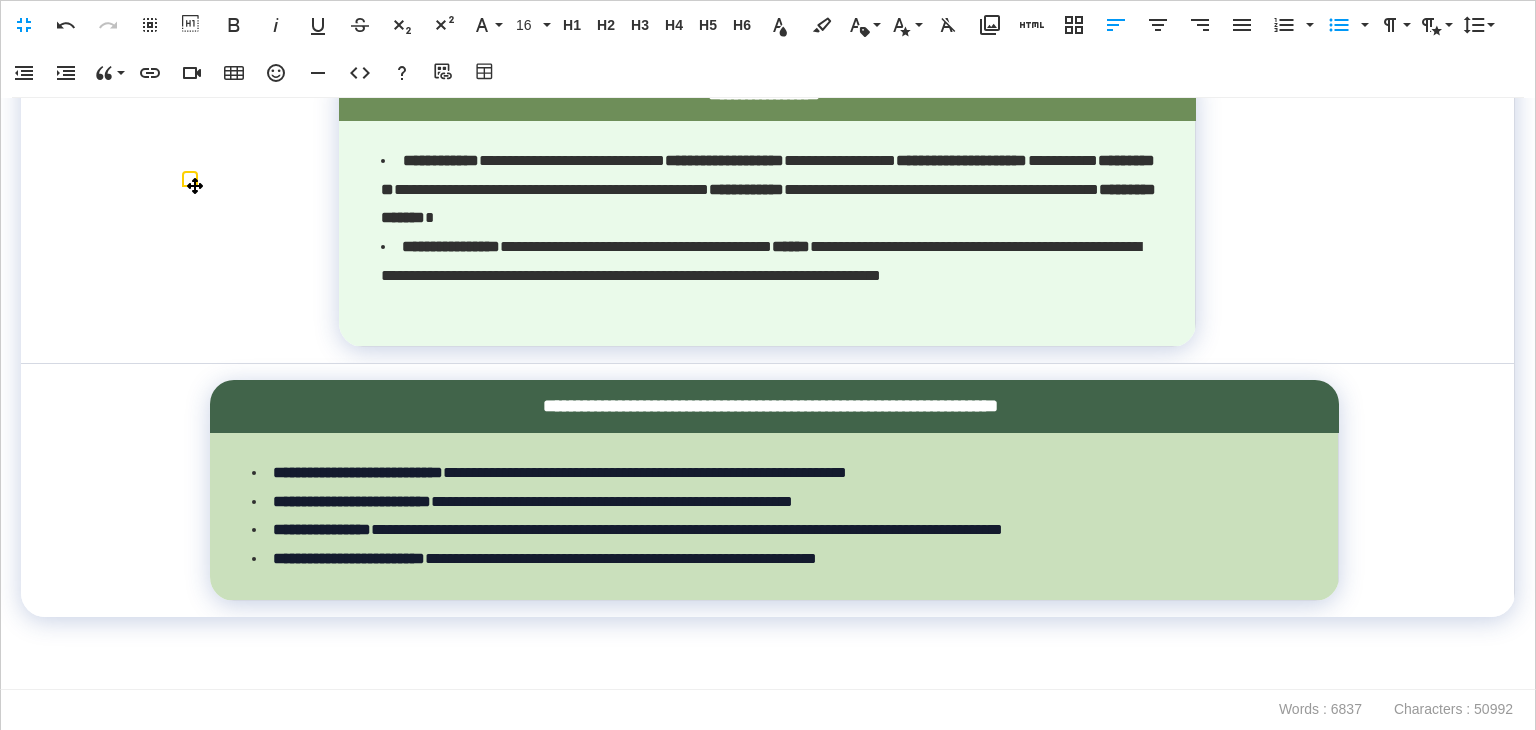 click at bounding box center [574, -532] 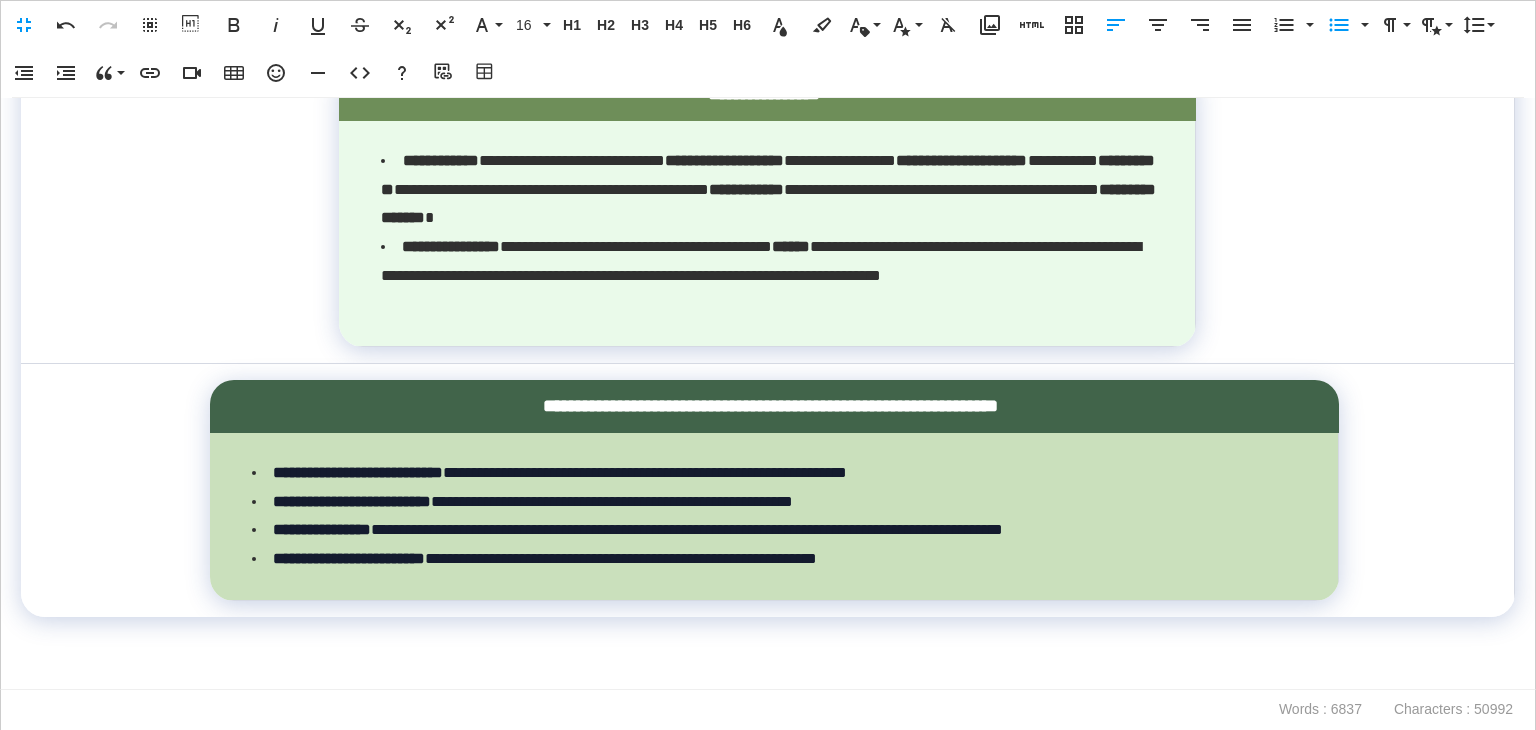 drag, startPoint x: 1157, startPoint y: 492, endPoint x: 980, endPoint y: 274, distance: 280.80777 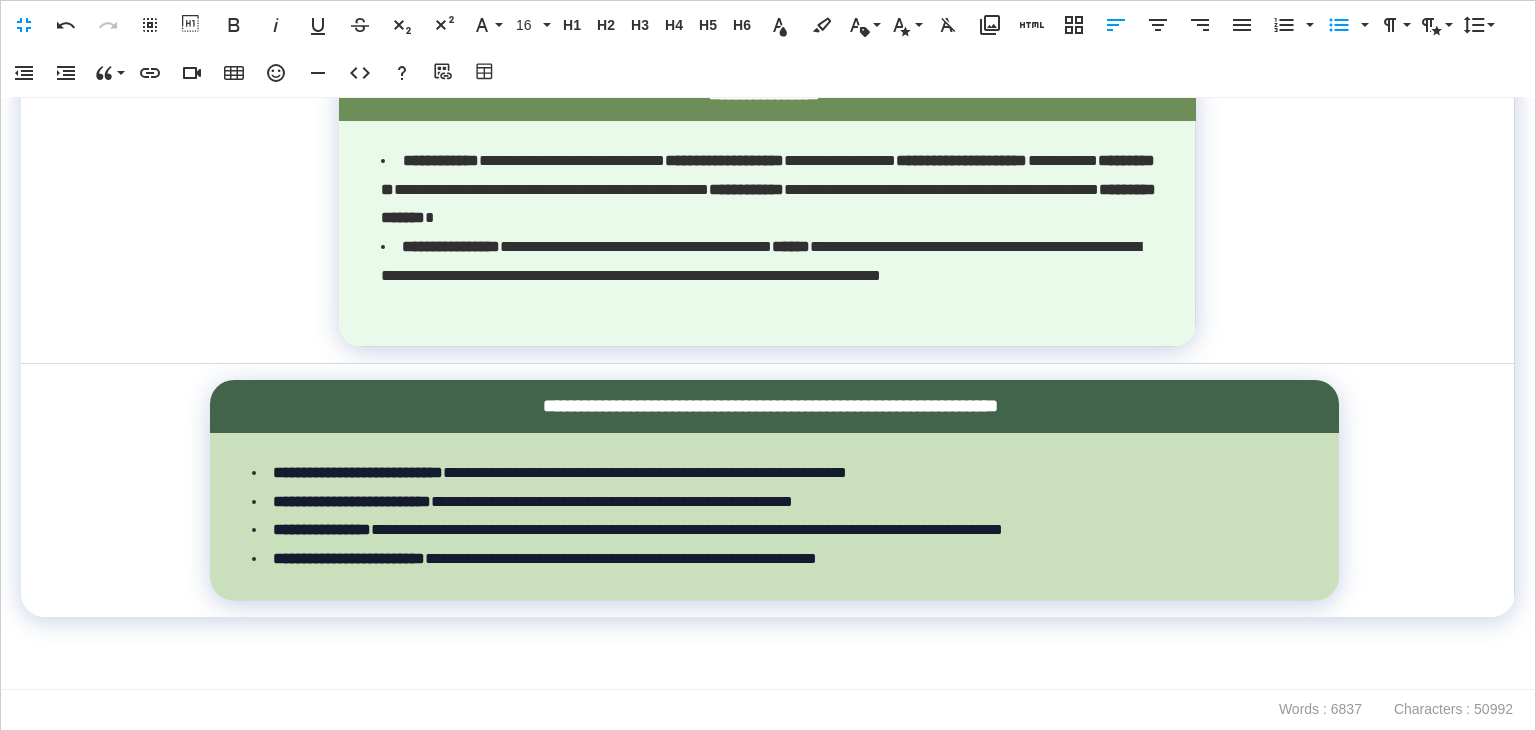 click on "**********" at bounding box center [1162, -635] 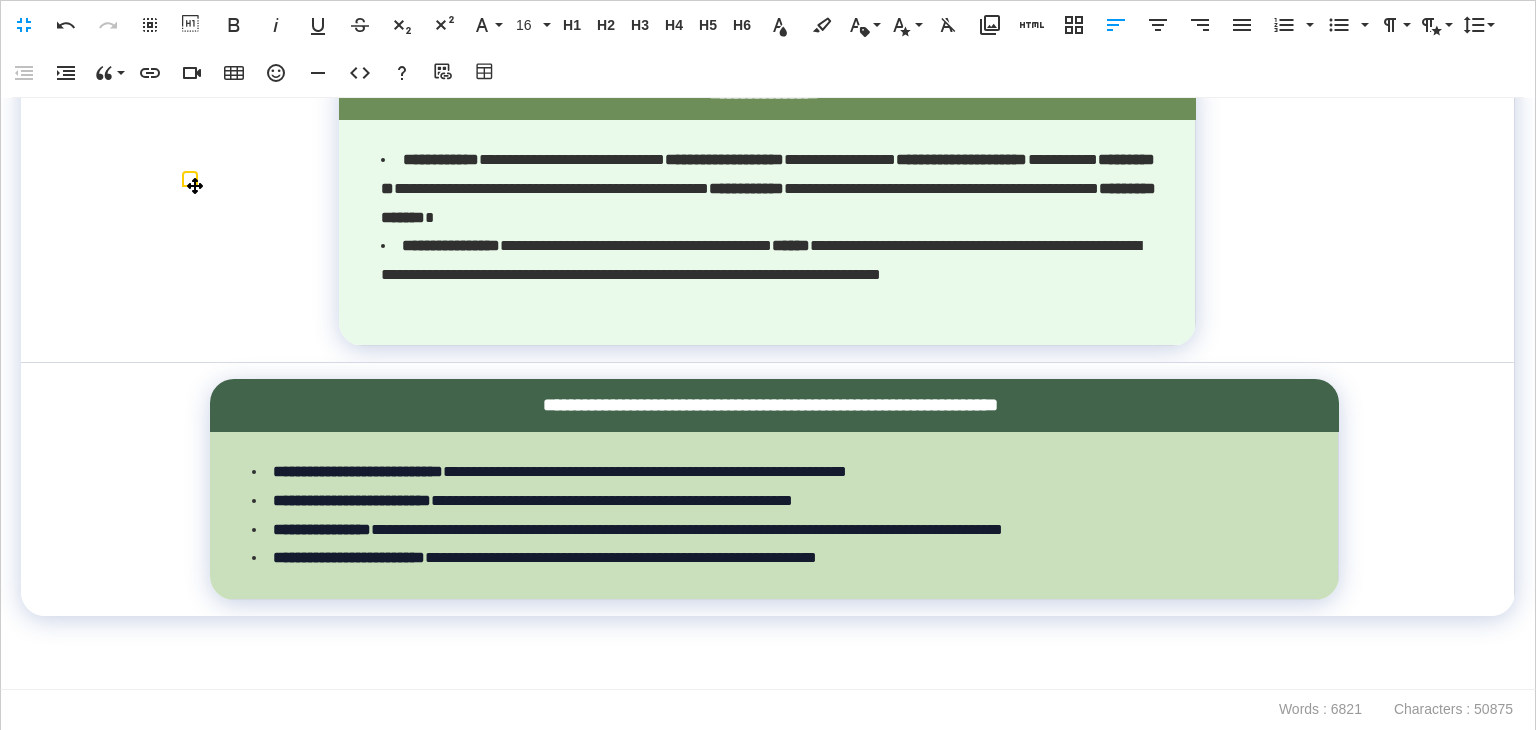 click at bounding box center [1167, -602] 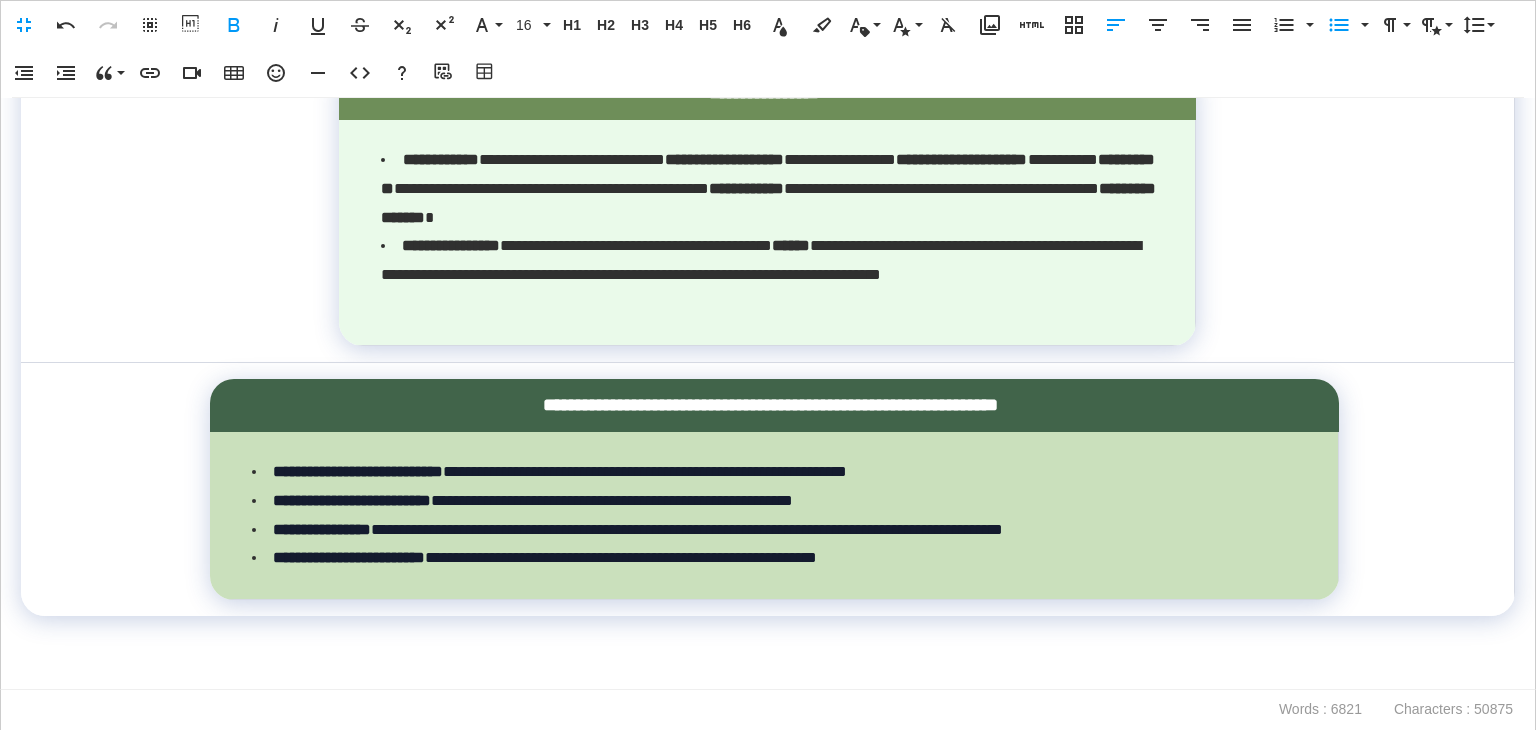 drag, startPoint x: 943, startPoint y: 433, endPoint x: 995, endPoint y: 445, distance: 53.366657 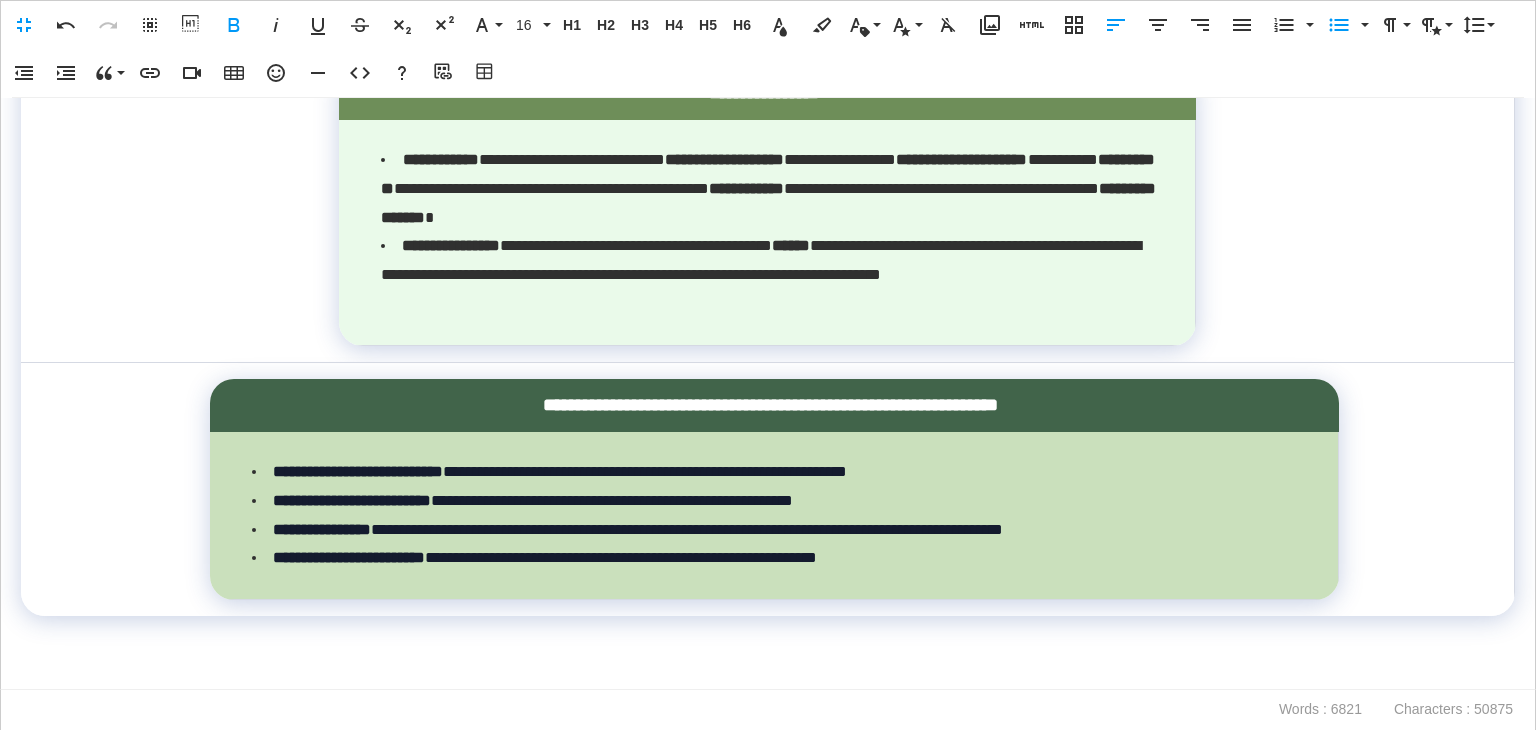 click on "**********" at bounding box center [760, -619] 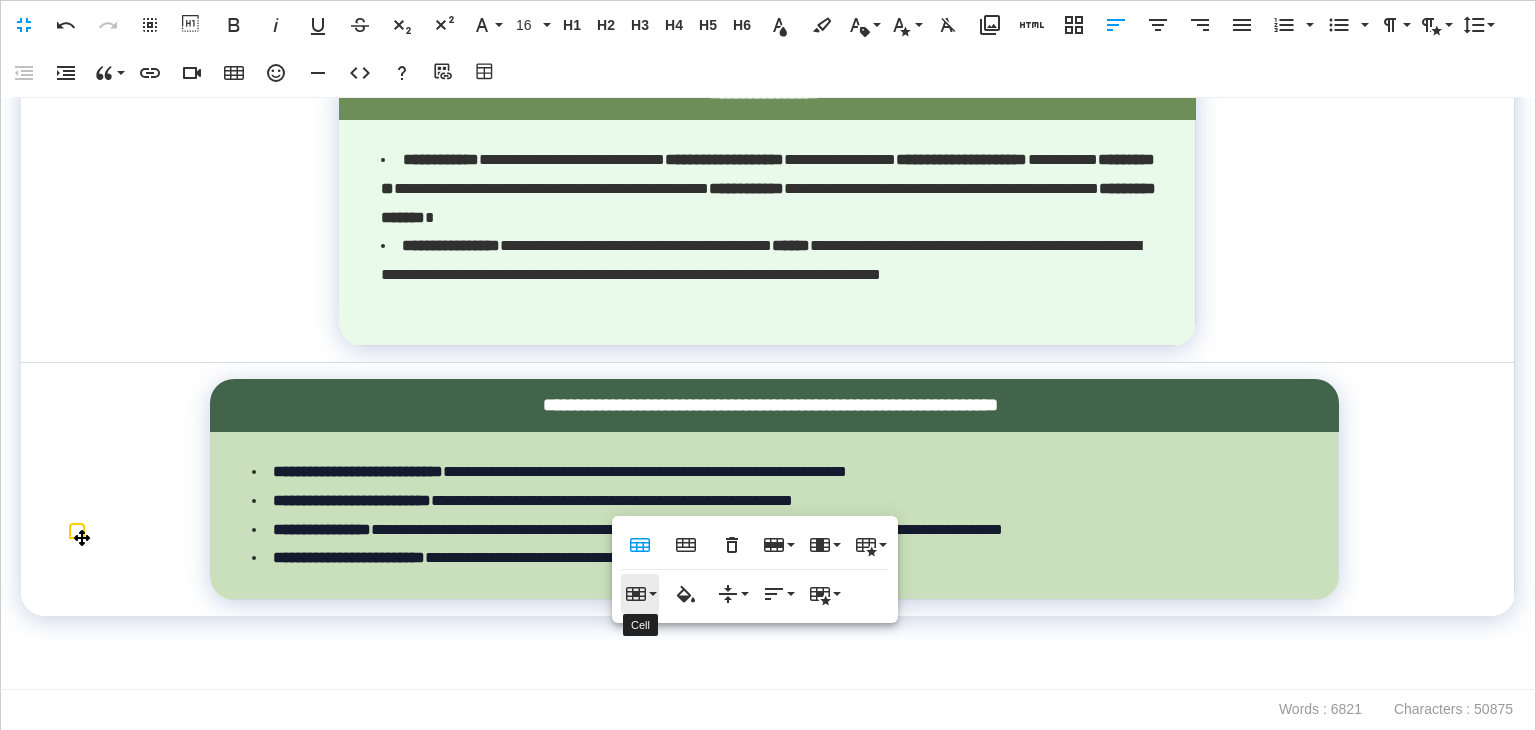 click 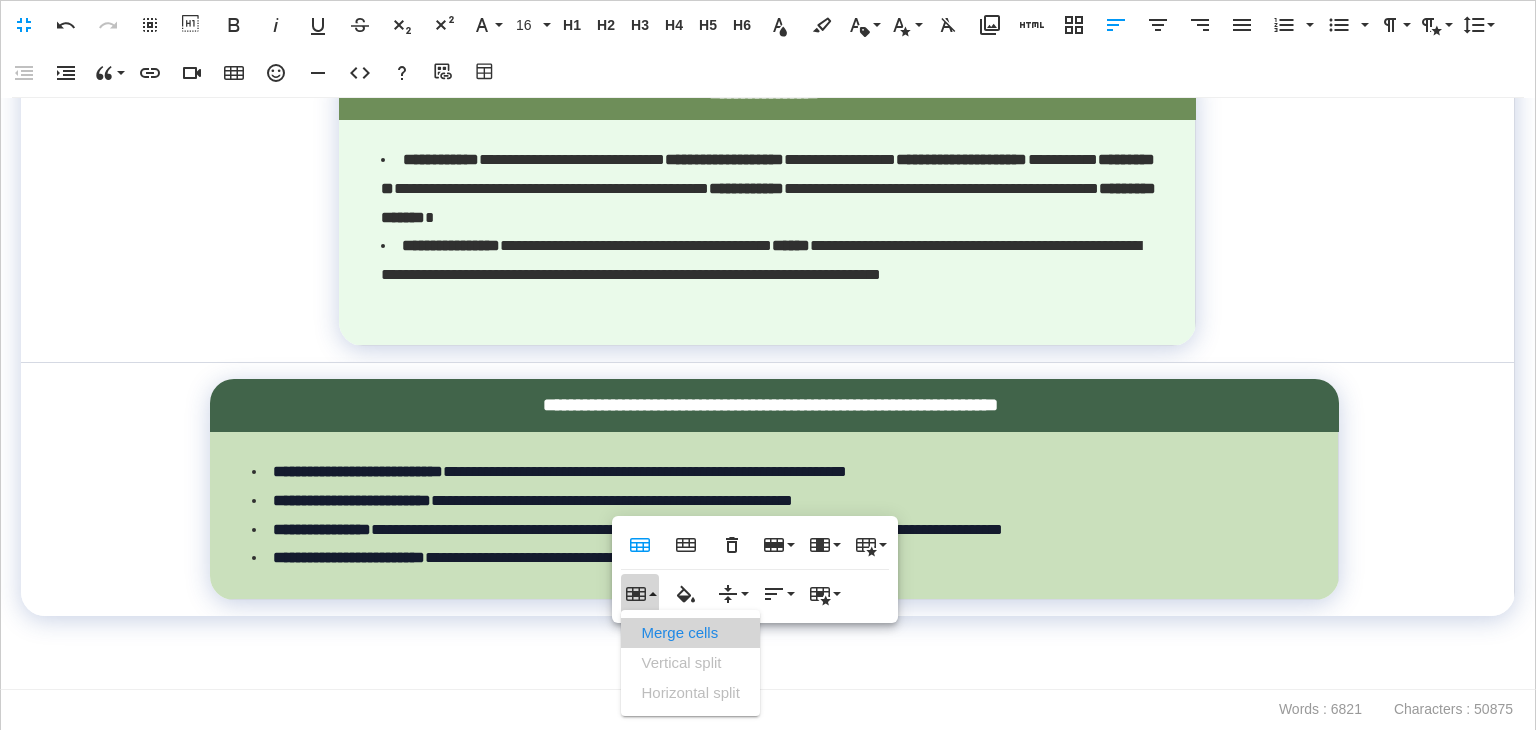 click on "Merge cells" at bounding box center [690, 633] 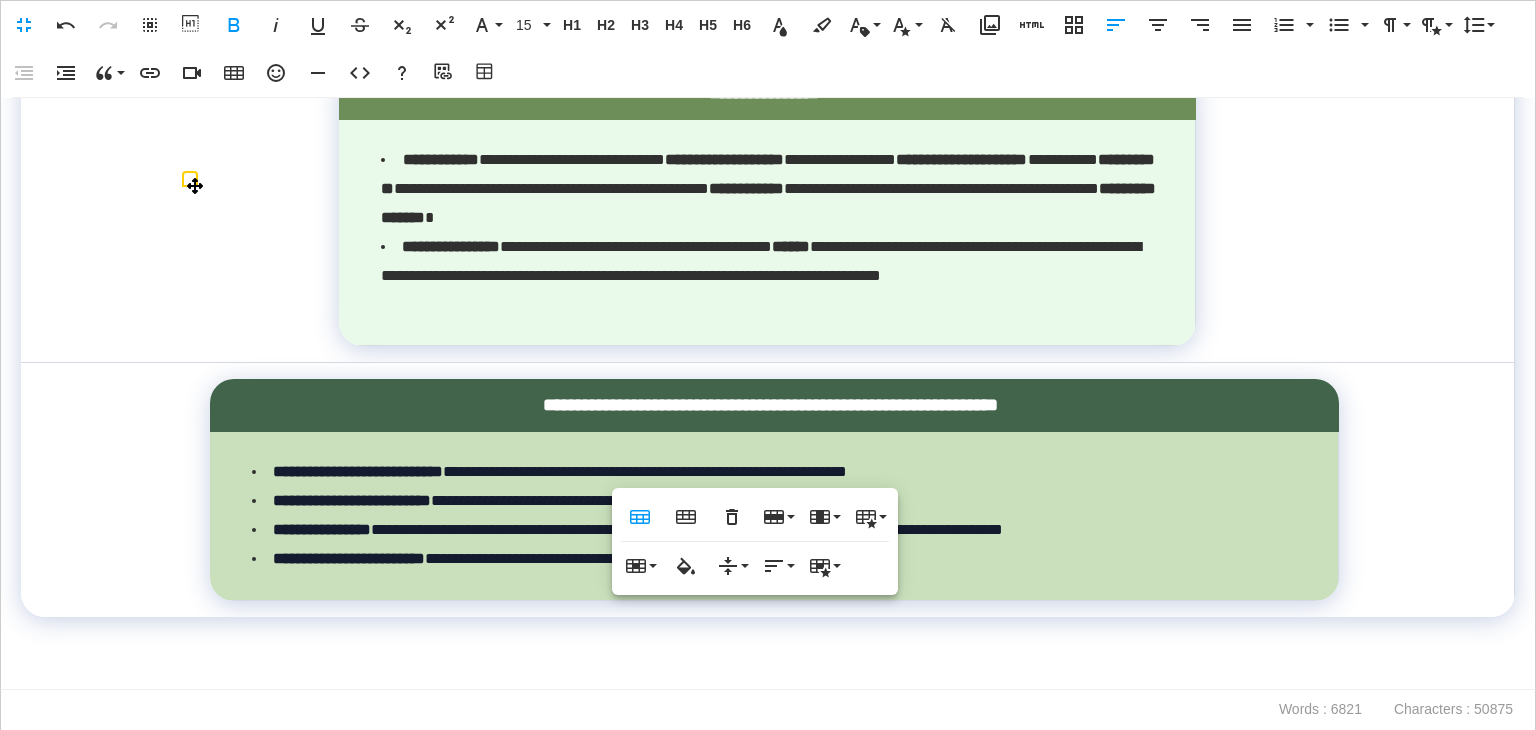 click on "**********" at bounding box center (760, -590) 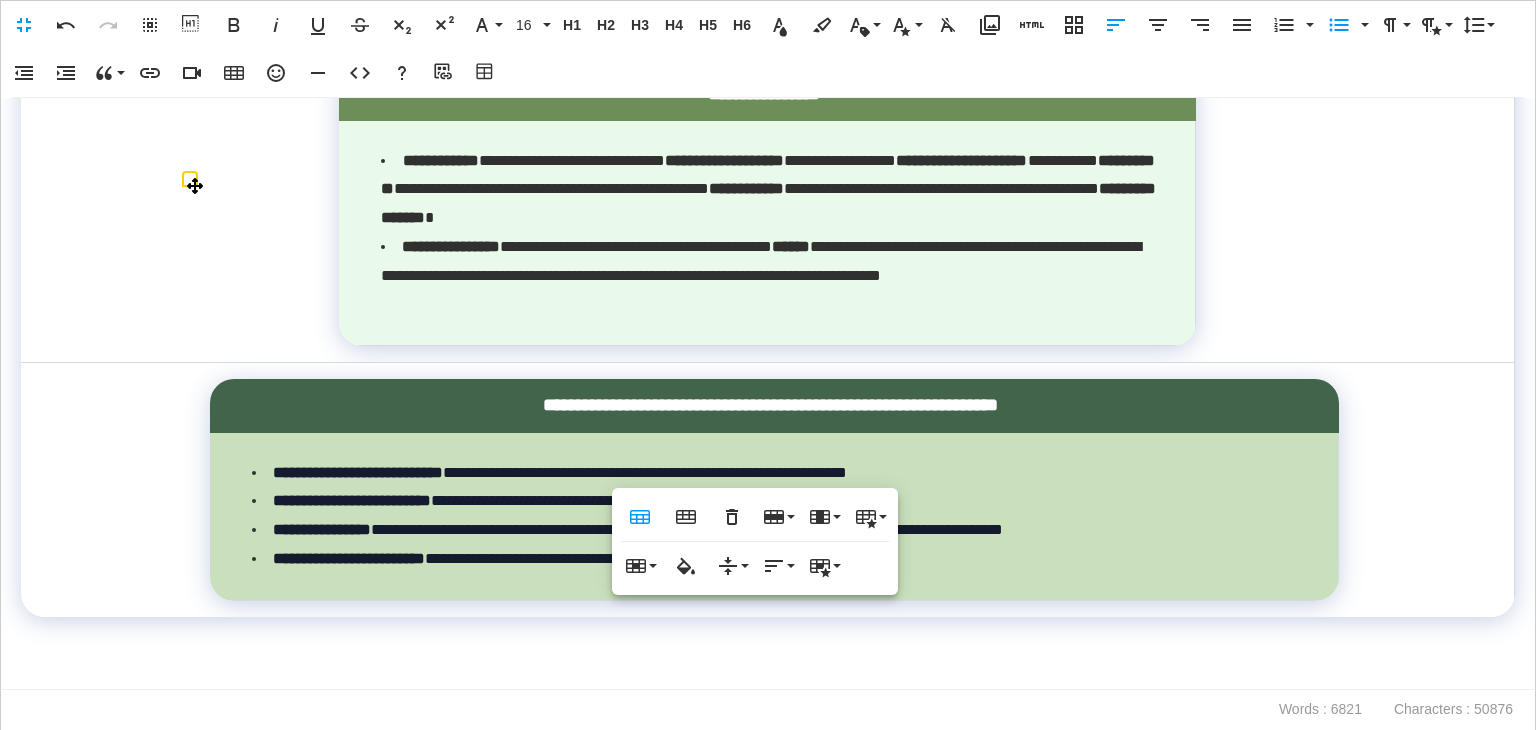 click on "**********" at bounding box center (760, -575) 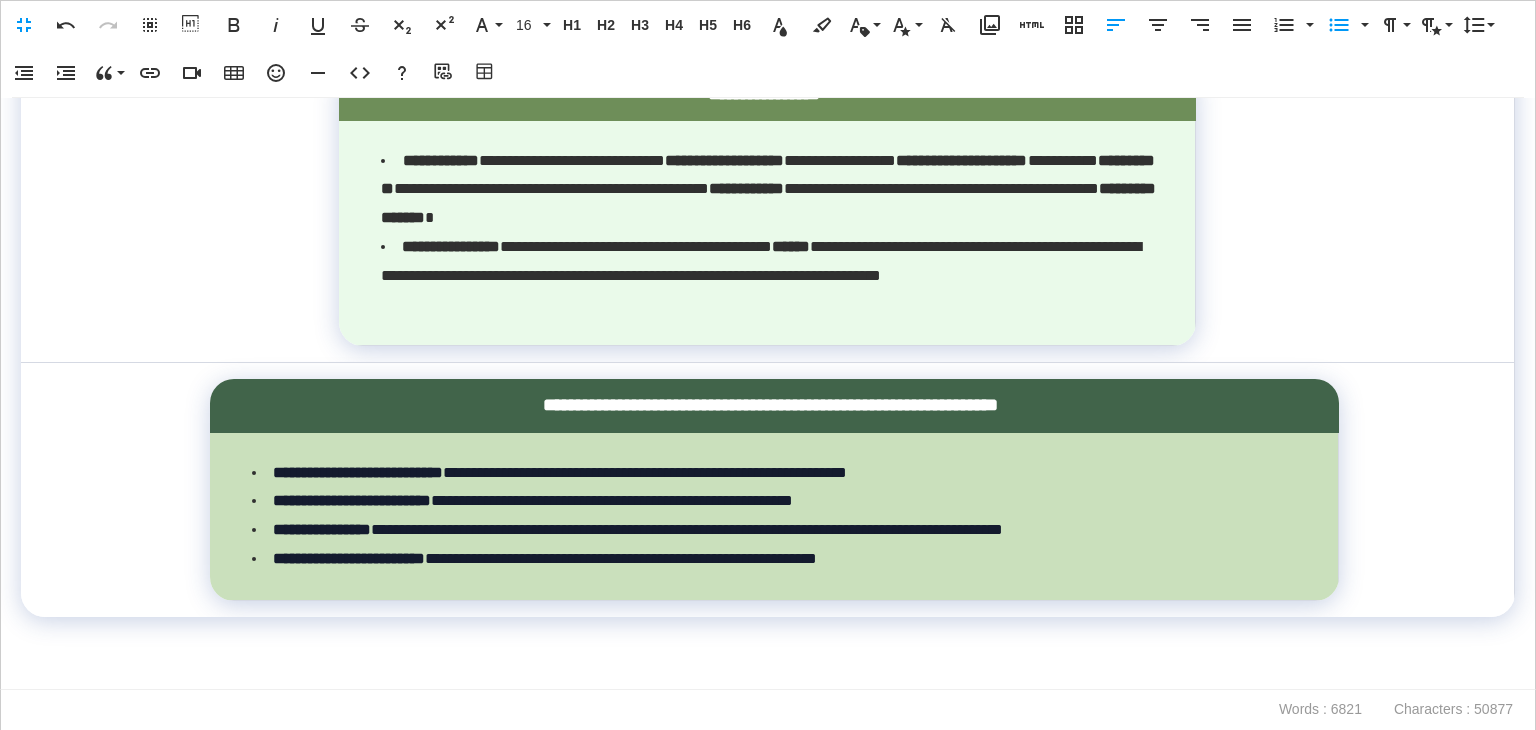 drag, startPoint x: 593, startPoint y: 397, endPoint x: 592, endPoint y: 312, distance: 85.00588 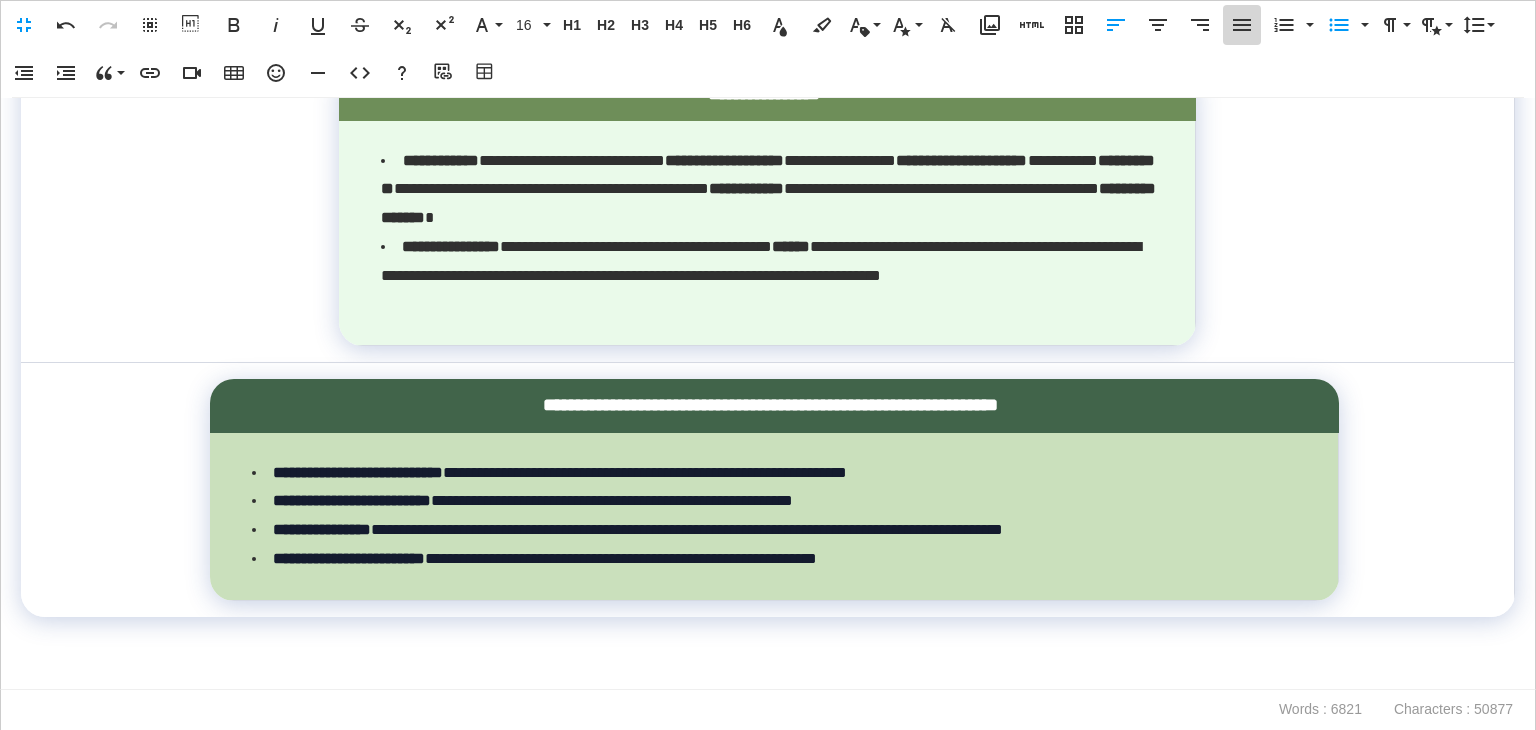 click 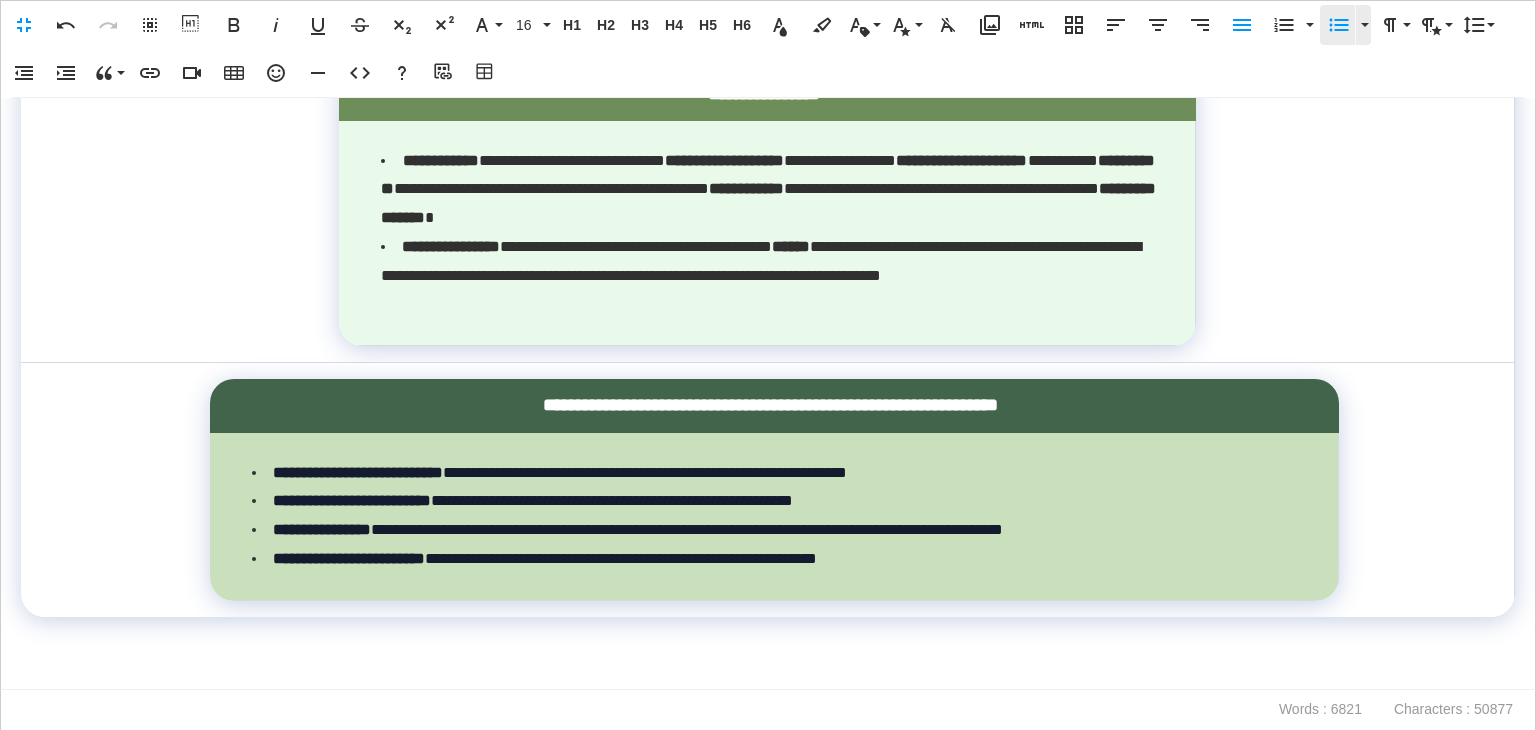 click 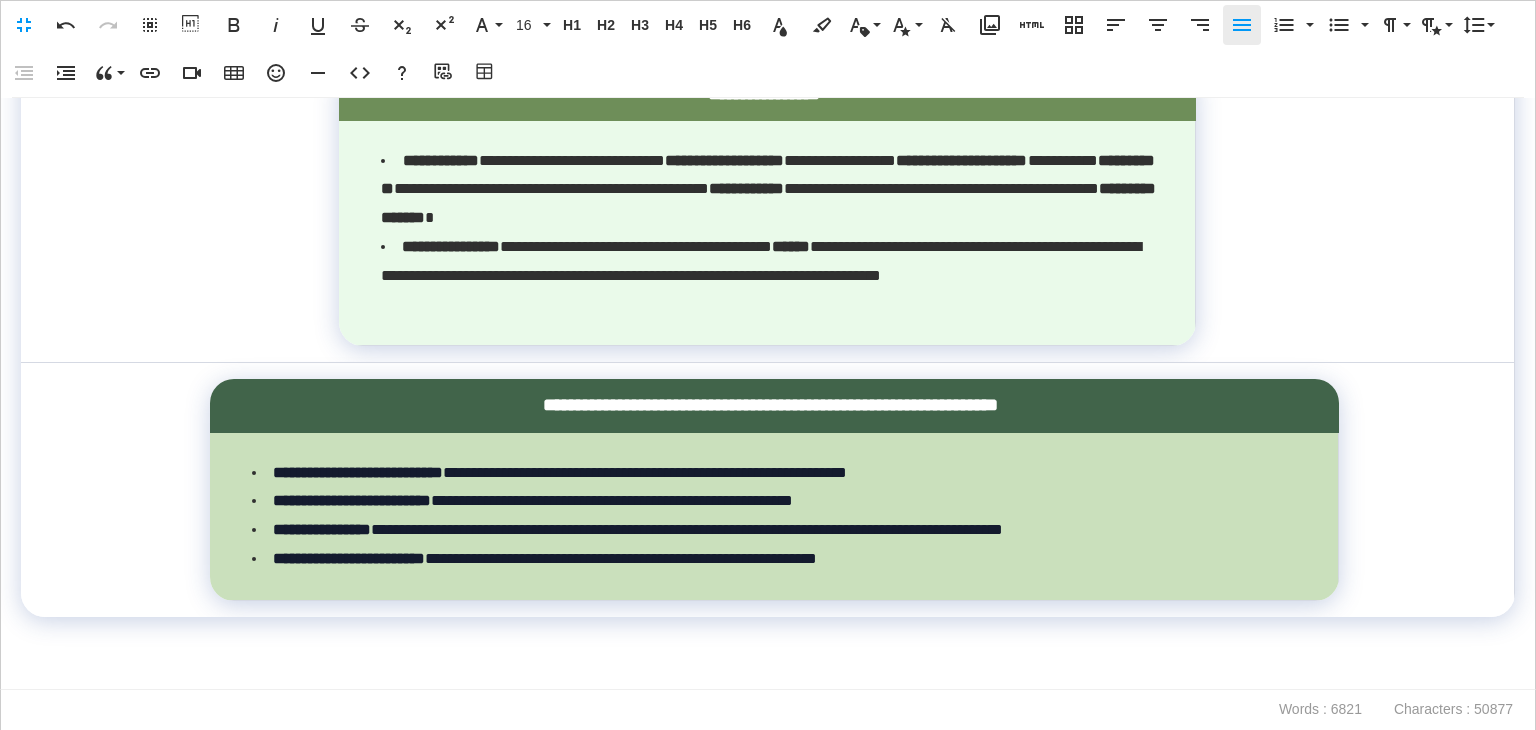 click 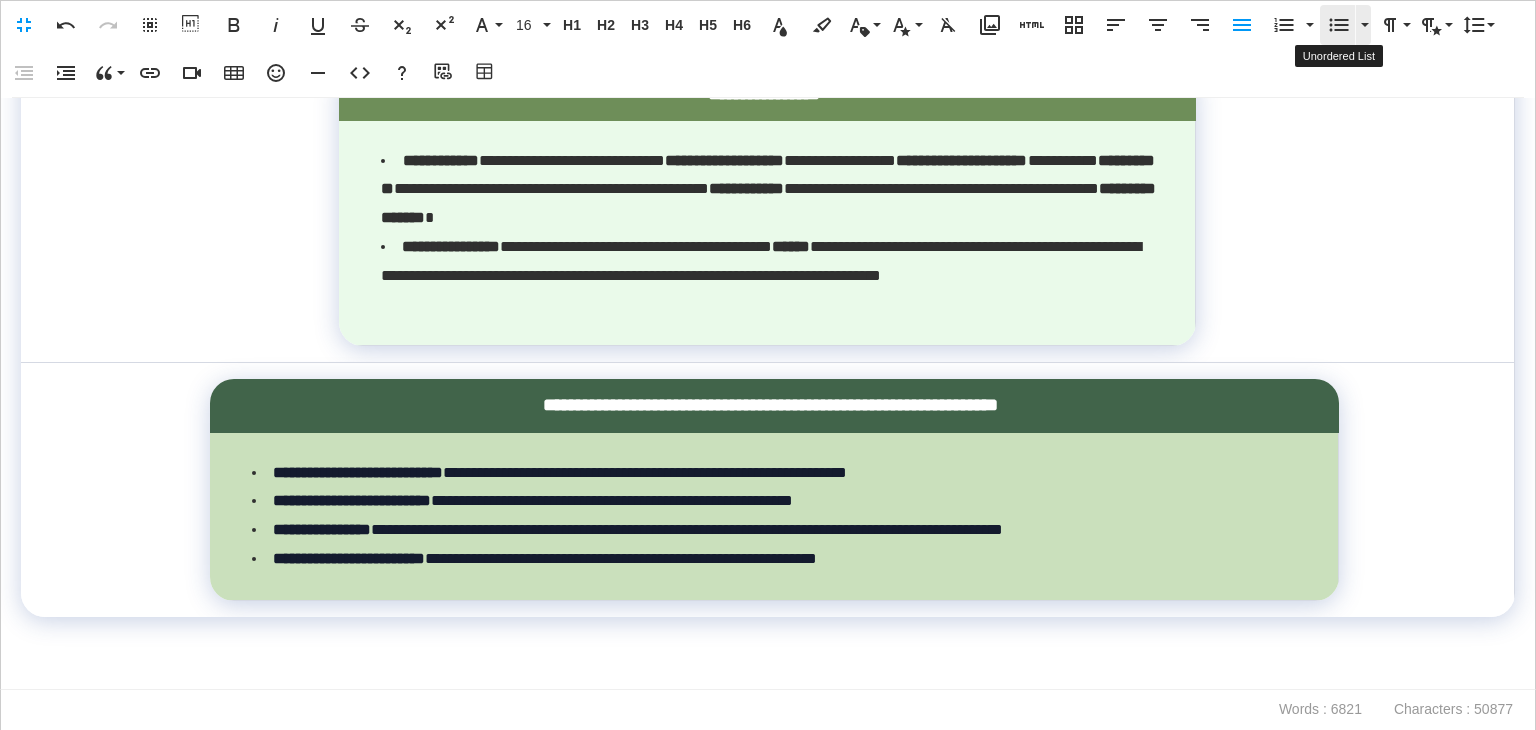 click 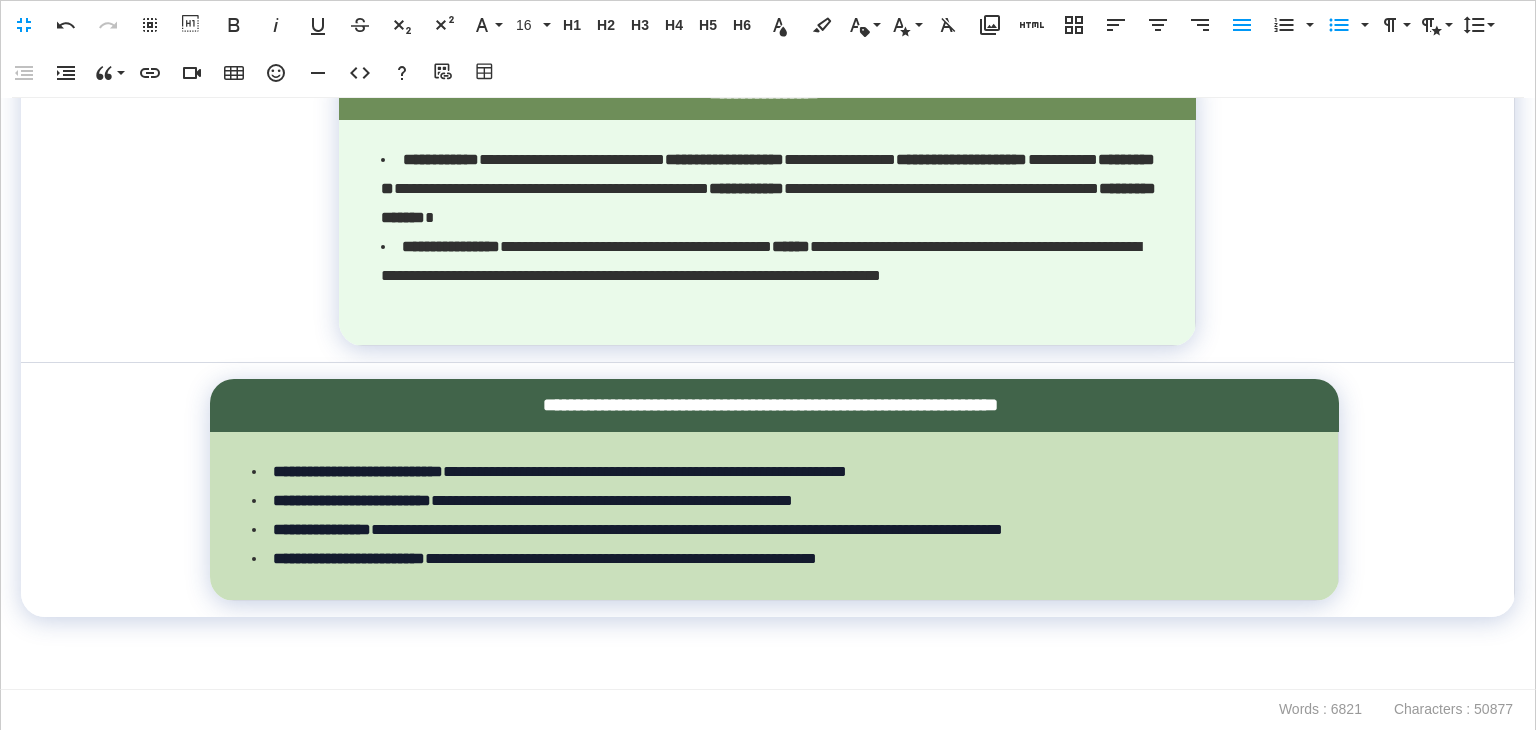 click on "**********" at bounding box center [768, -621] 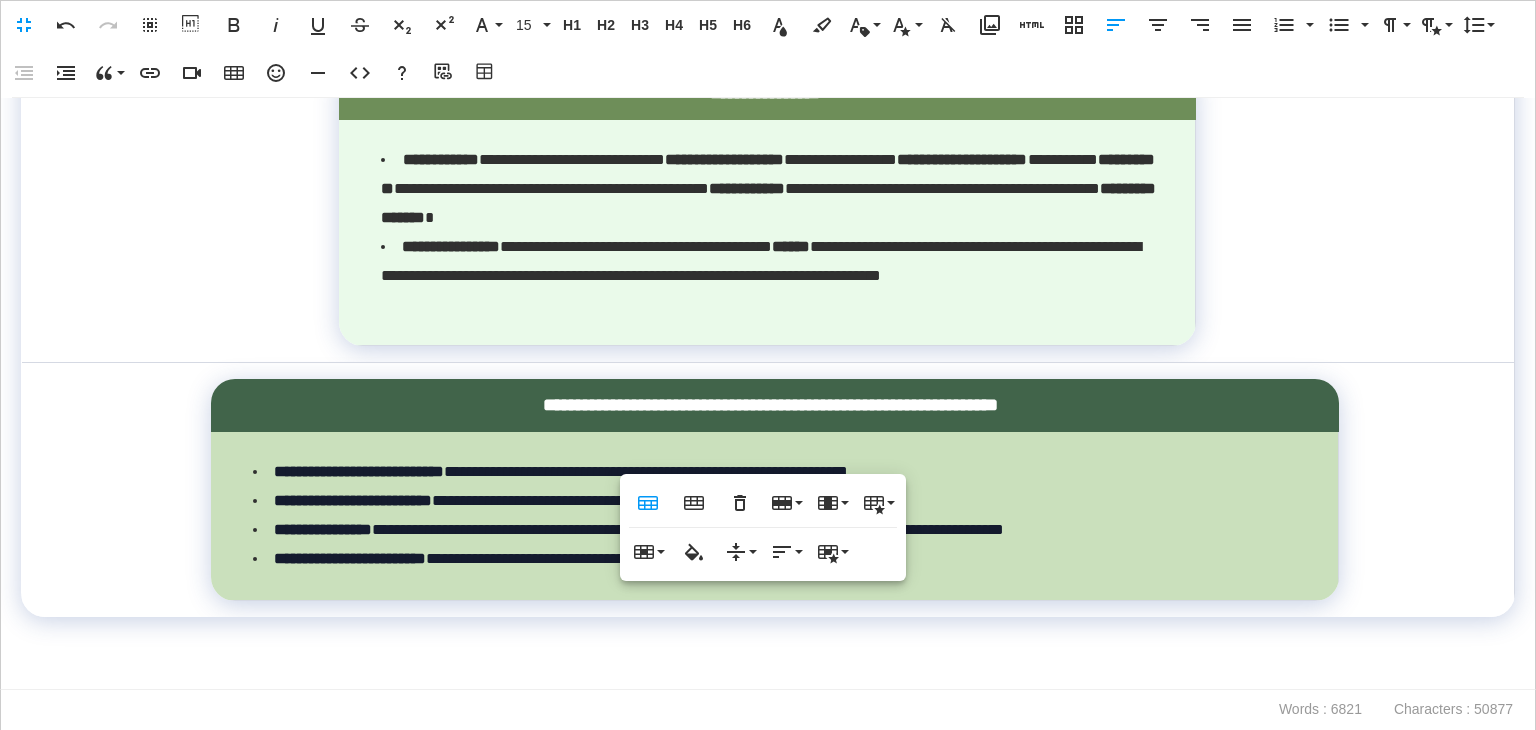 click on "**********" at bounding box center [768, 394] 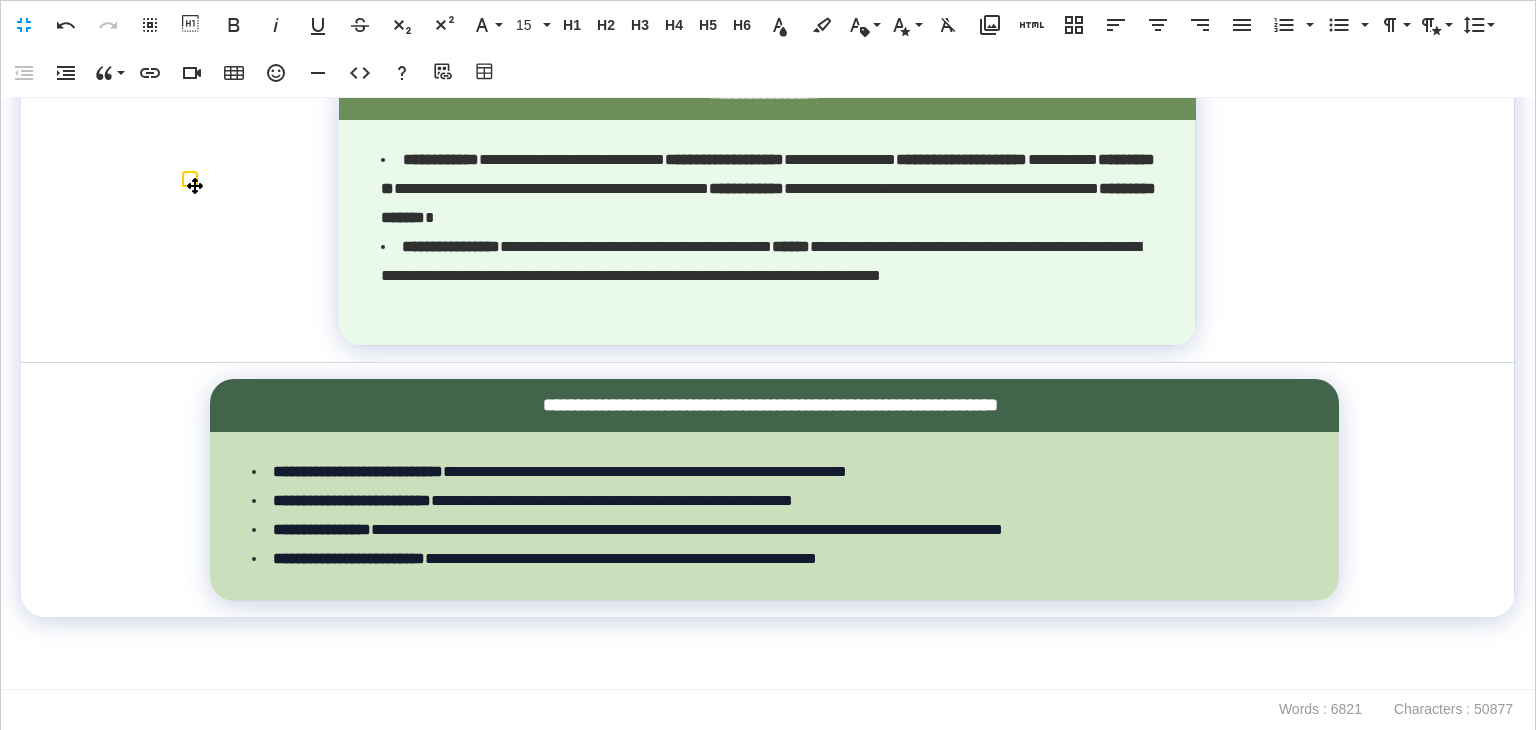 scroll, scrollTop: 21352, scrollLeft: 0, axis: vertical 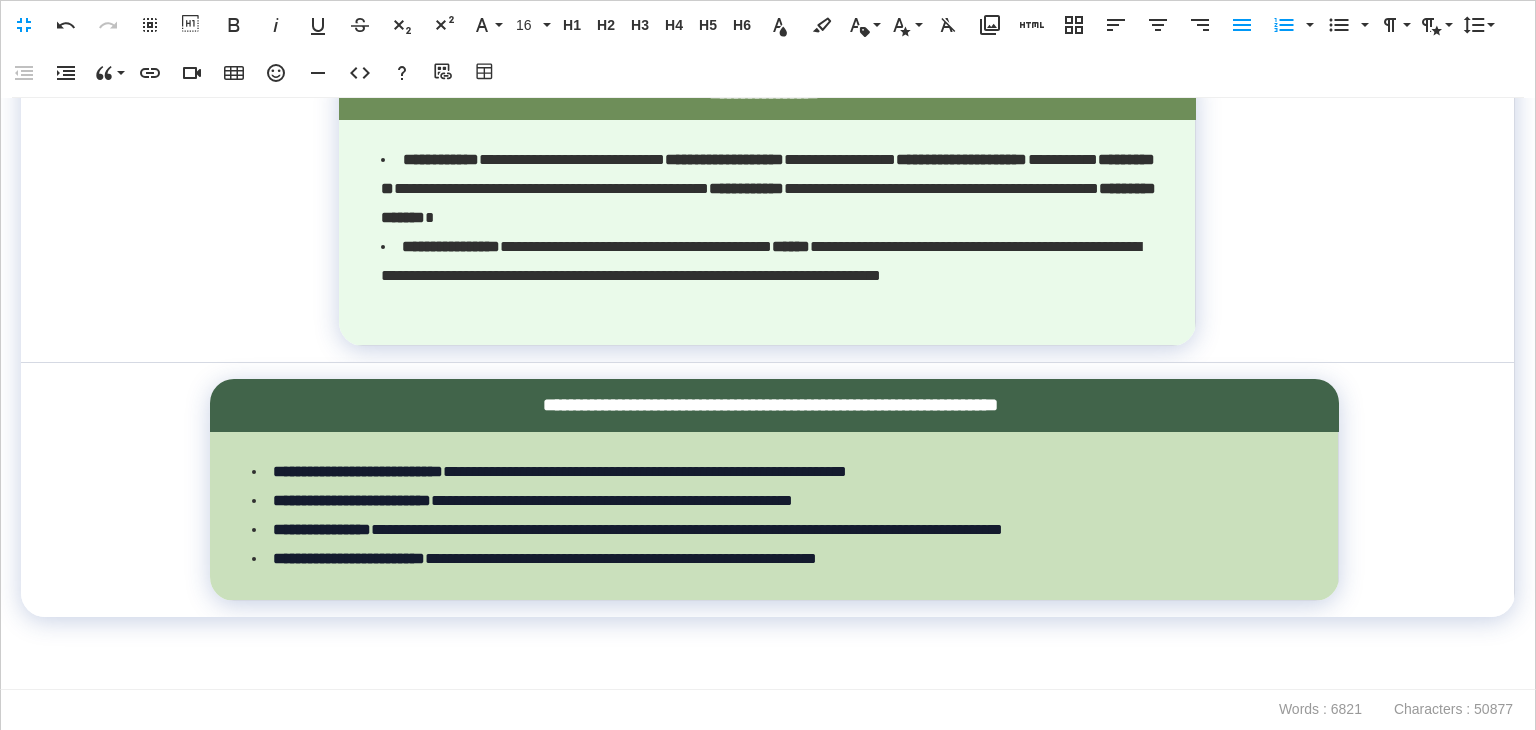 drag, startPoint x: 1009, startPoint y: 537, endPoint x: 97, endPoint y: 181, distance: 979.0199 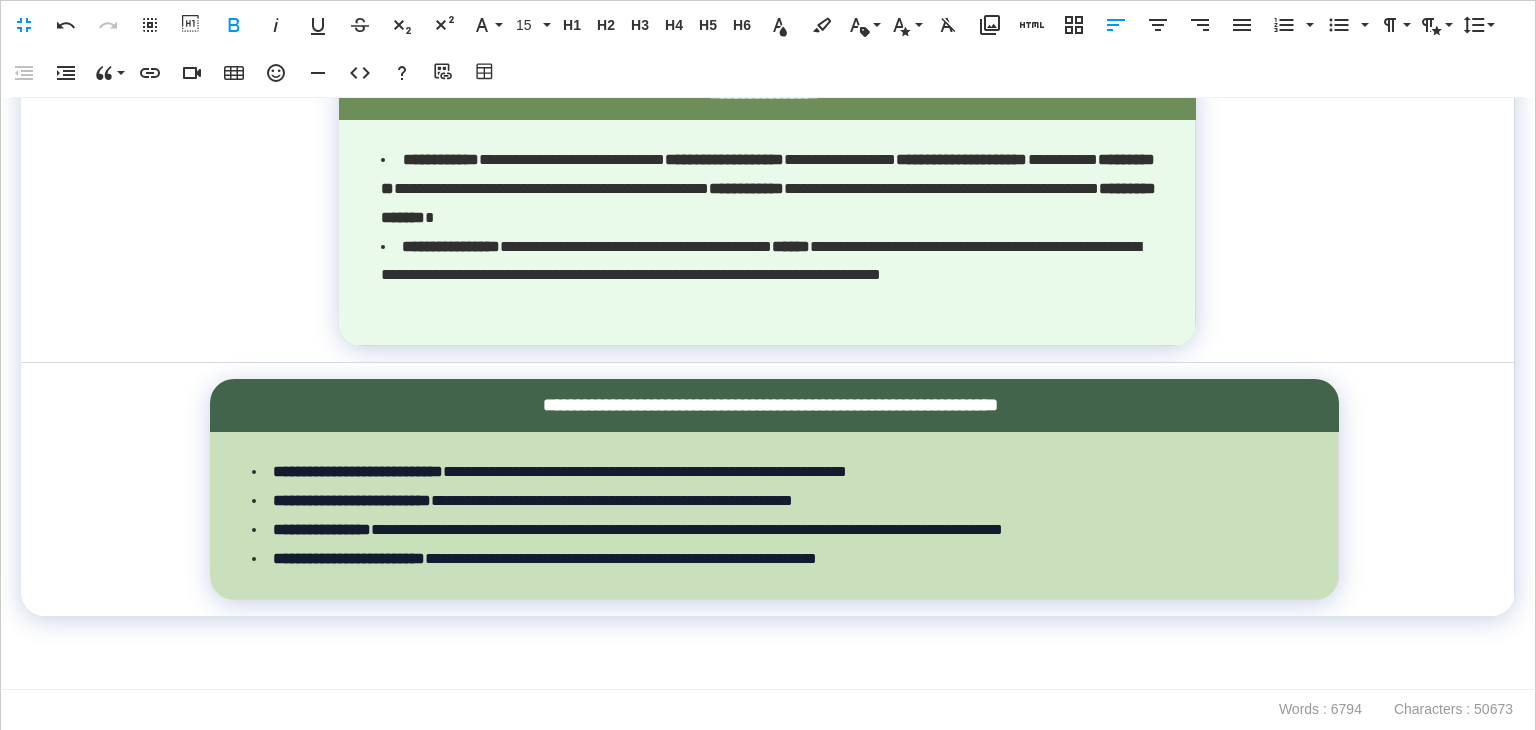 click on "**********" at bounding box center (767, -137) 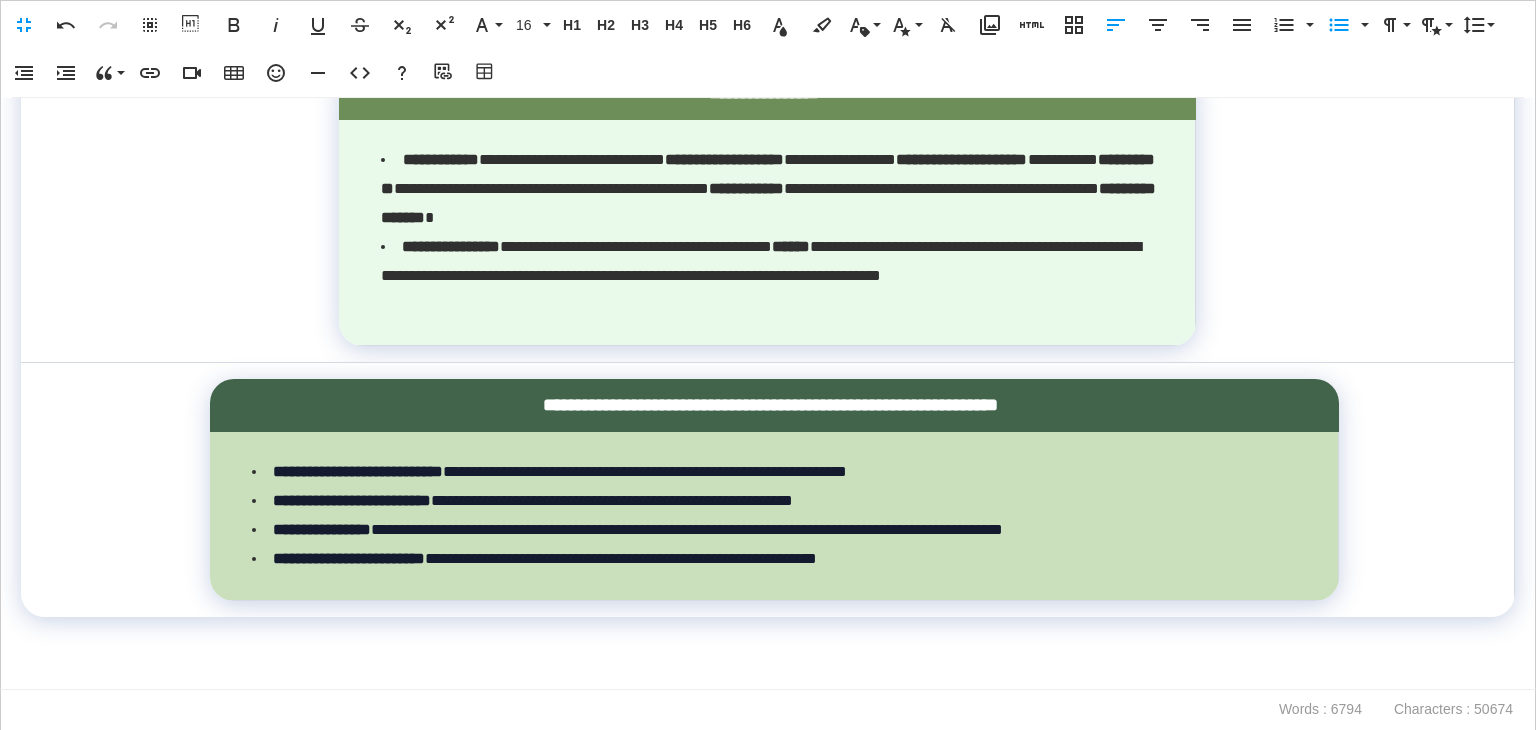 click on "**********" at bounding box center (768, -108) 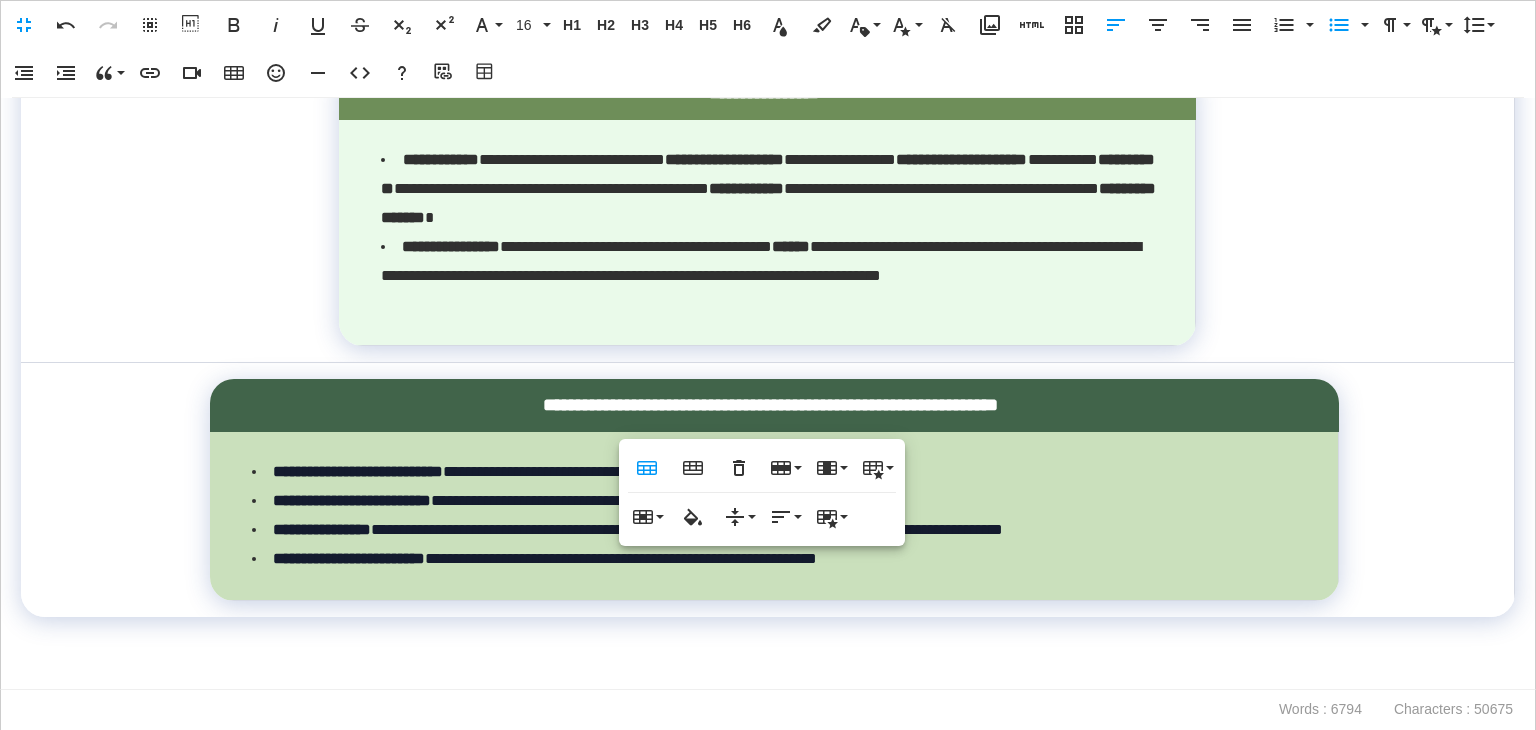 click on "**********" at bounding box center [772, -94] 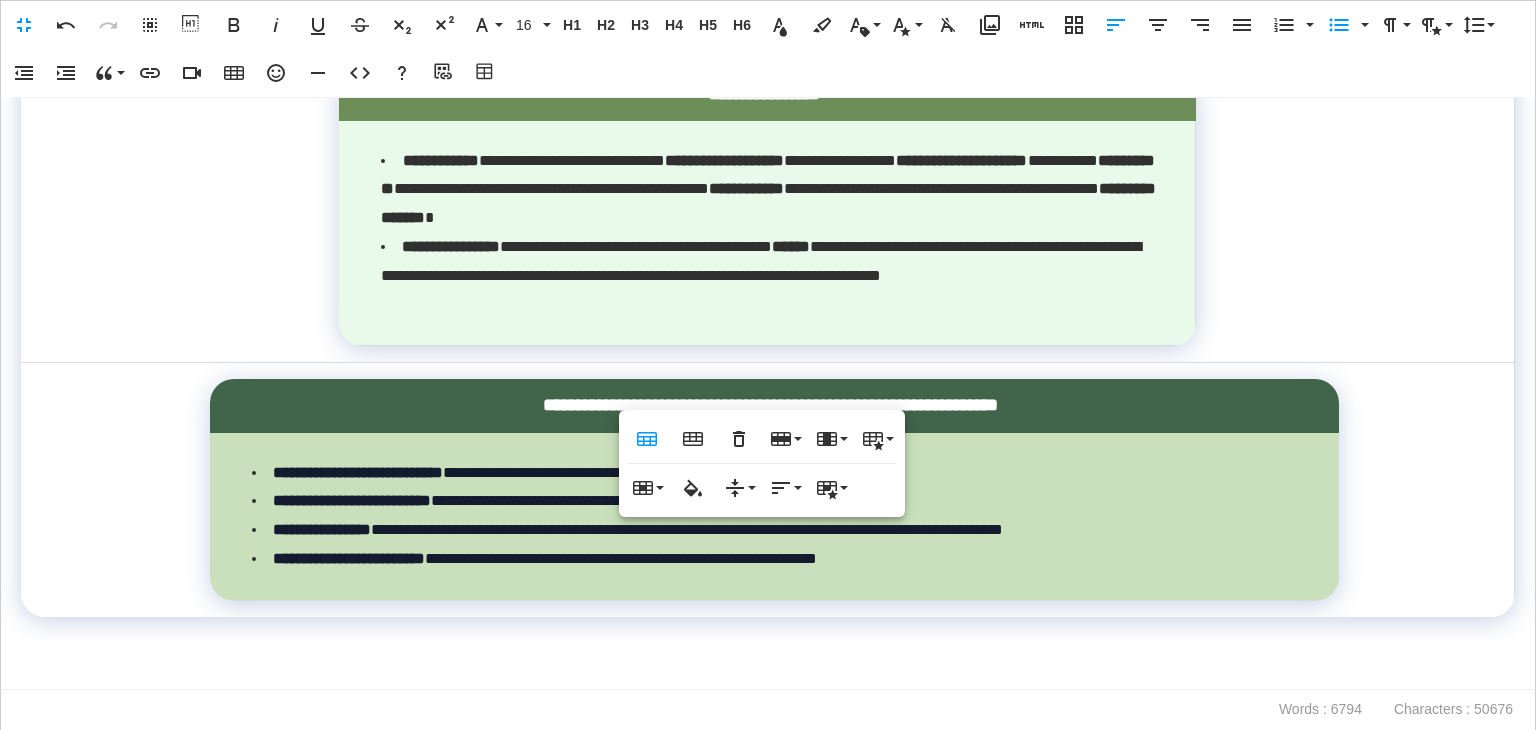 click on "**********" at bounding box center [402, -22] 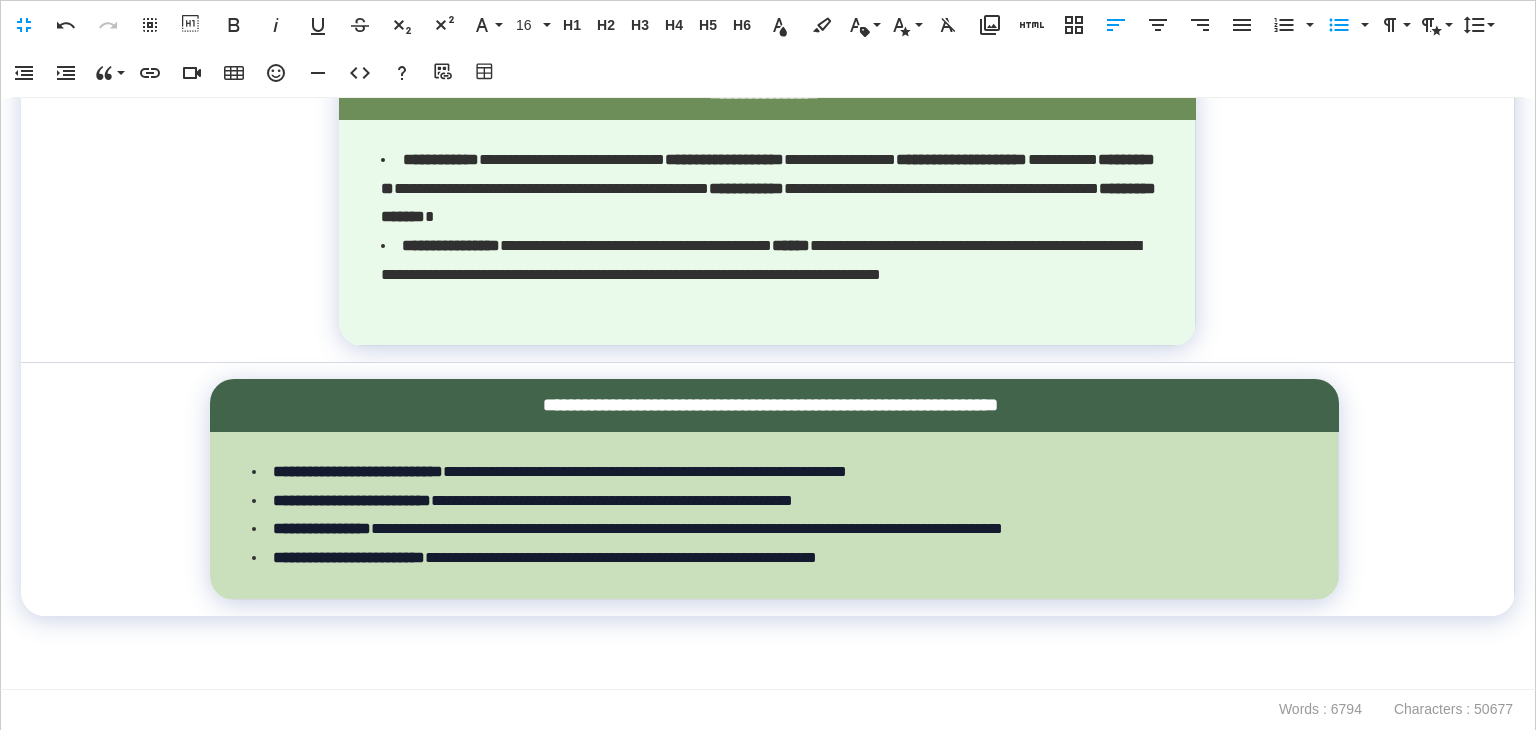 drag, startPoint x: 1093, startPoint y: 328, endPoint x: 1052, endPoint y: 181, distance: 152.61061 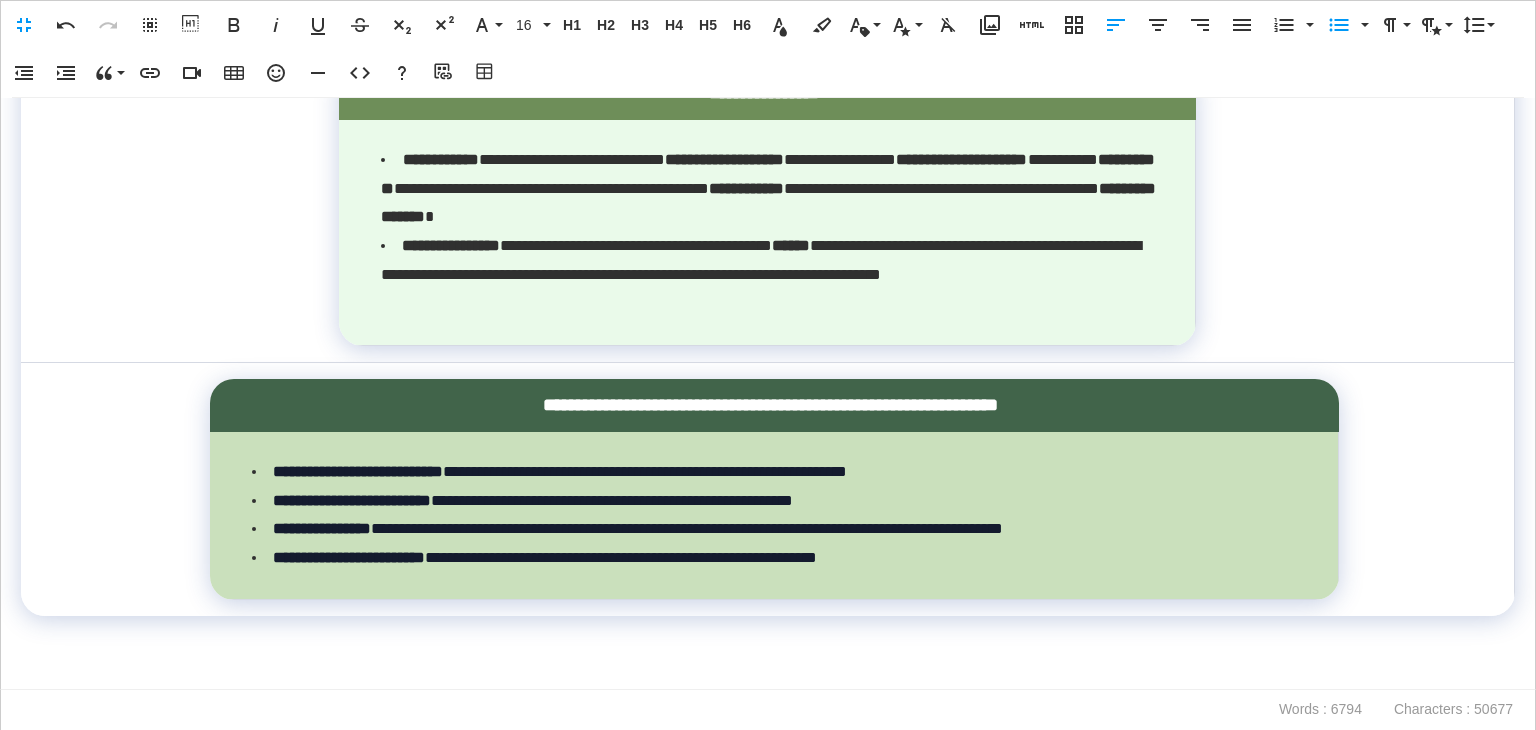 click on "**********" at bounding box center (772, -80) 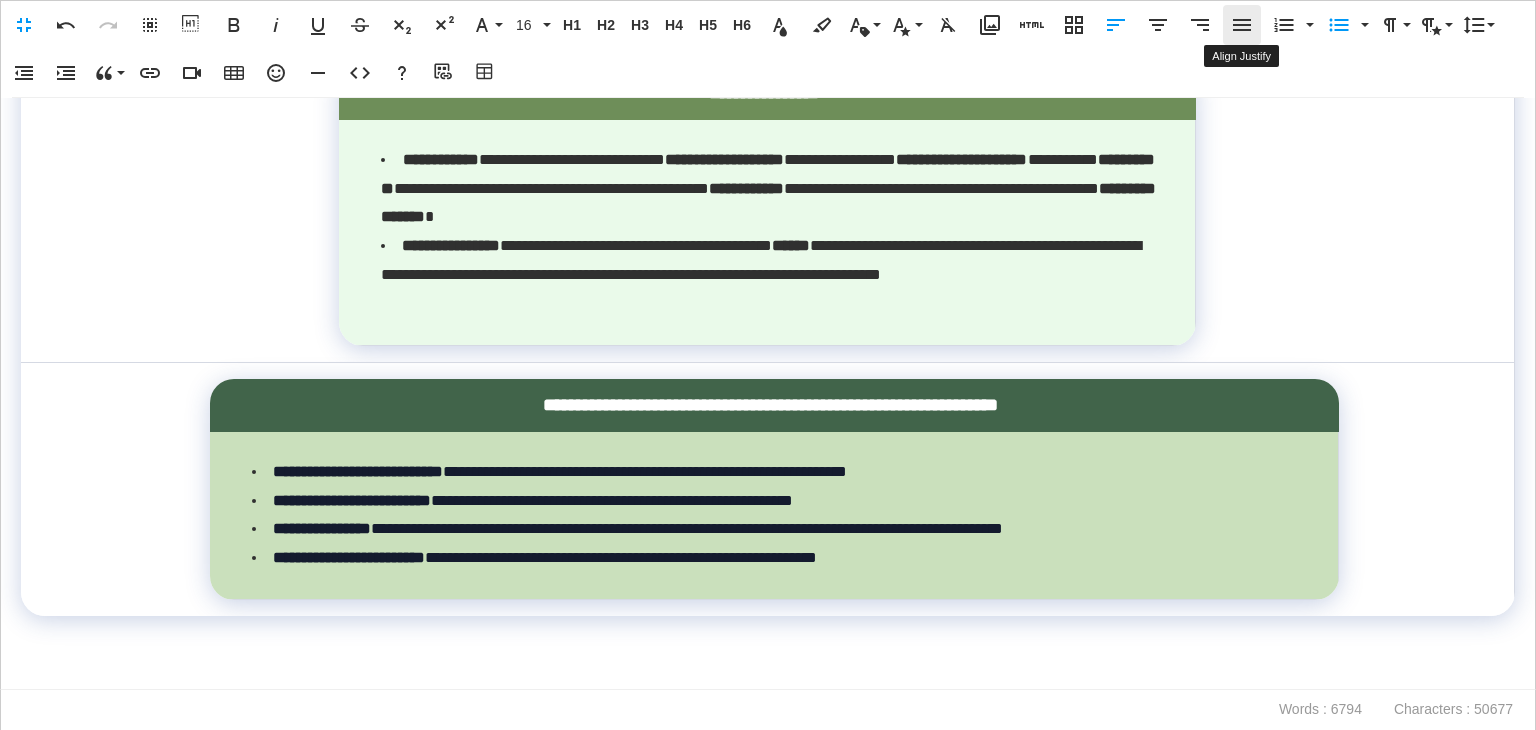 click 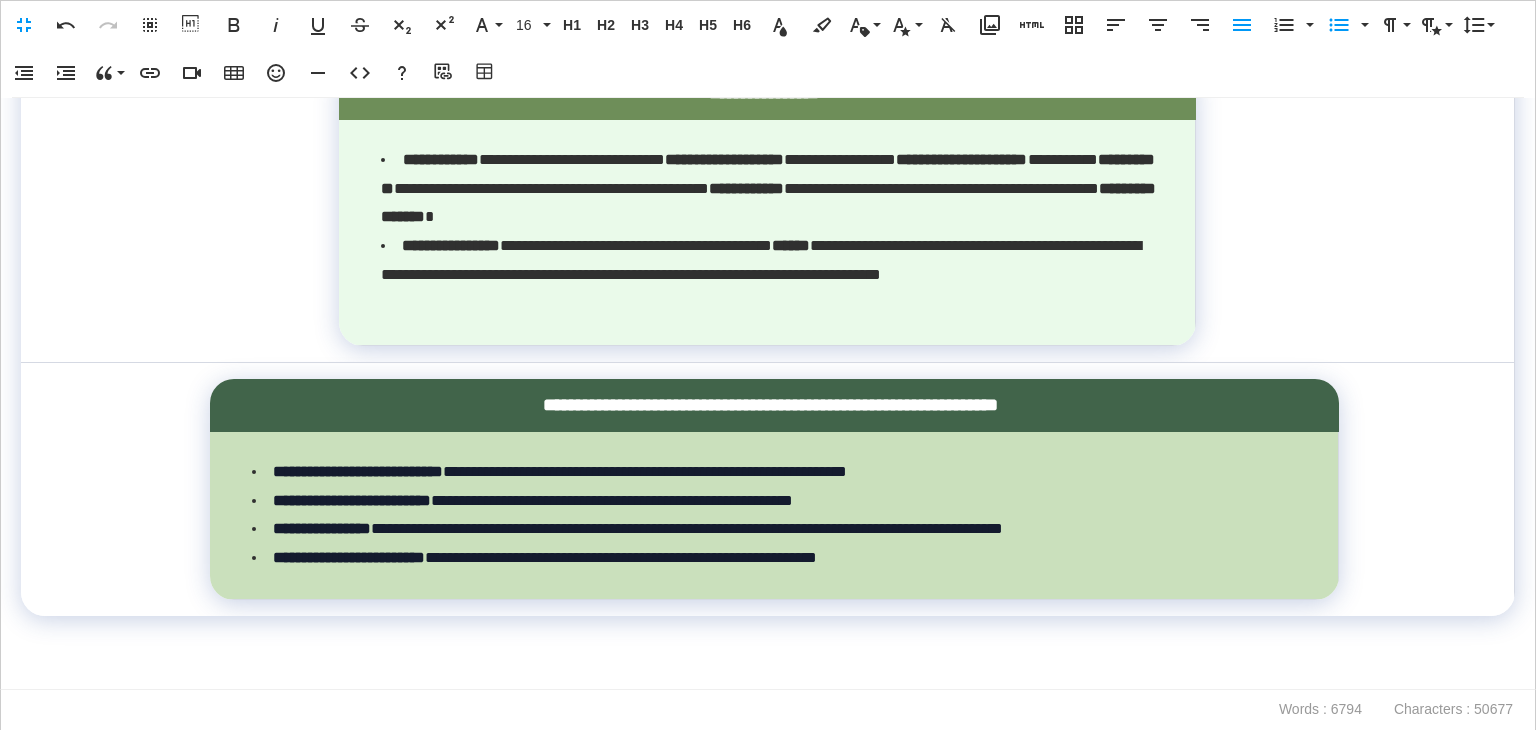 click on "**********" at bounding box center [772, -108] 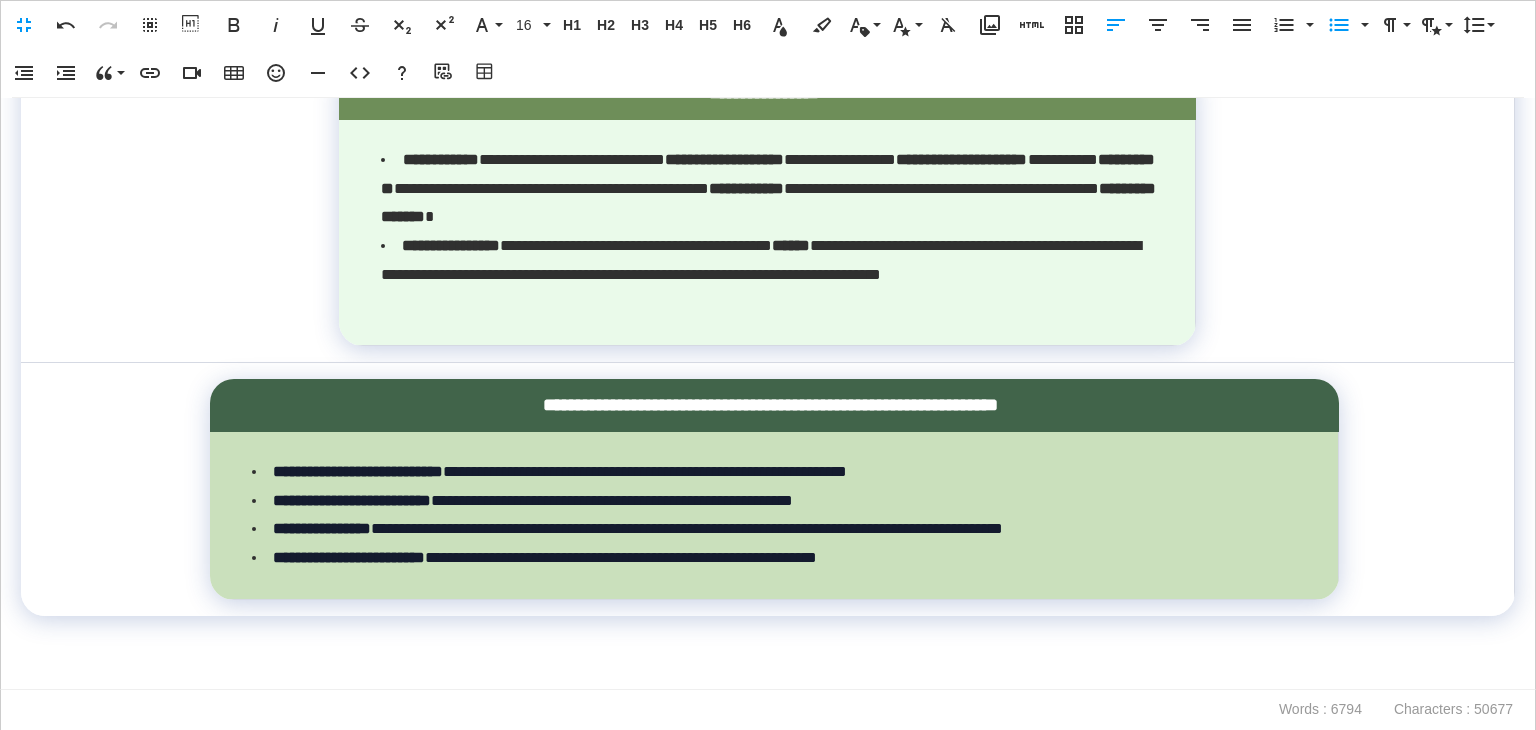 click on "**********" at bounding box center (768, 394) 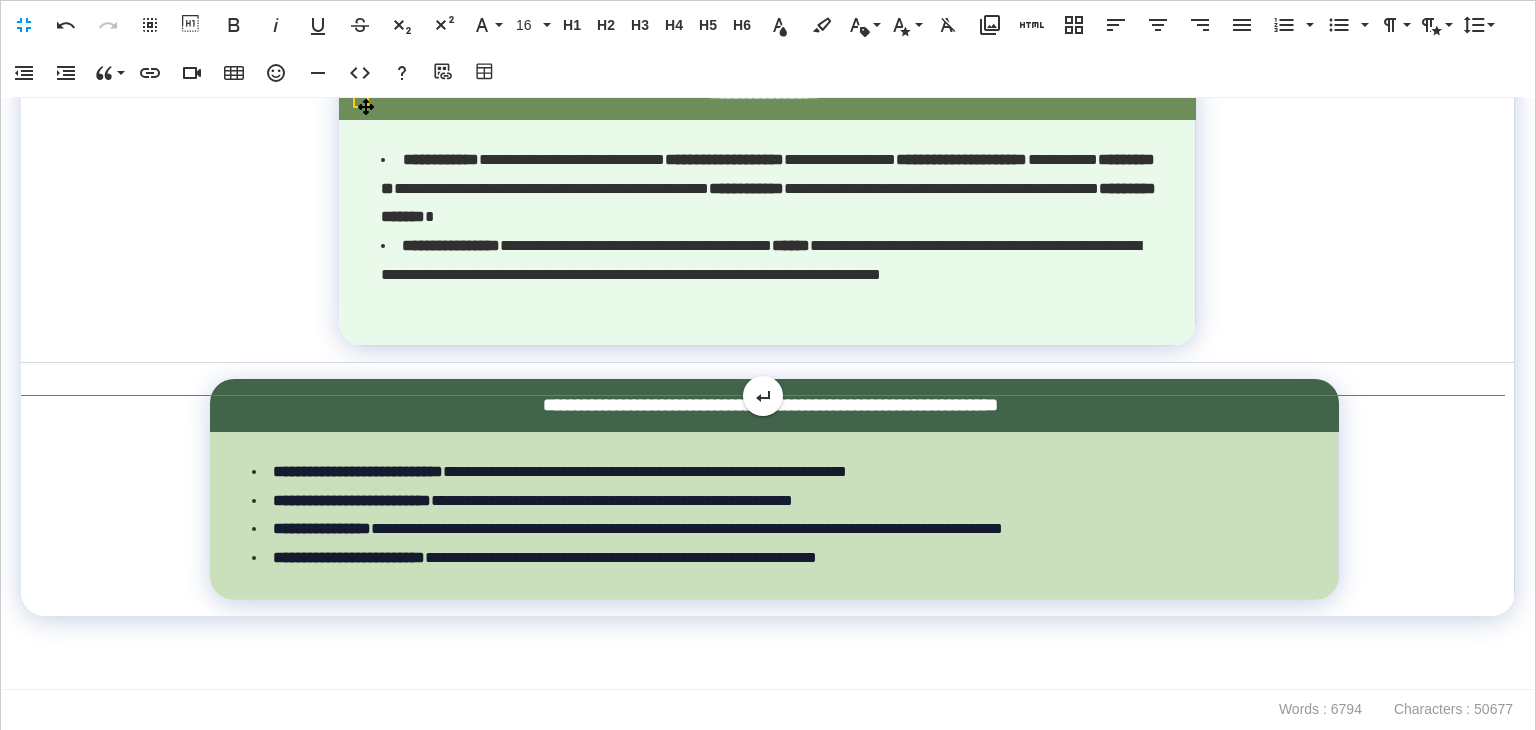 scroll, scrollTop: 21388, scrollLeft: 0, axis: vertical 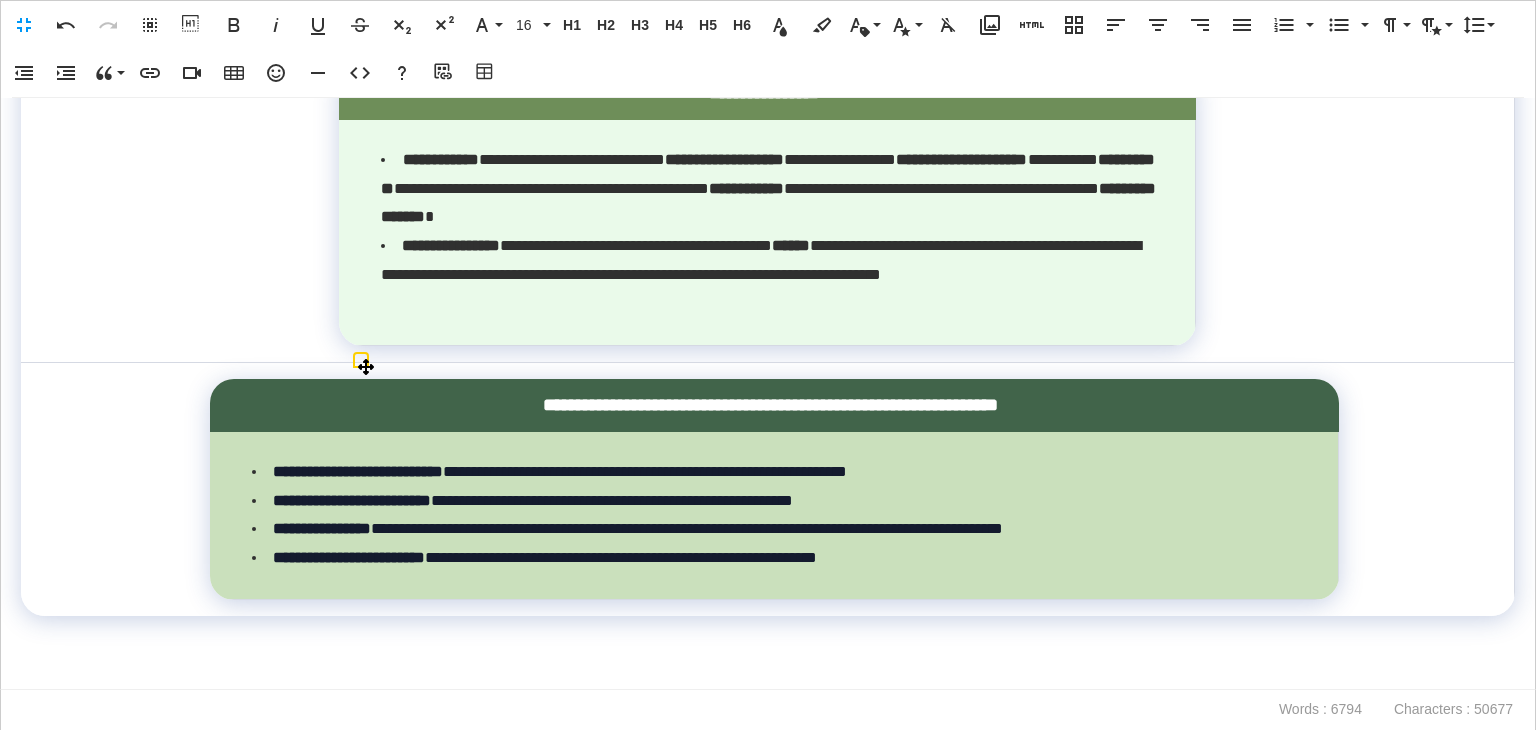 click on "**********" at bounding box center [769, 275] 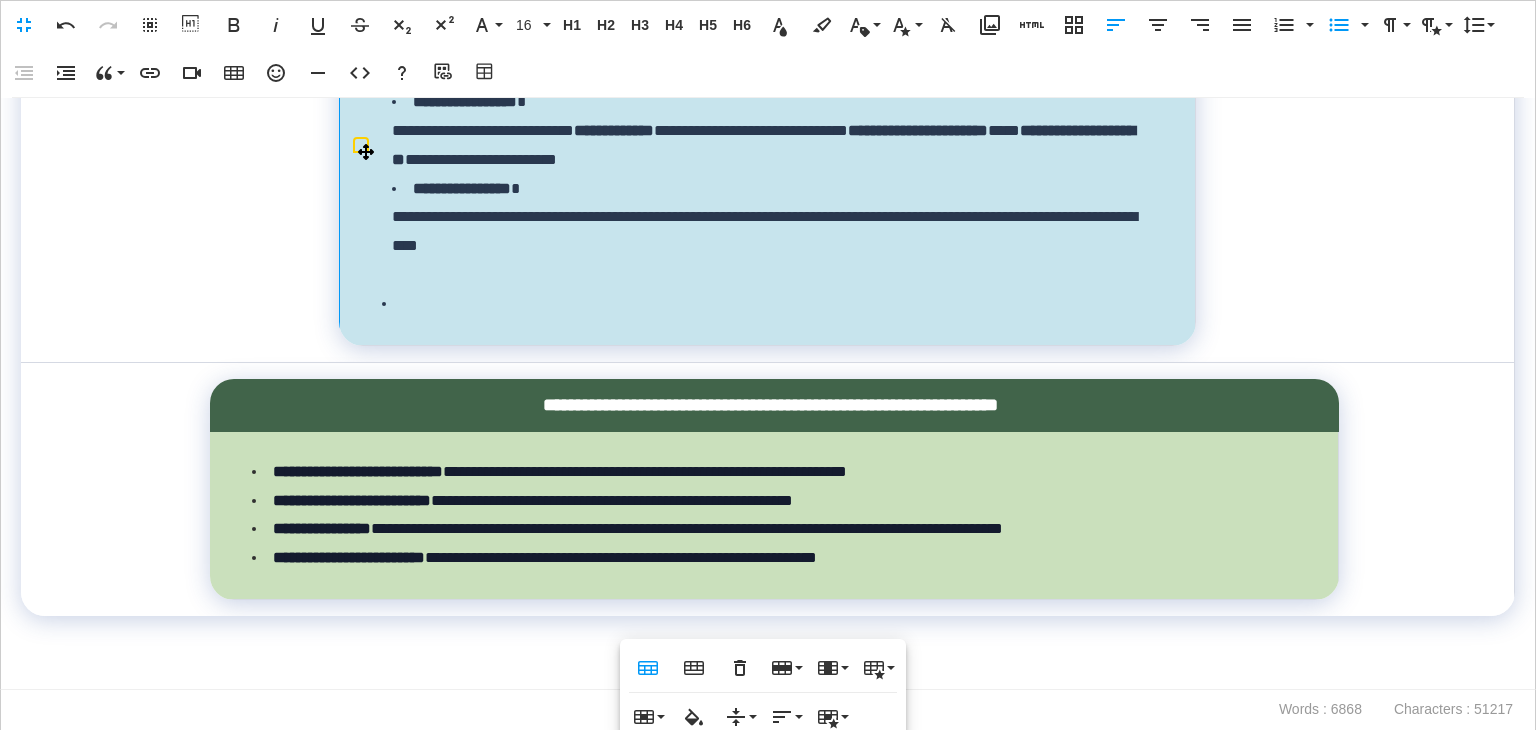 scroll, scrollTop: 21703, scrollLeft: 0, axis: vertical 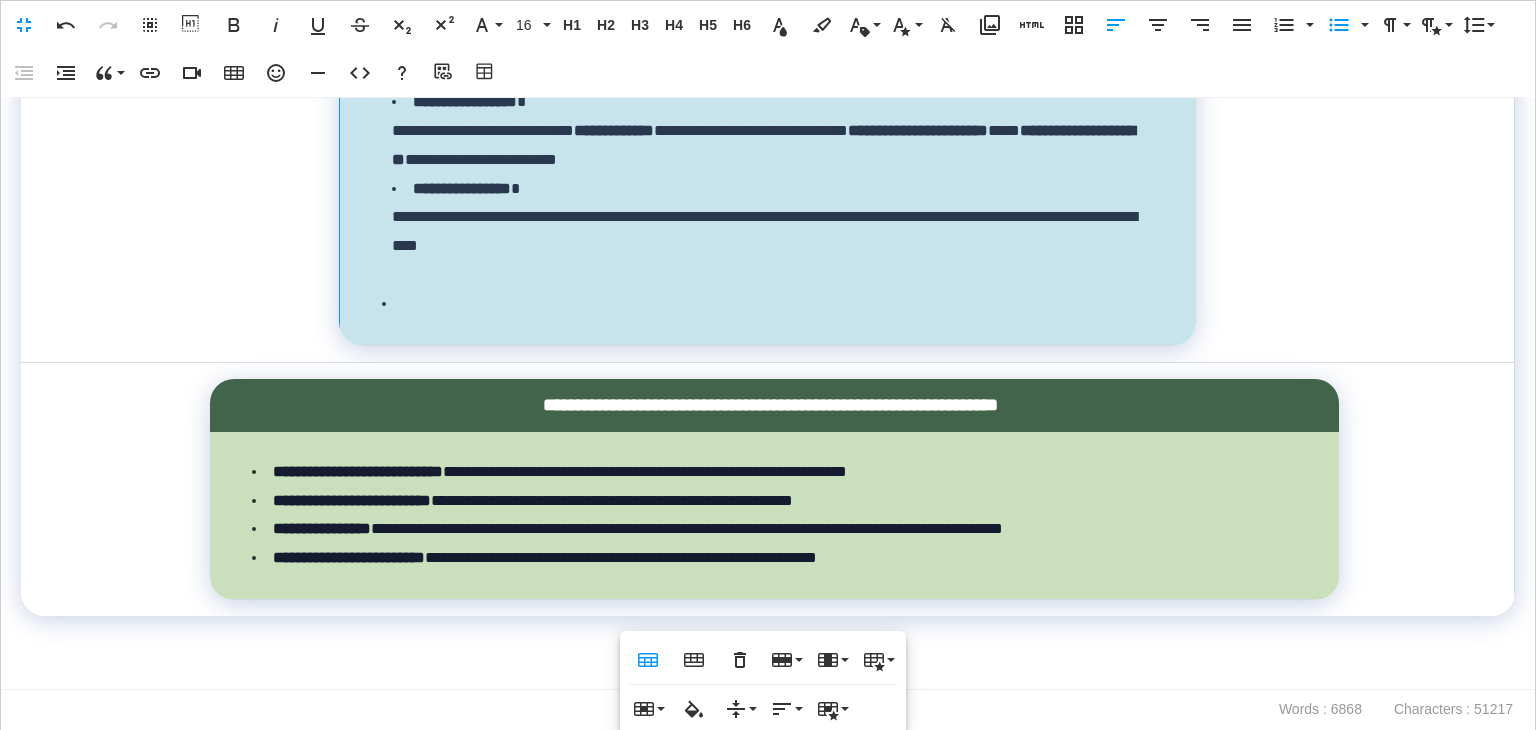 click on "**********" at bounding box center [770, 160] 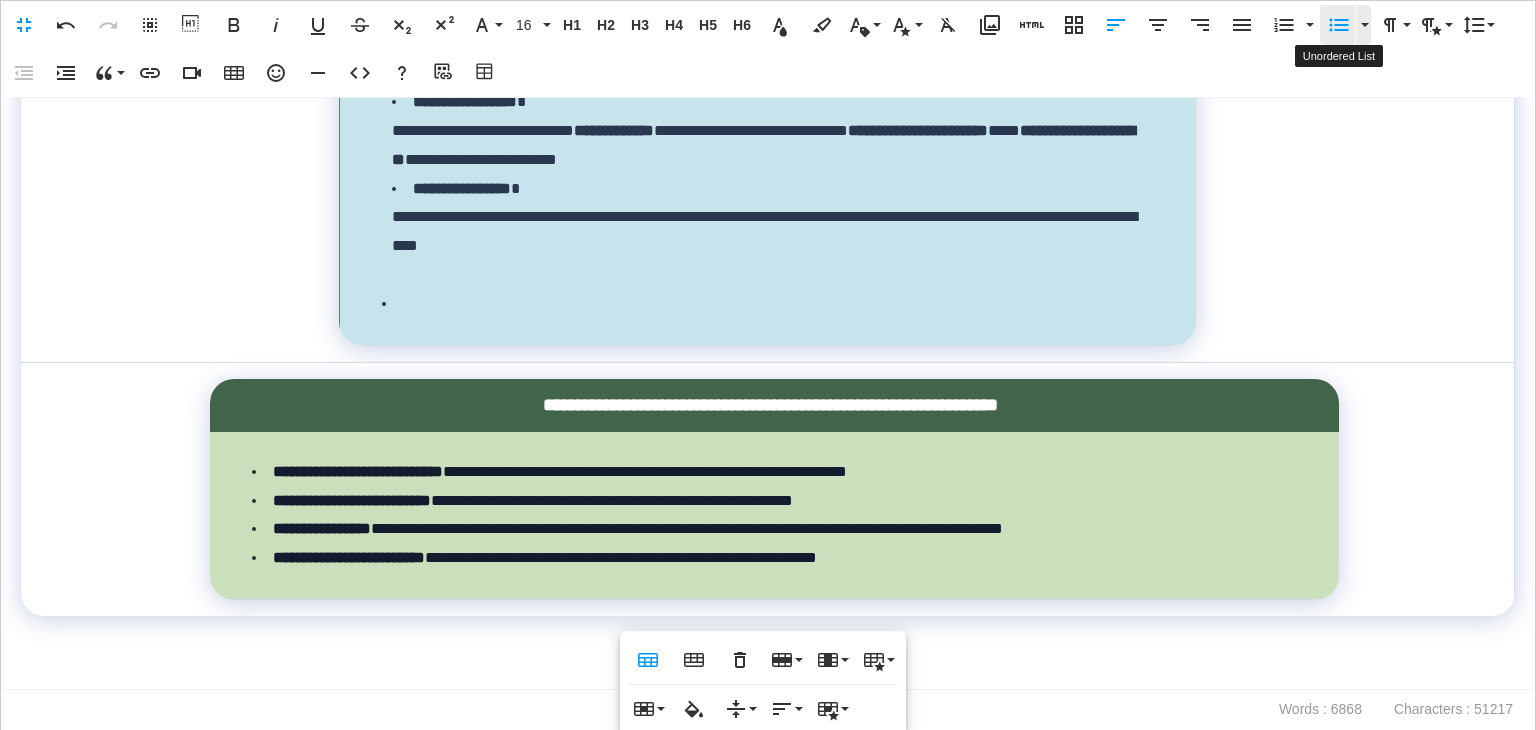 click 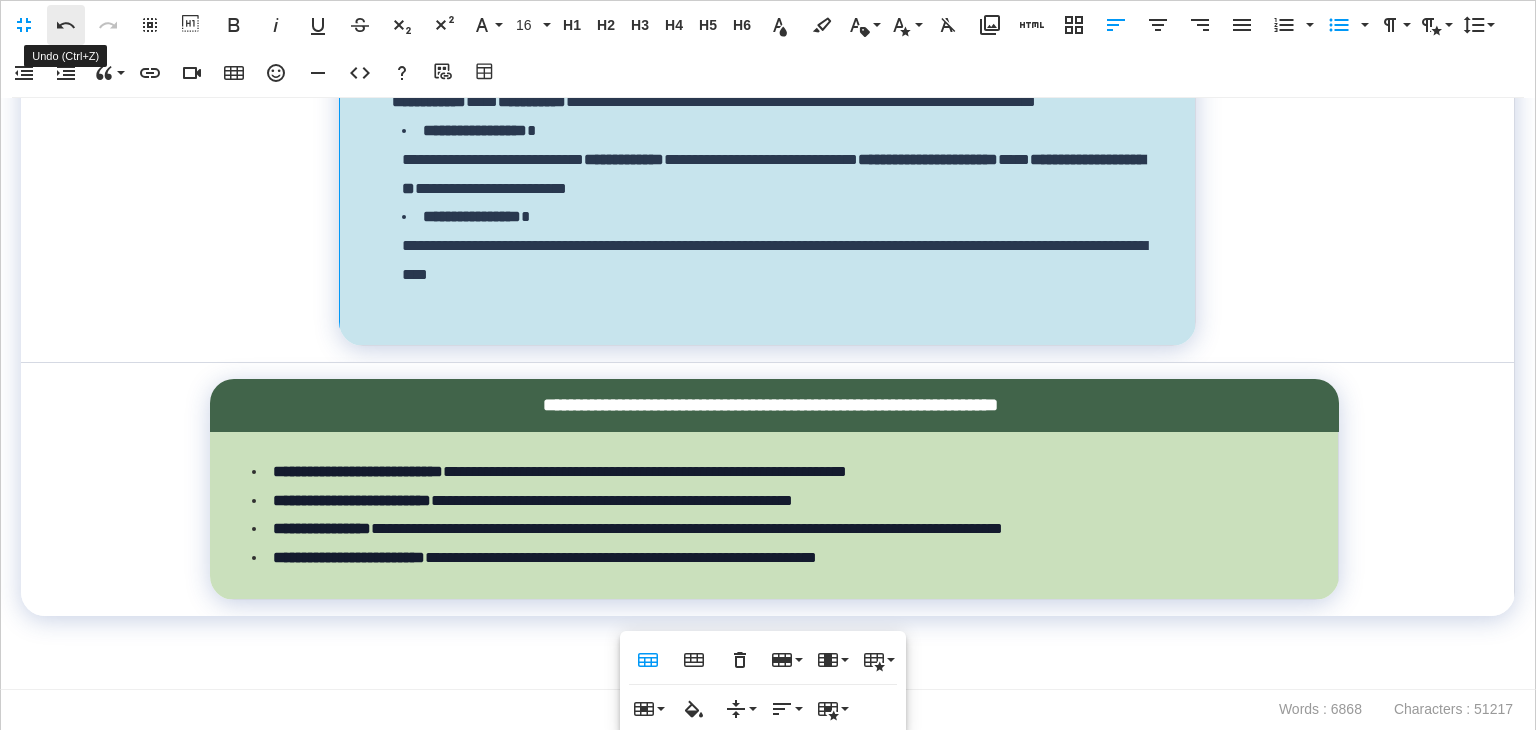 click 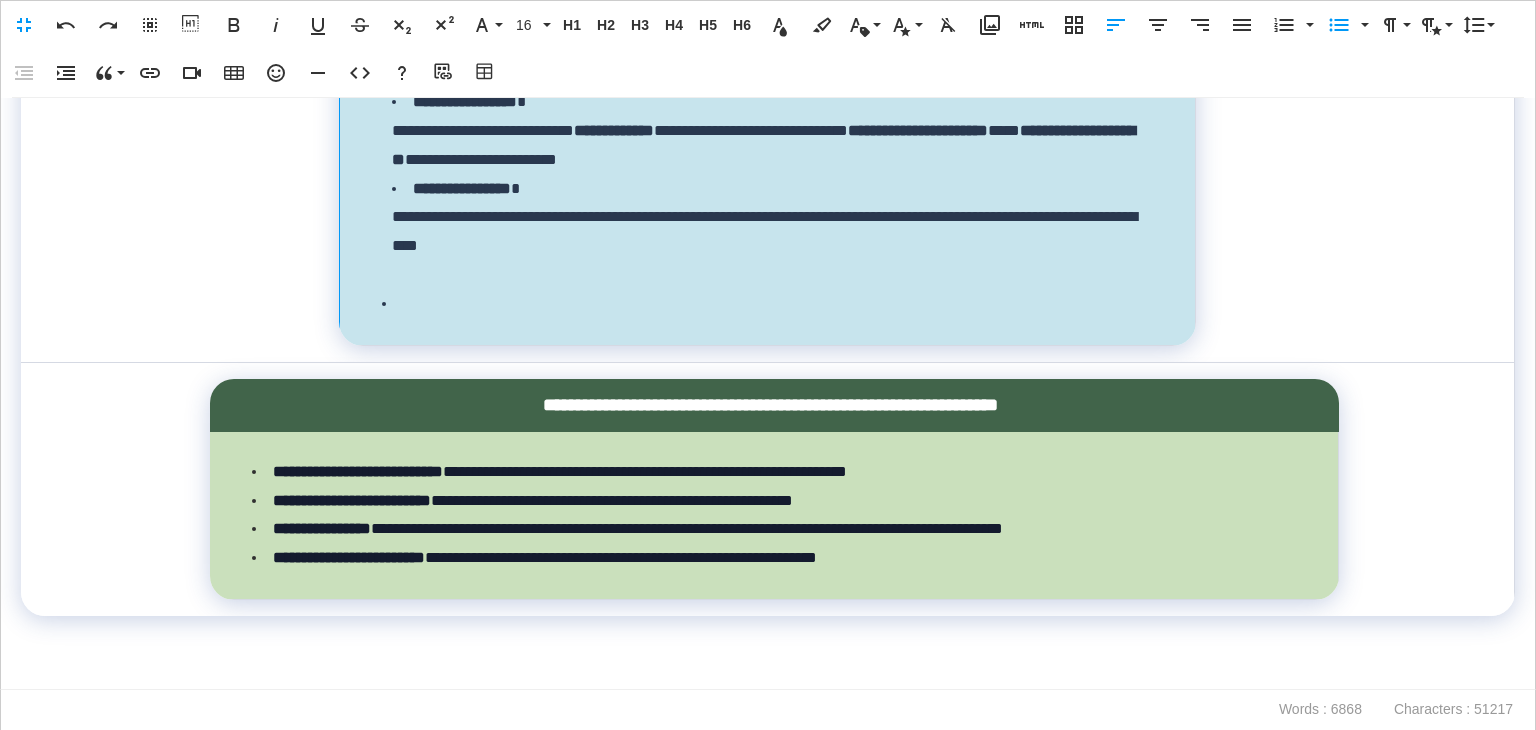 click on "**********" at bounding box center (770, 160) 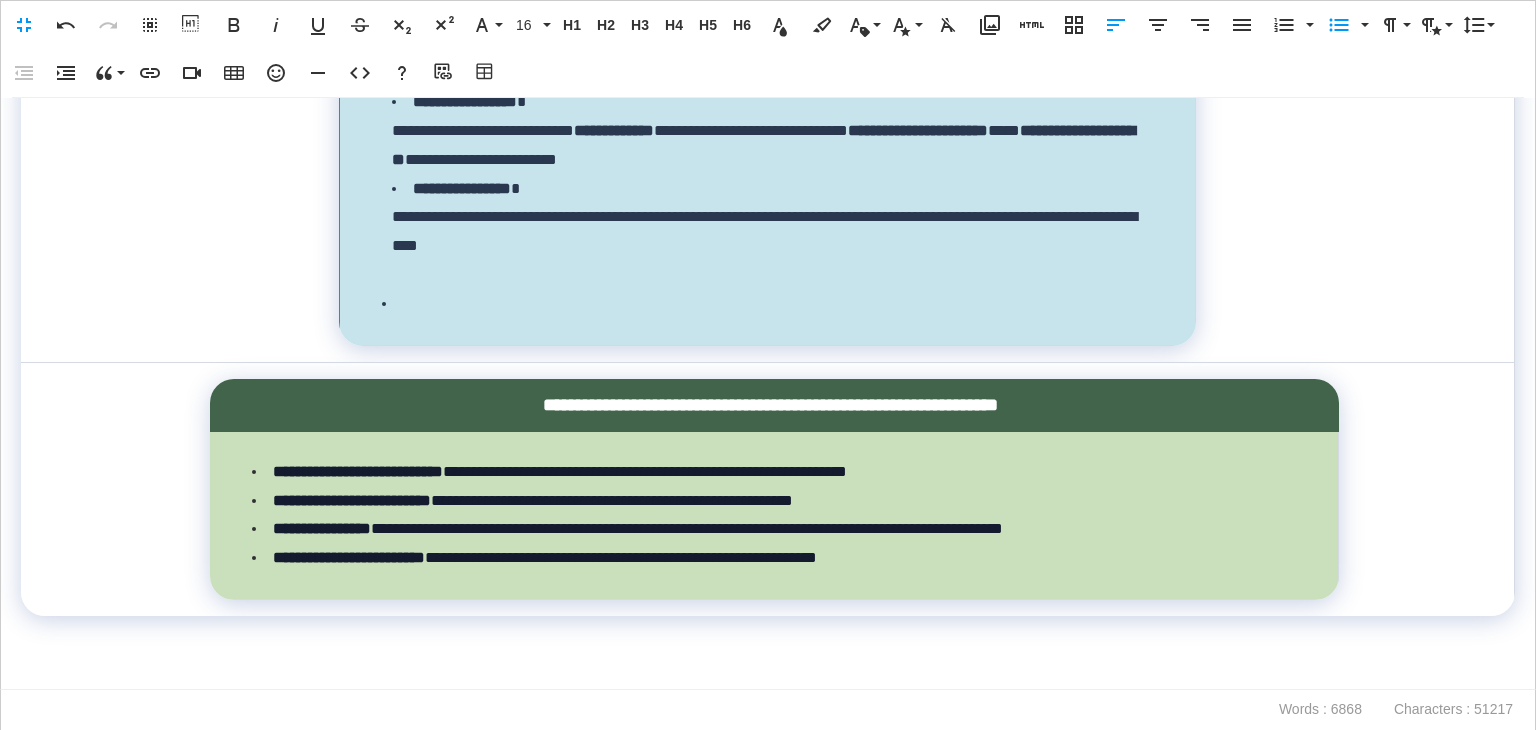 click on "**********" at bounding box center (770, -13) 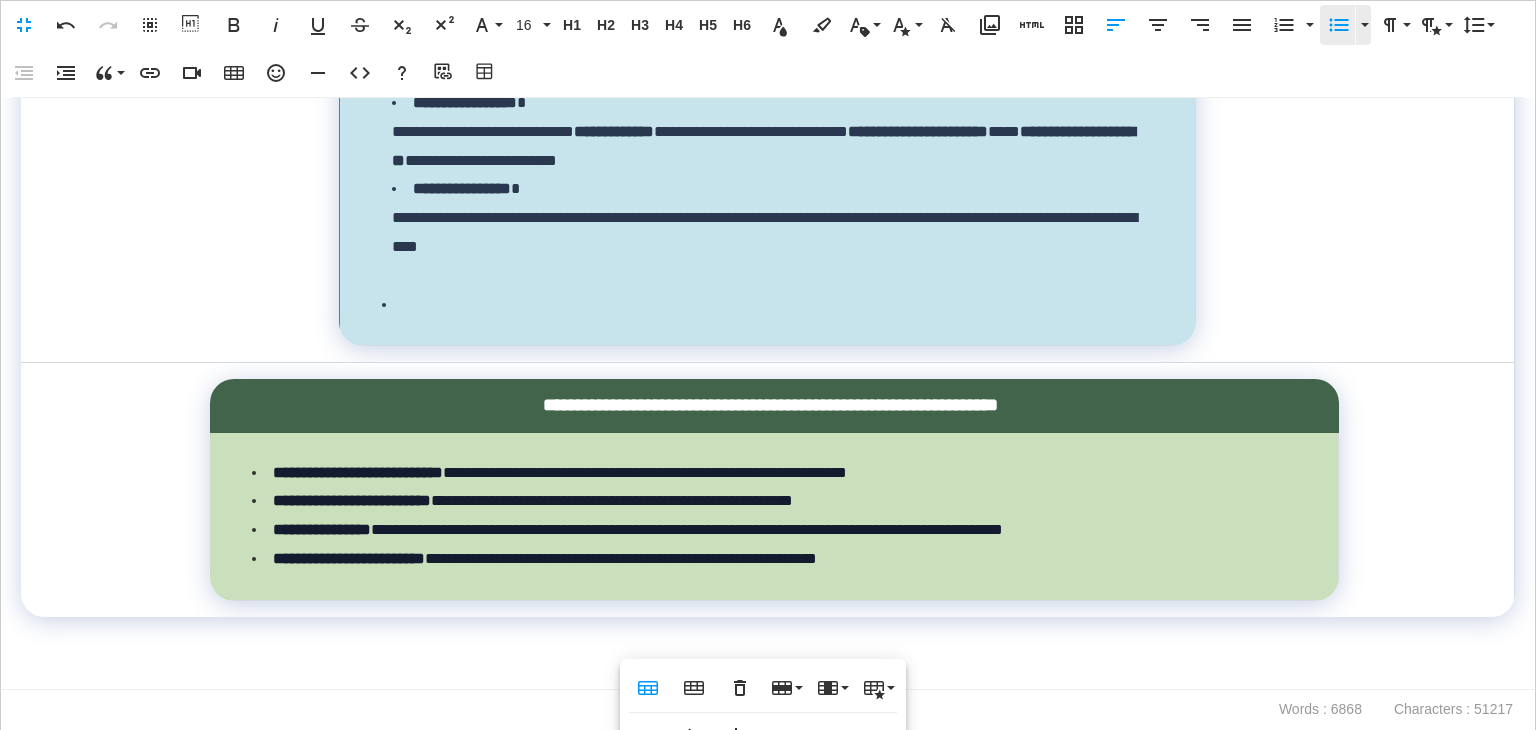 click 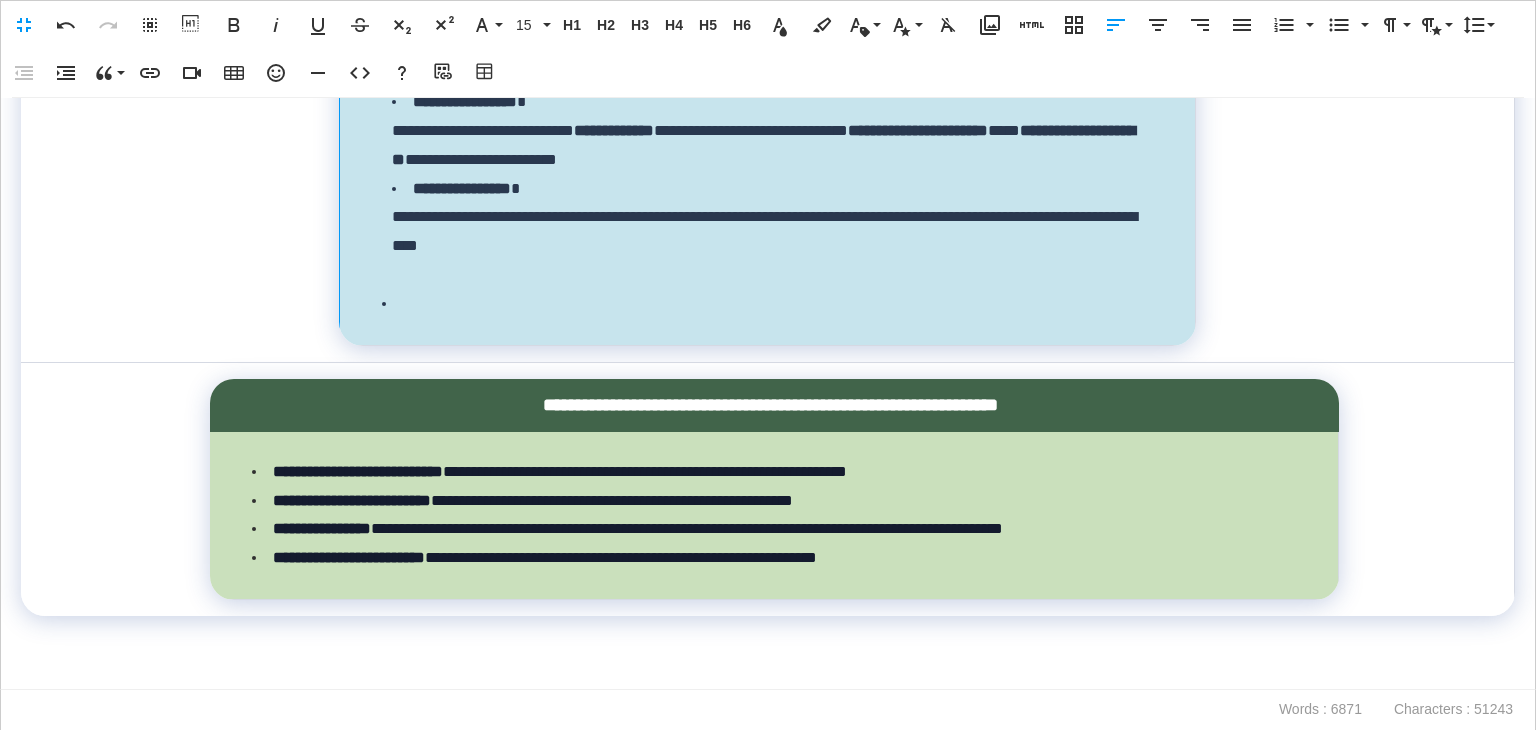 drag, startPoint x: 372, startPoint y: 315, endPoint x: 354, endPoint y: 315, distance: 18 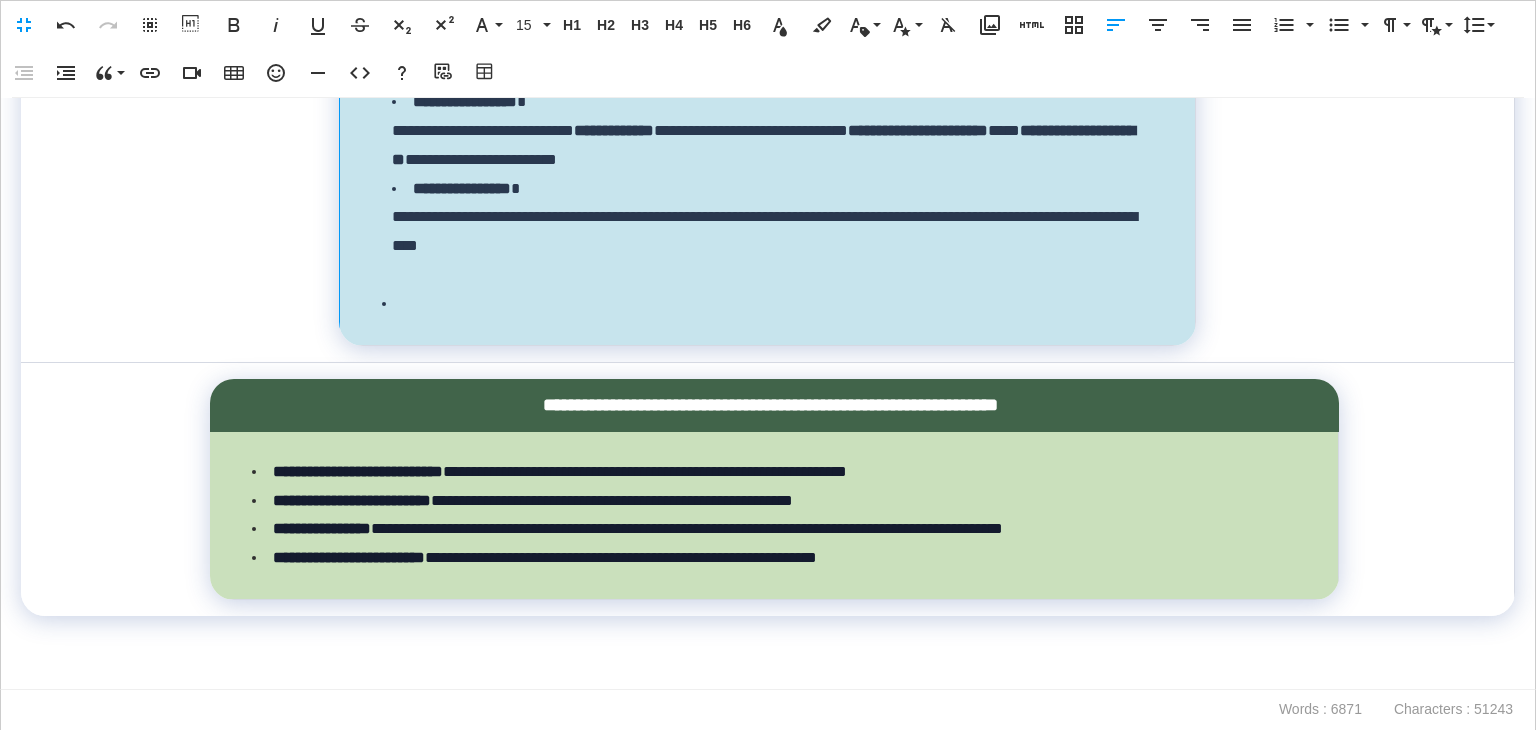 click on "**********" at bounding box center [767, 67] 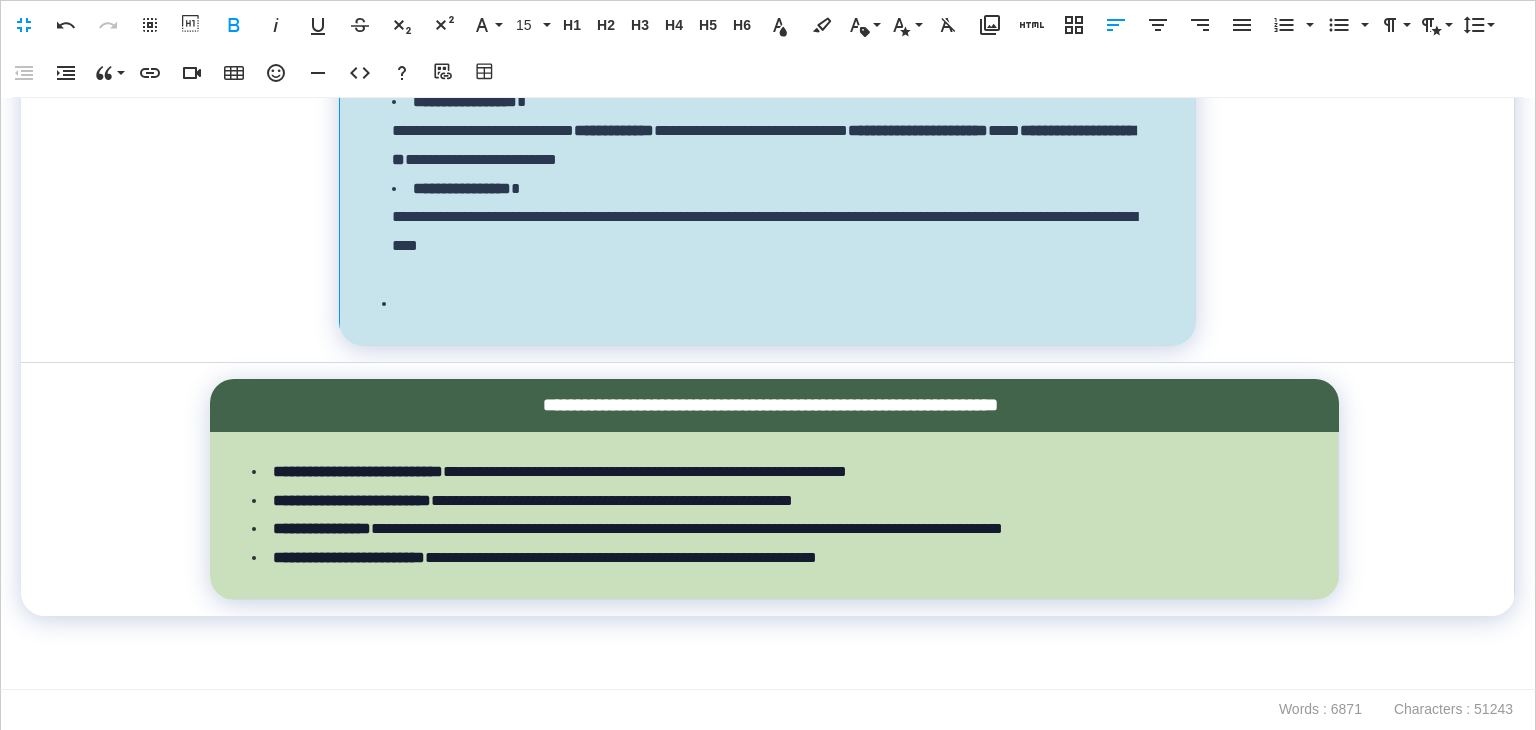click on "**********" at bounding box center (770, 160) 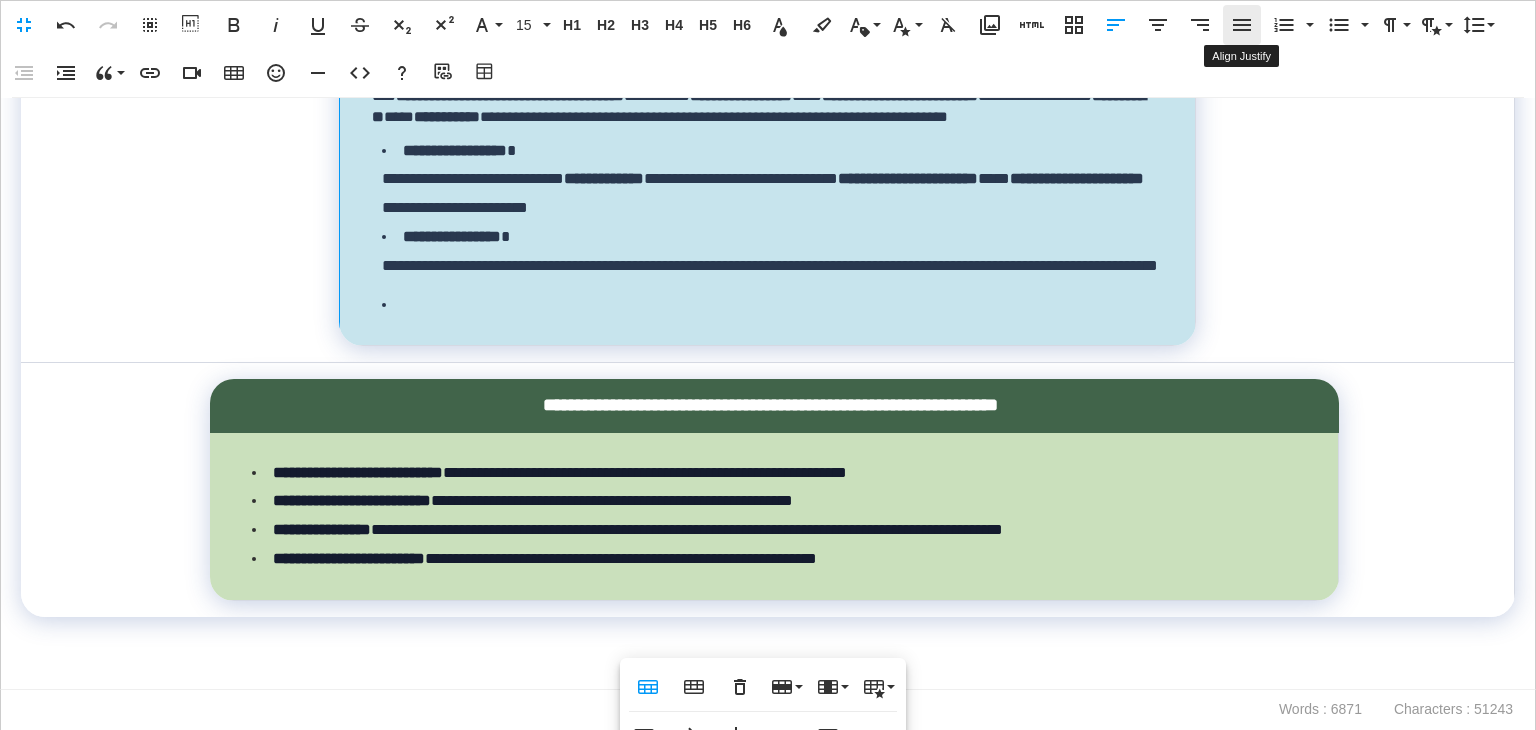 click on "Align Justify" at bounding box center [1242, 25] 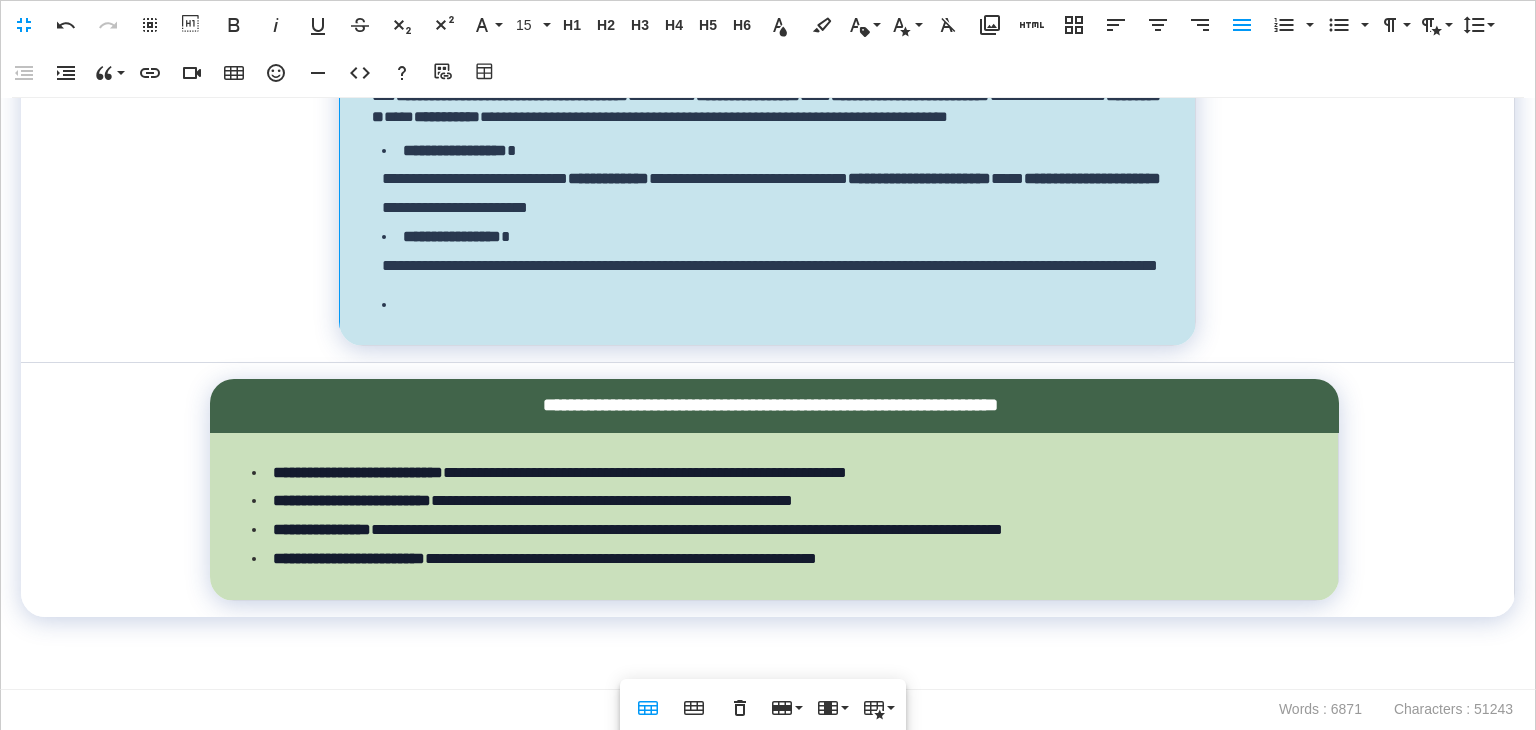 click on "**********" at bounding box center [768, 63] 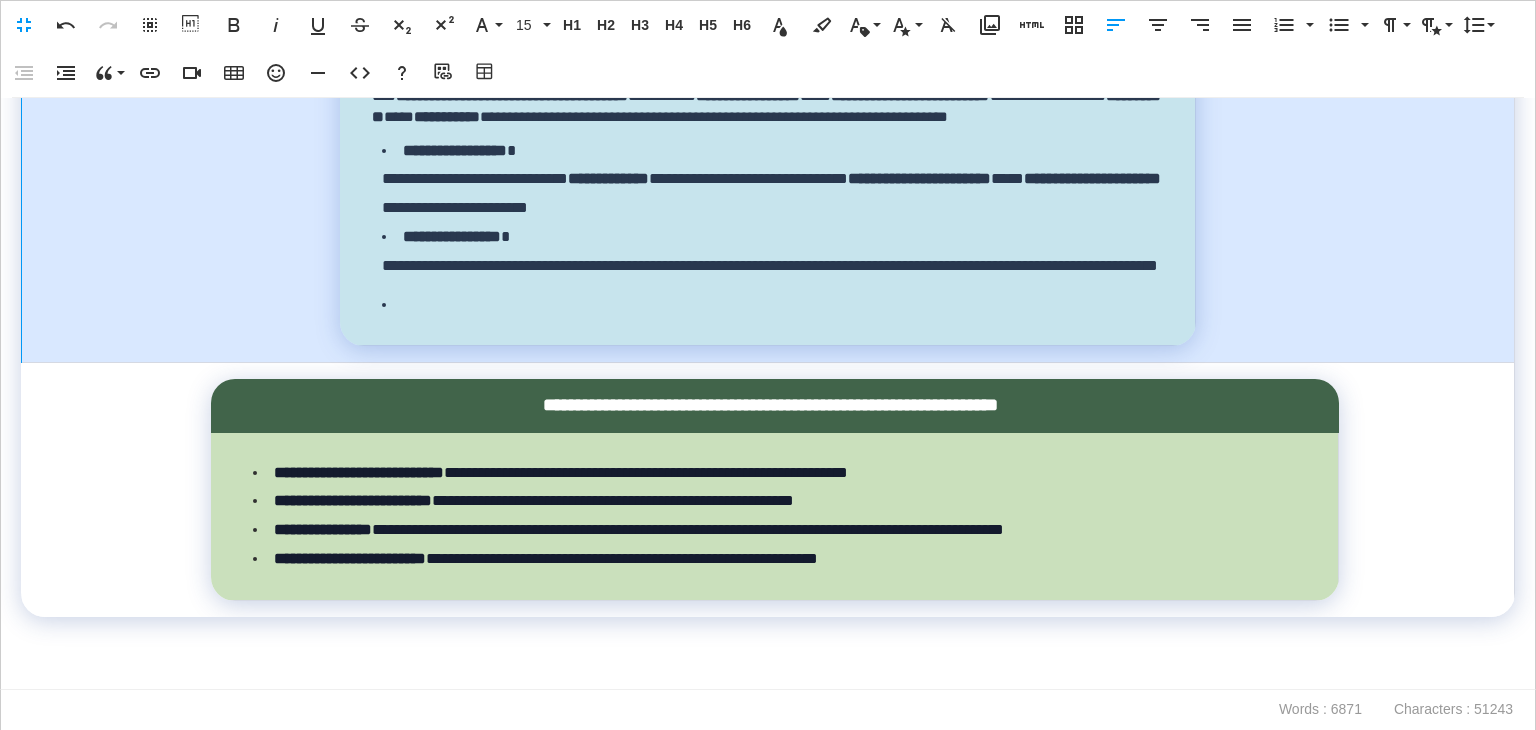 click on "**********" at bounding box center [771, 179] 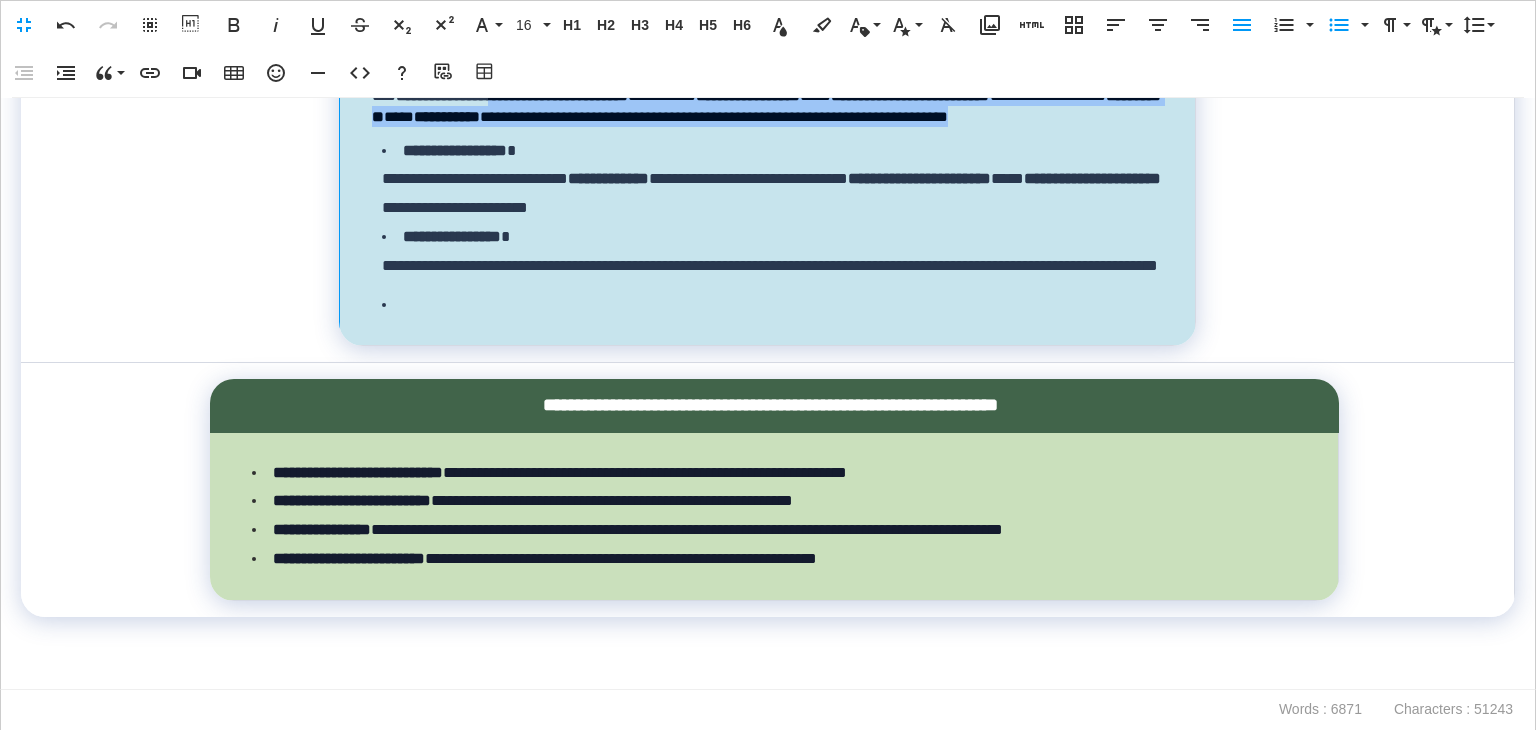 drag, startPoint x: 517, startPoint y: 409, endPoint x: 509, endPoint y: 359, distance: 50.635956 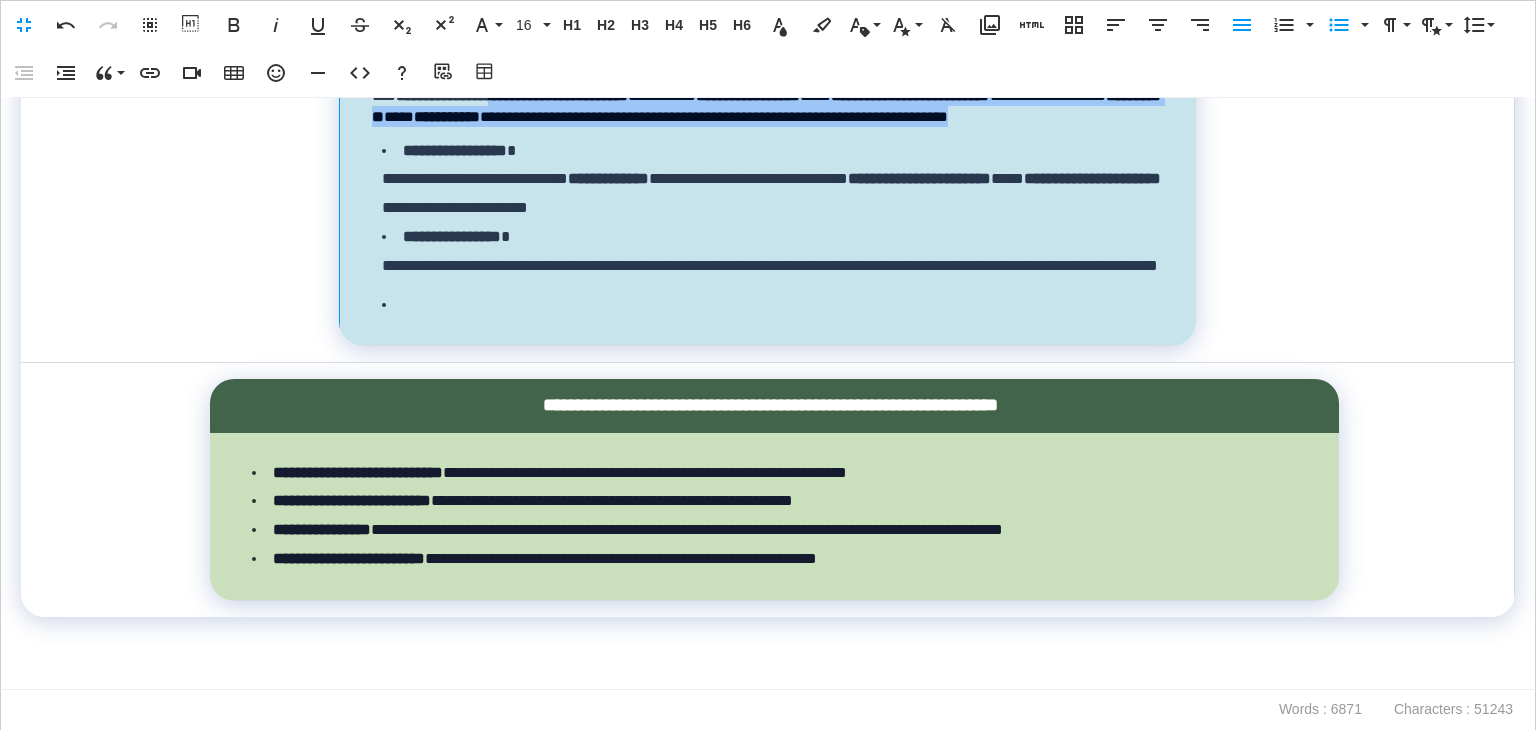 click on "**********" at bounding box center (767, 89) 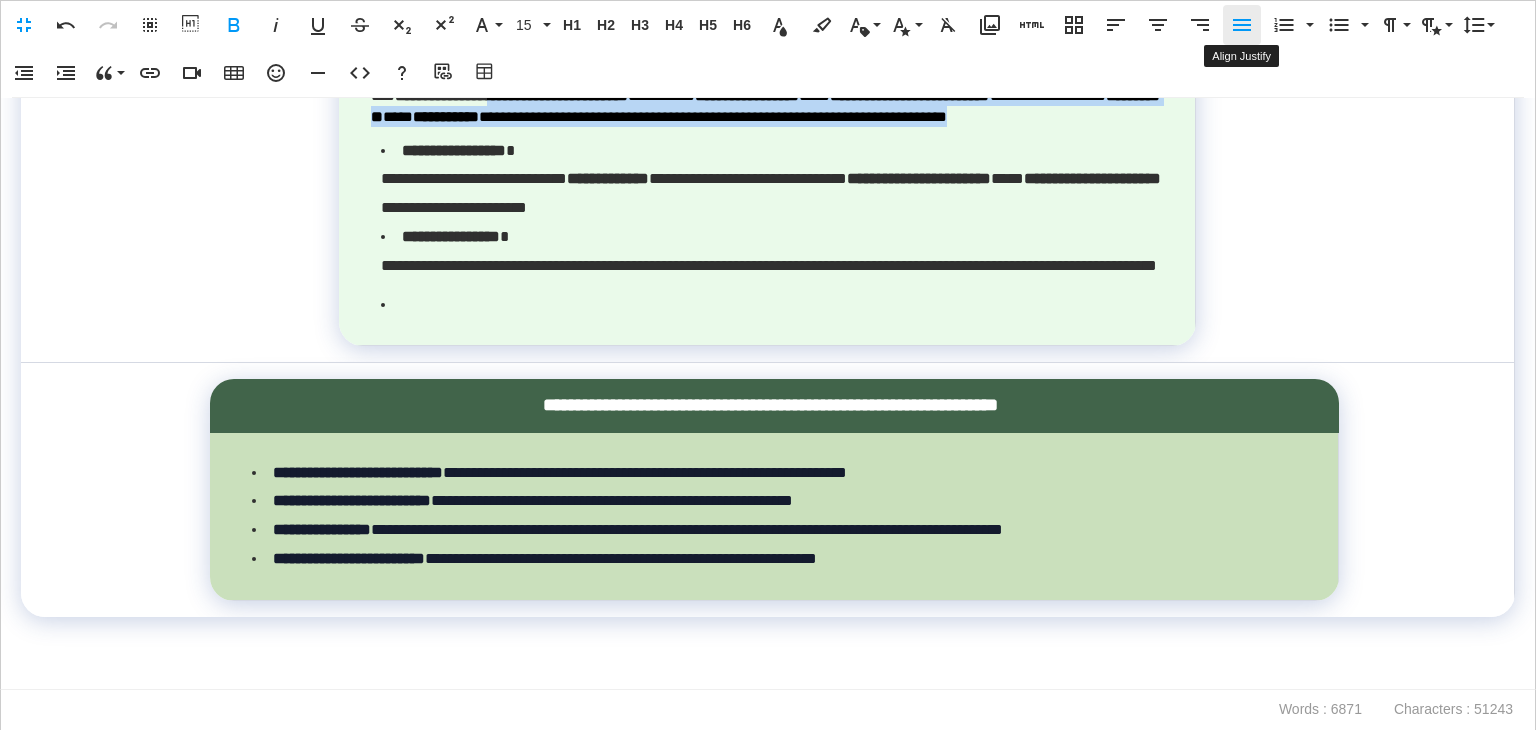 click 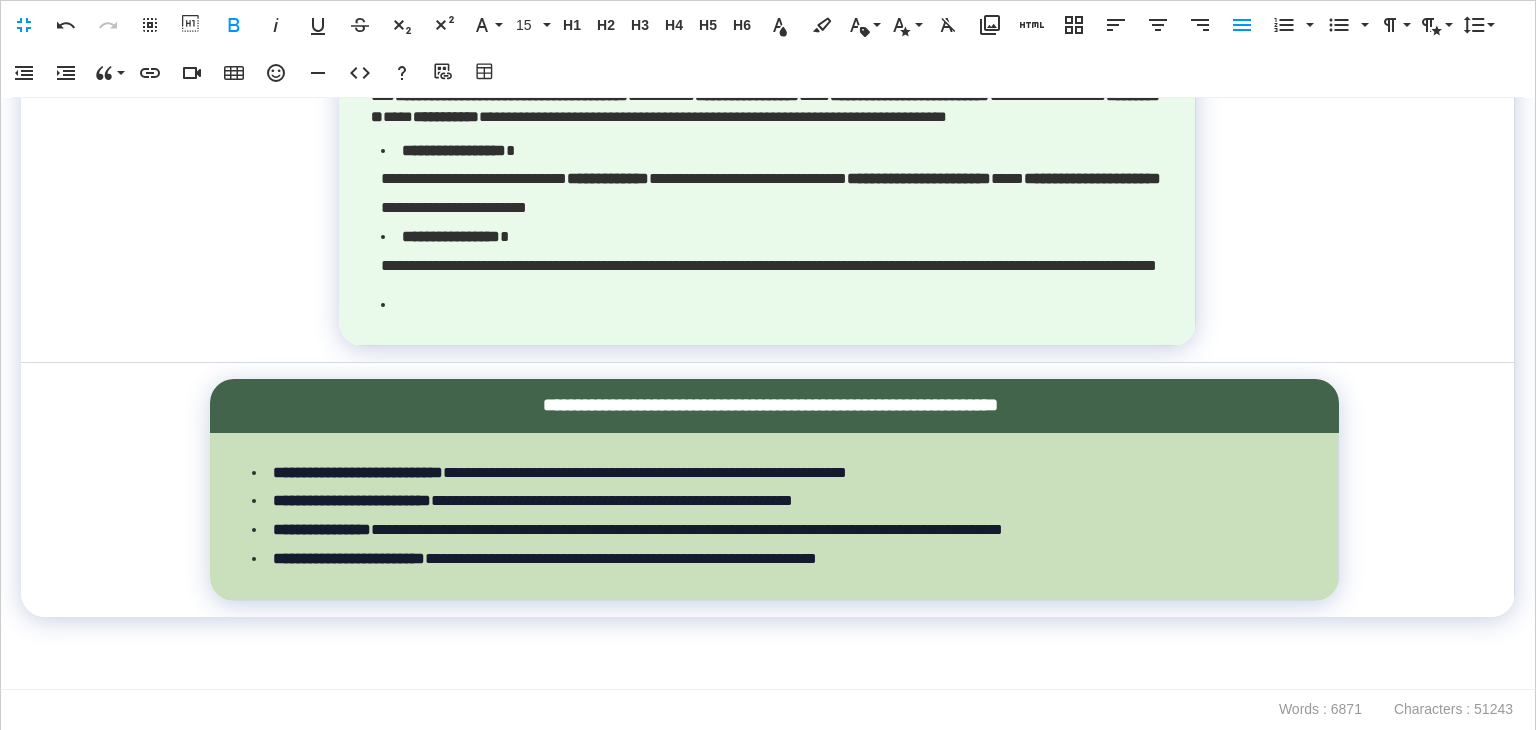click on "**********" at bounding box center [511, 95] 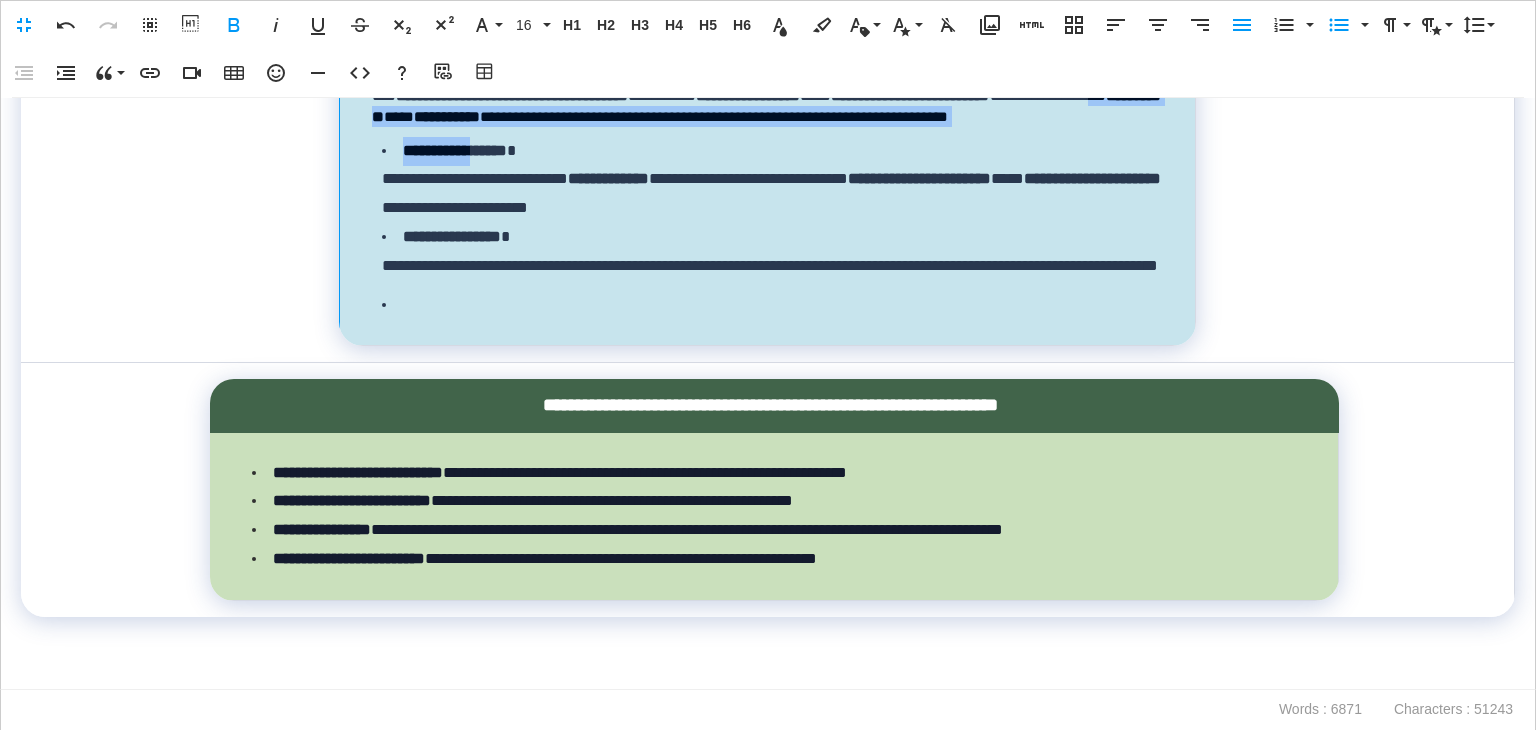 drag, startPoint x: 501, startPoint y: 422, endPoint x: 444, endPoint y: 396, distance: 62.649822 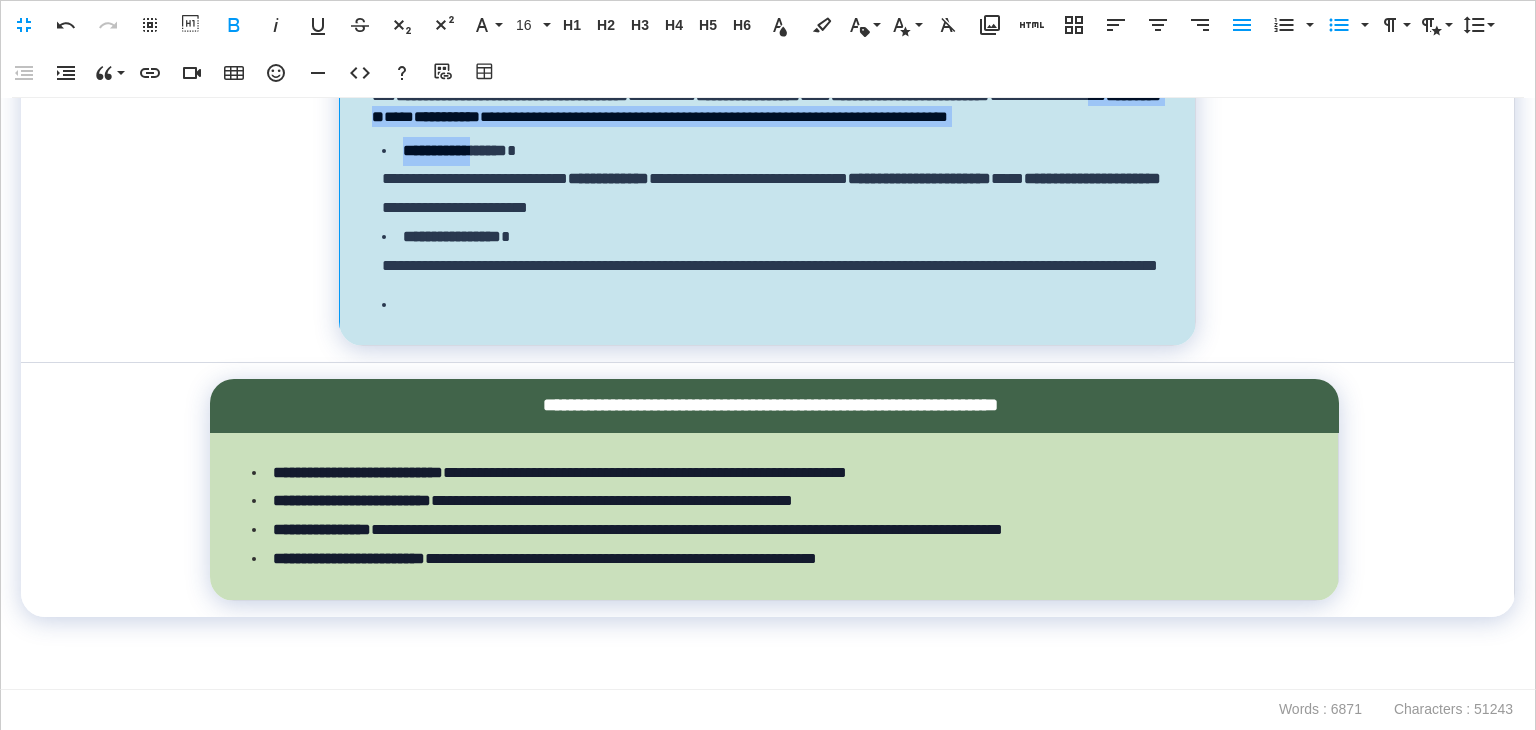 click on "**********" at bounding box center (767, 89) 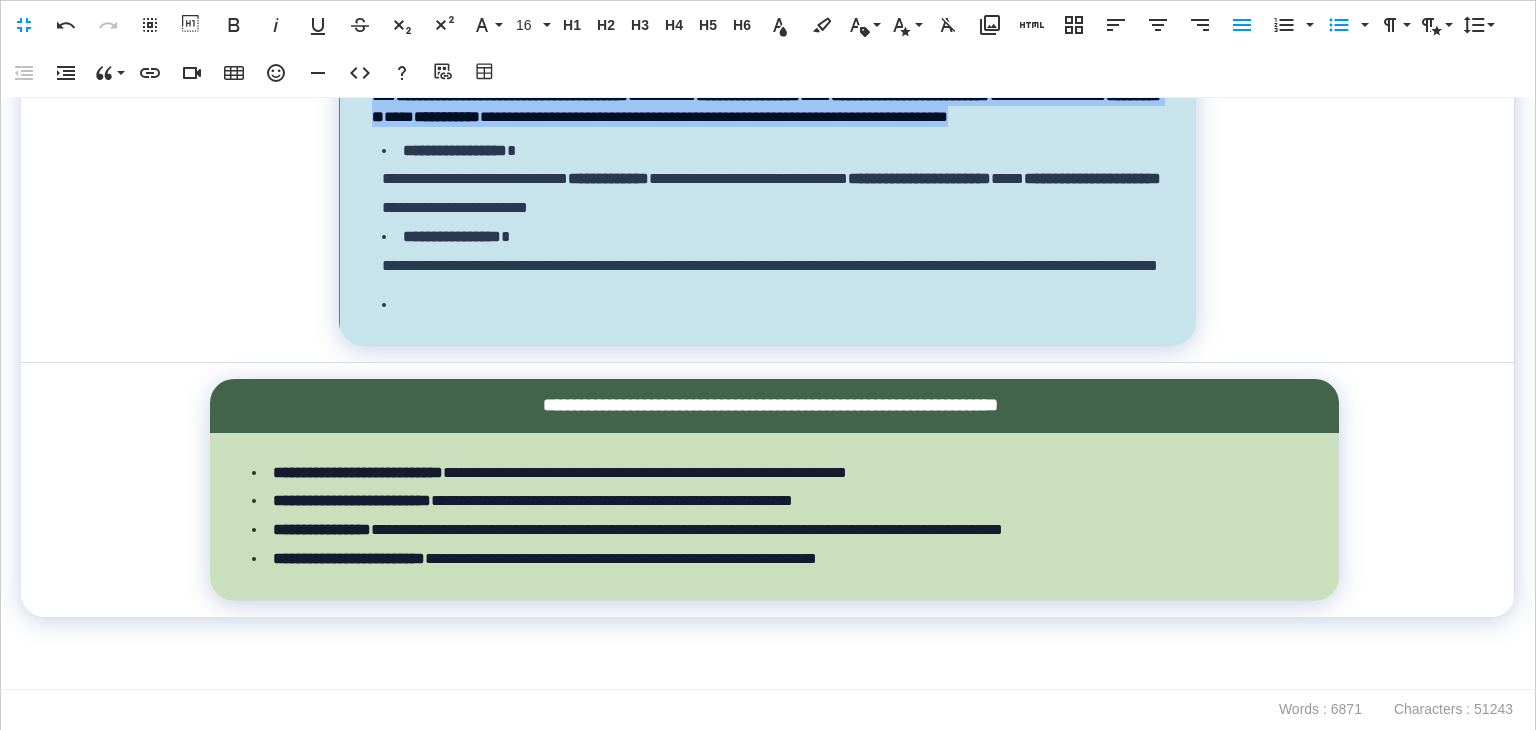 drag, startPoint x: 485, startPoint y: 411, endPoint x: 364, endPoint y: 369, distance: 128.082 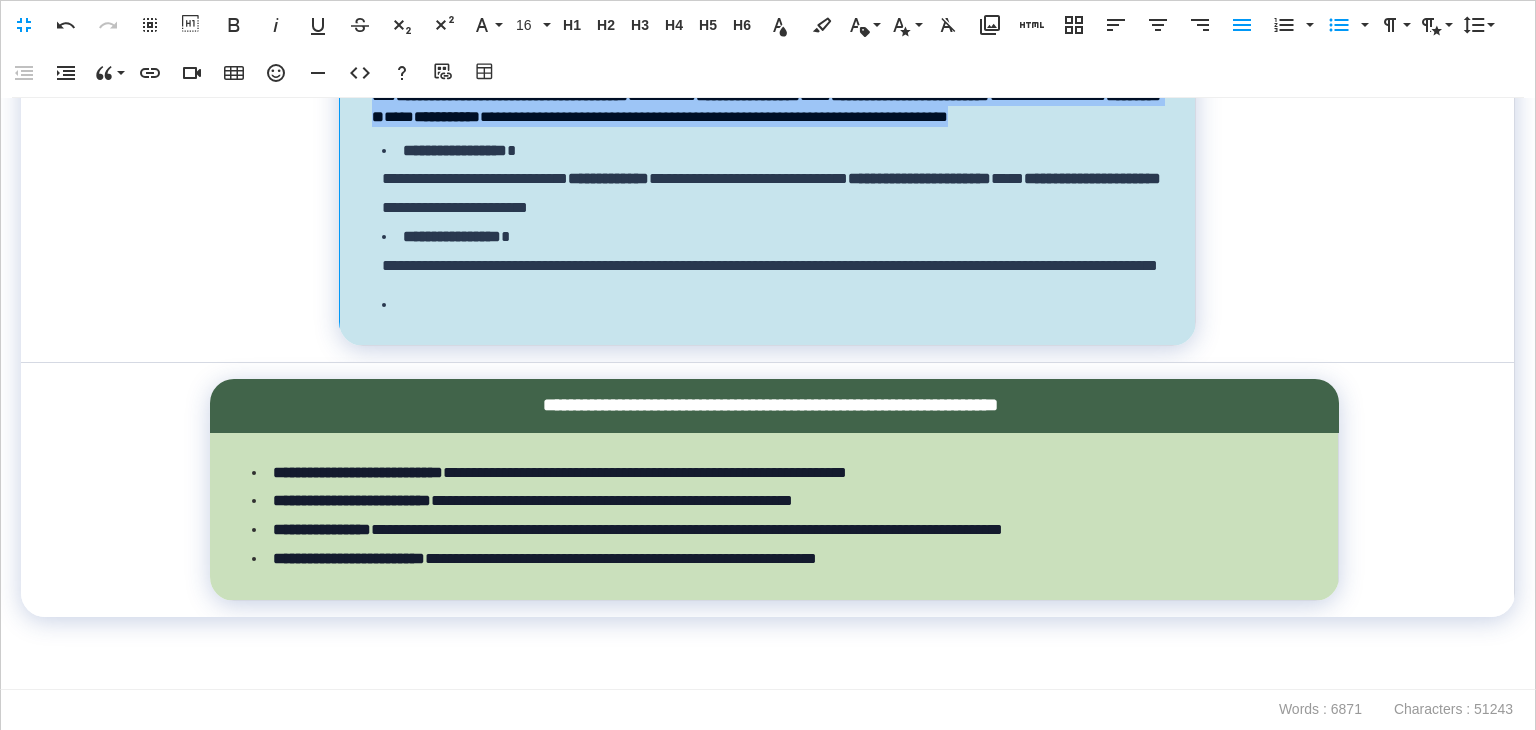 click on "**********" at bounding box center (767, 89) 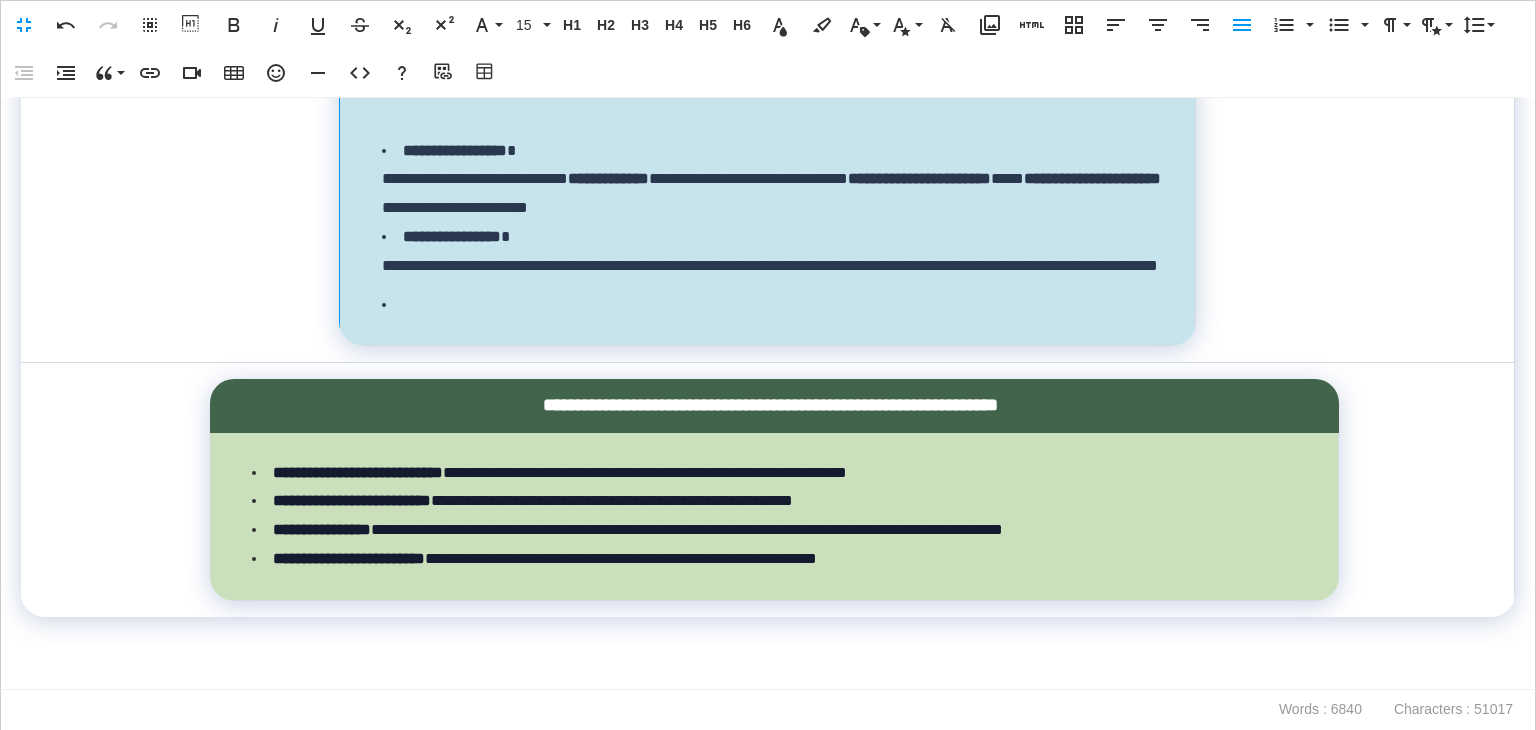 click on "**********" at bounding box center [767, 100] 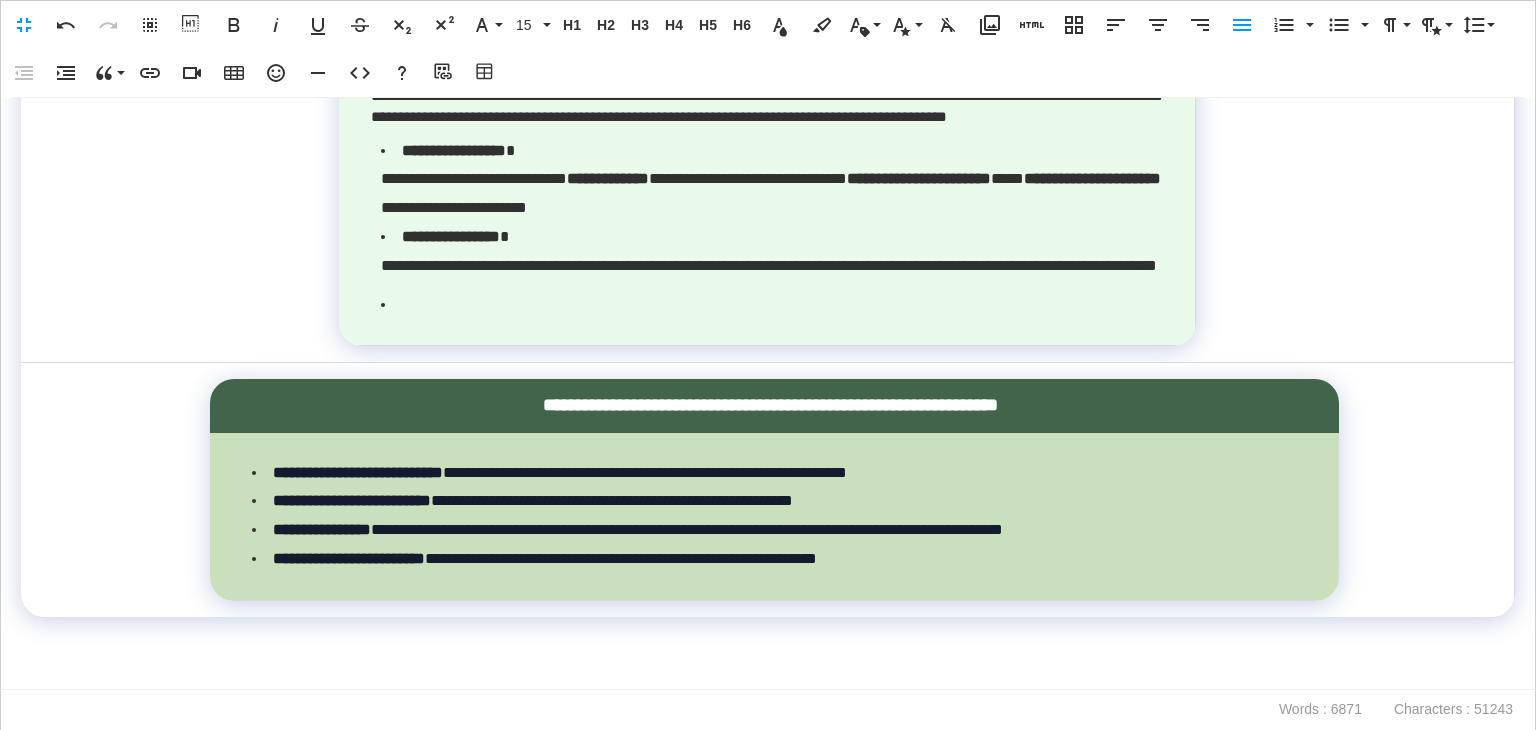 scroll, scrollTop: 3659, scrollLeft: 3, axis: both 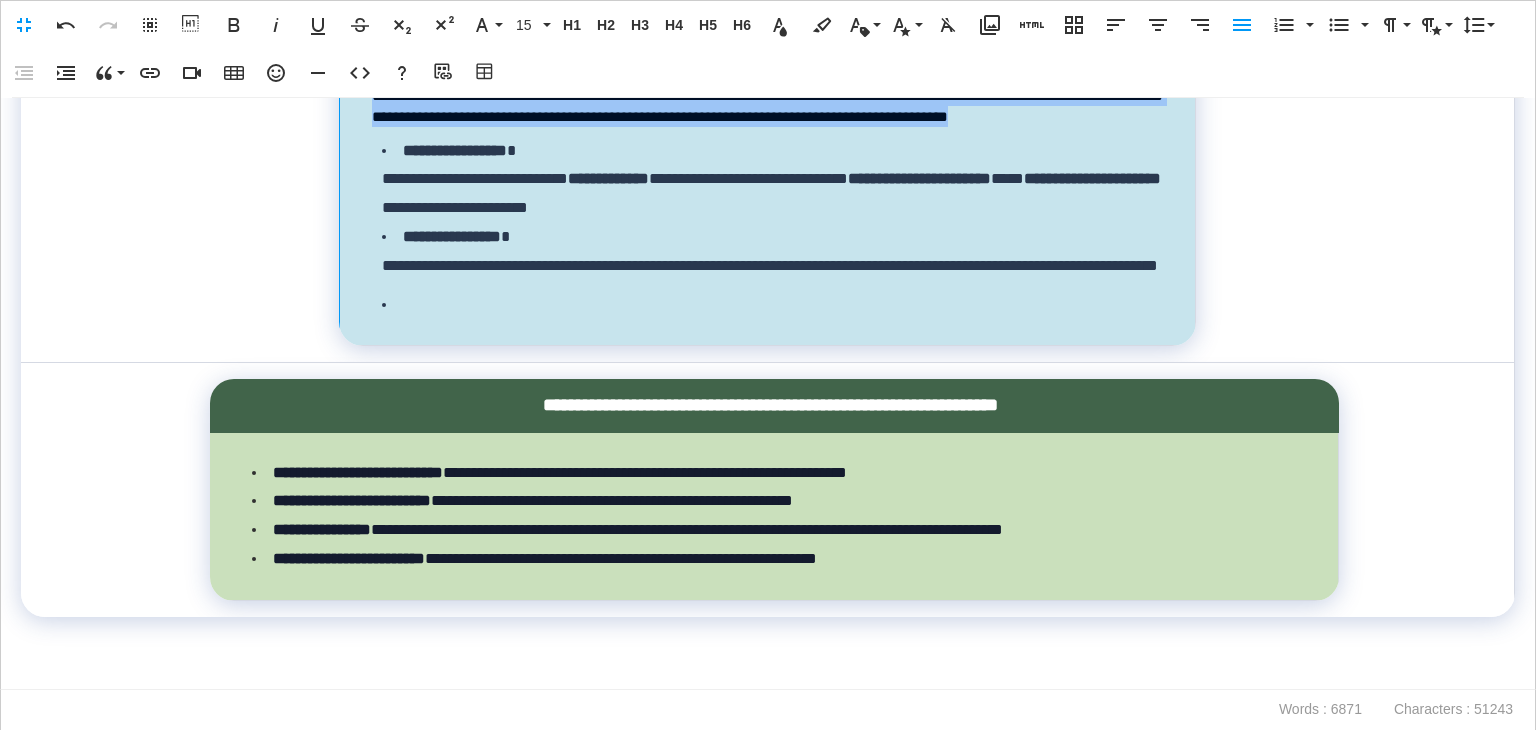 drag, startPoint x: 484, startPoint y: 413, endPoint x: 386, endPoint y: 353, distance: 114.90866 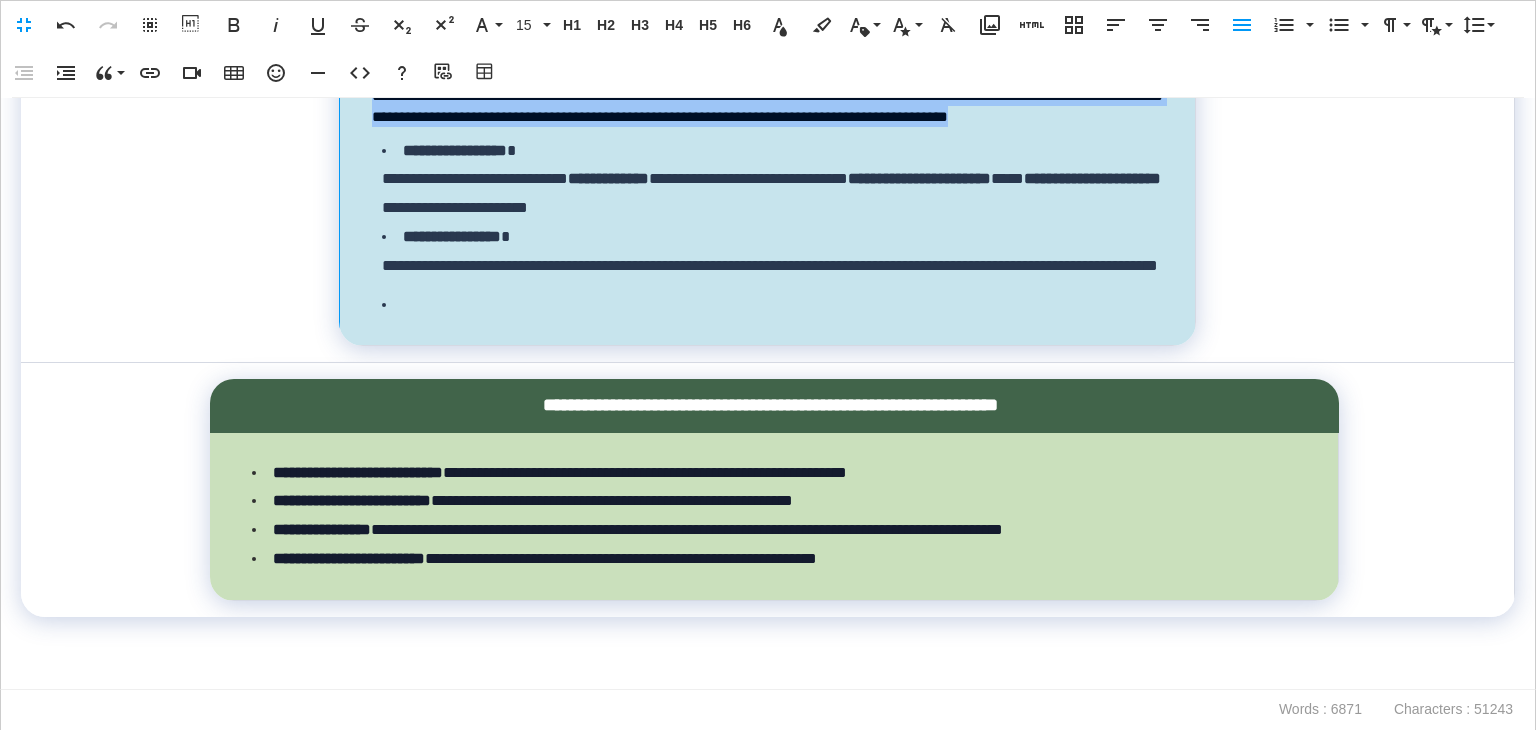 click on "**********" at bounding box center [767, 89] 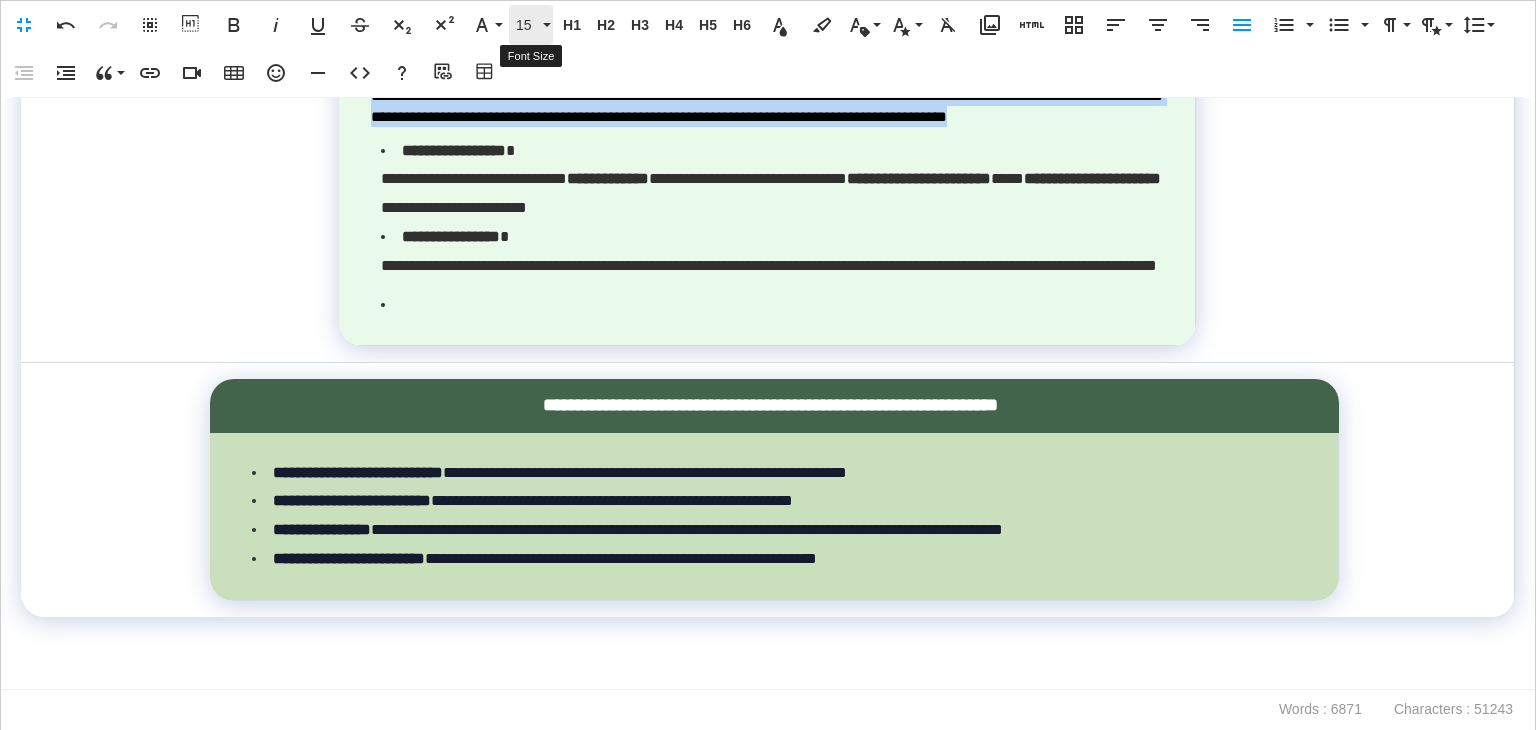 click on "15" at bounding box center (531, 25) 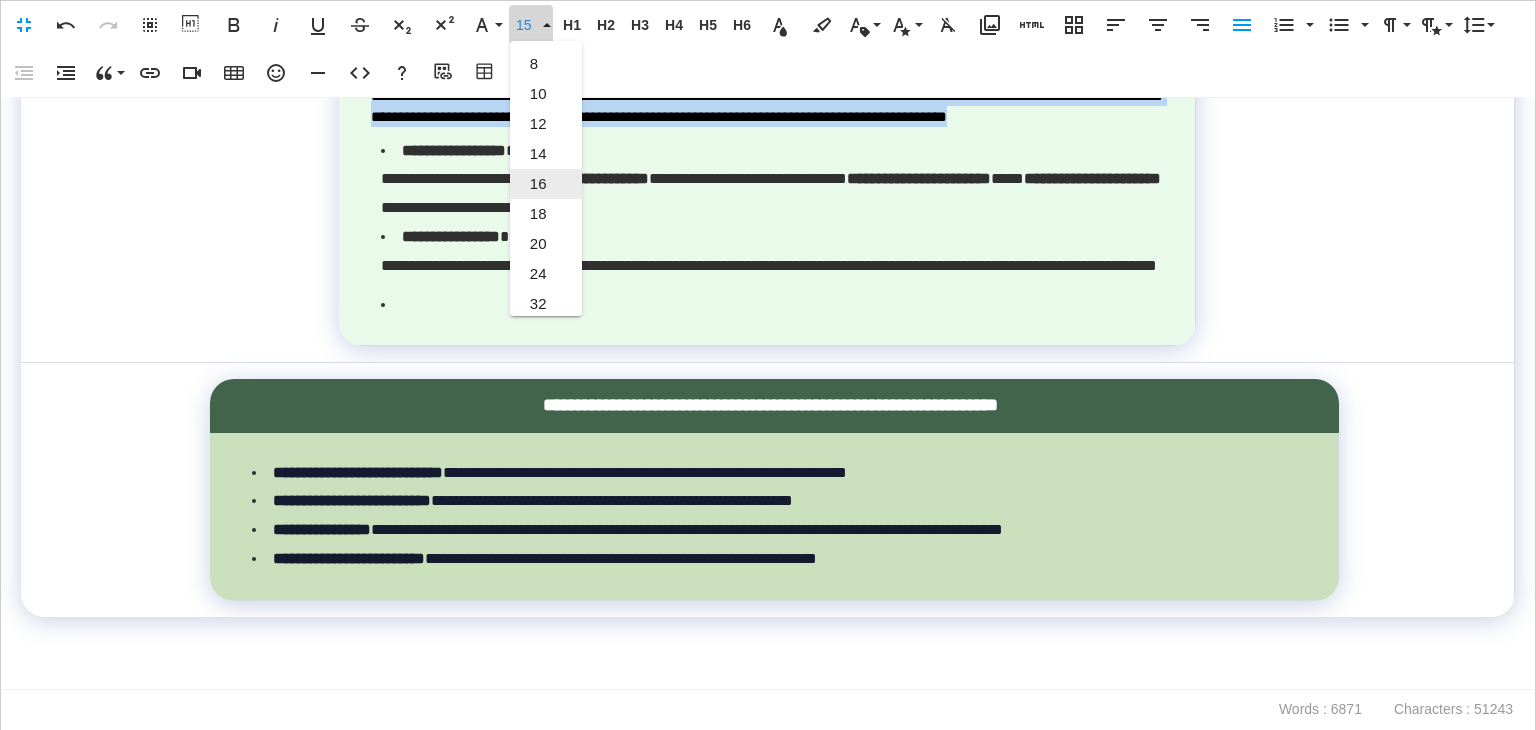 click on "16" at bounding box center (546, 184) 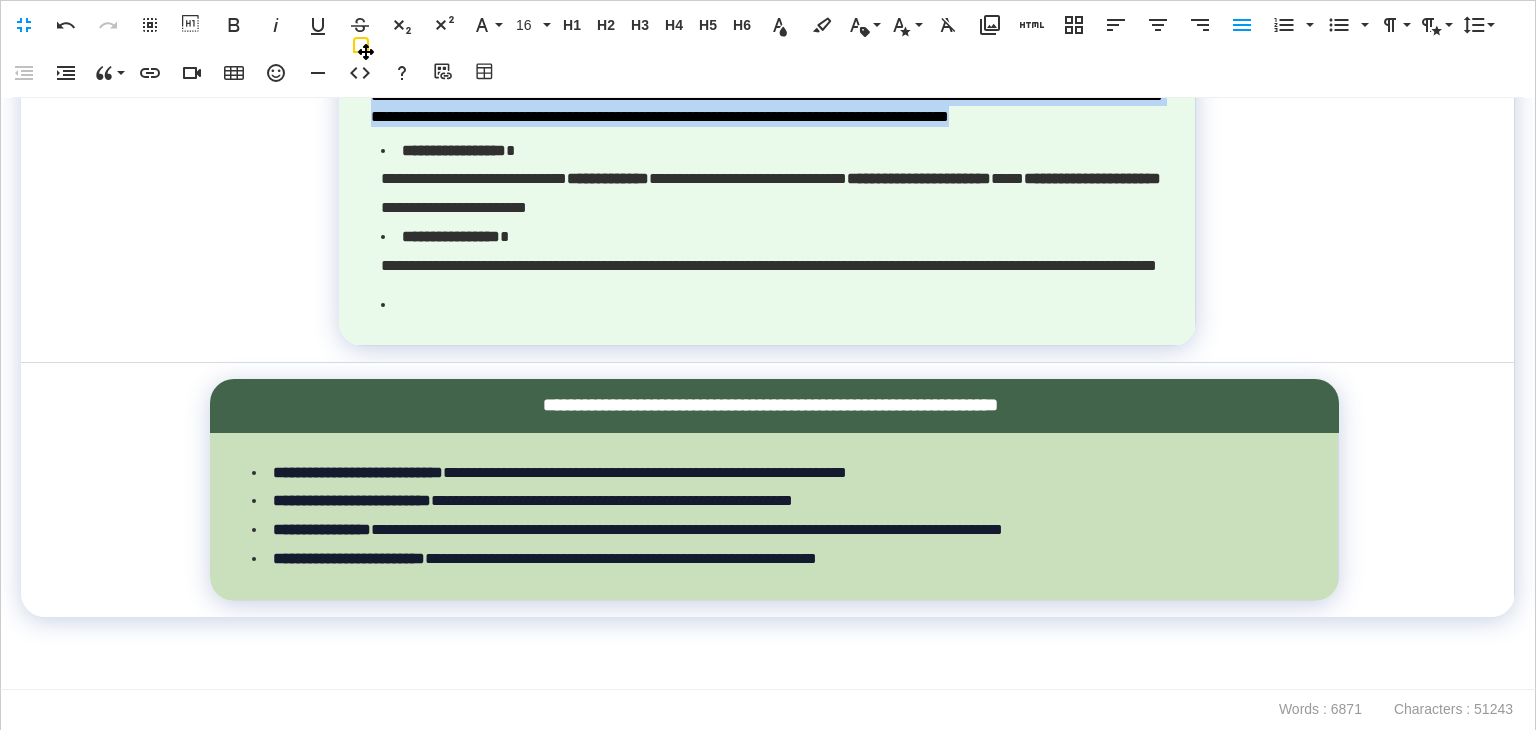 click on "**********" at bounding box center (767, 90) 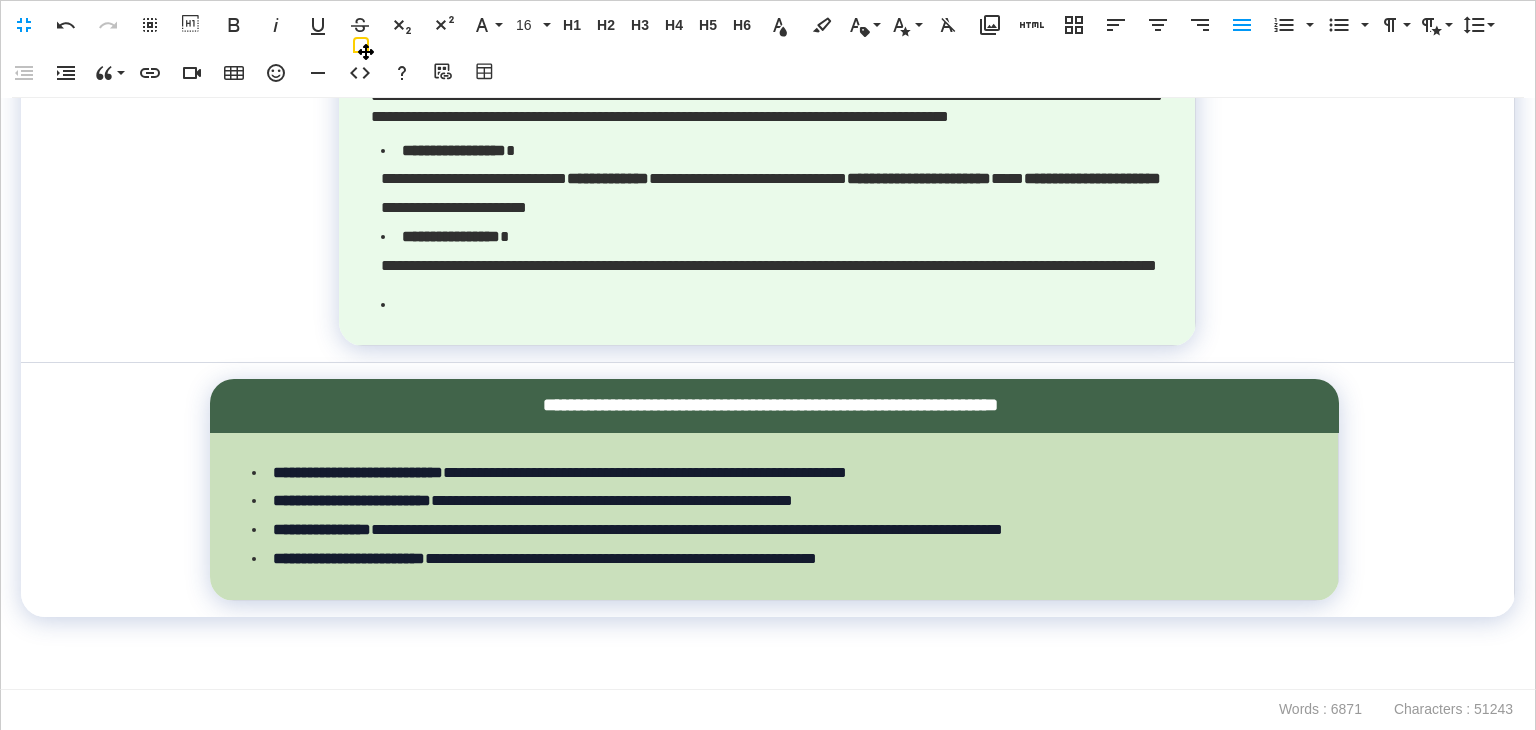 click on "**********" at bounding box center (767, 90) 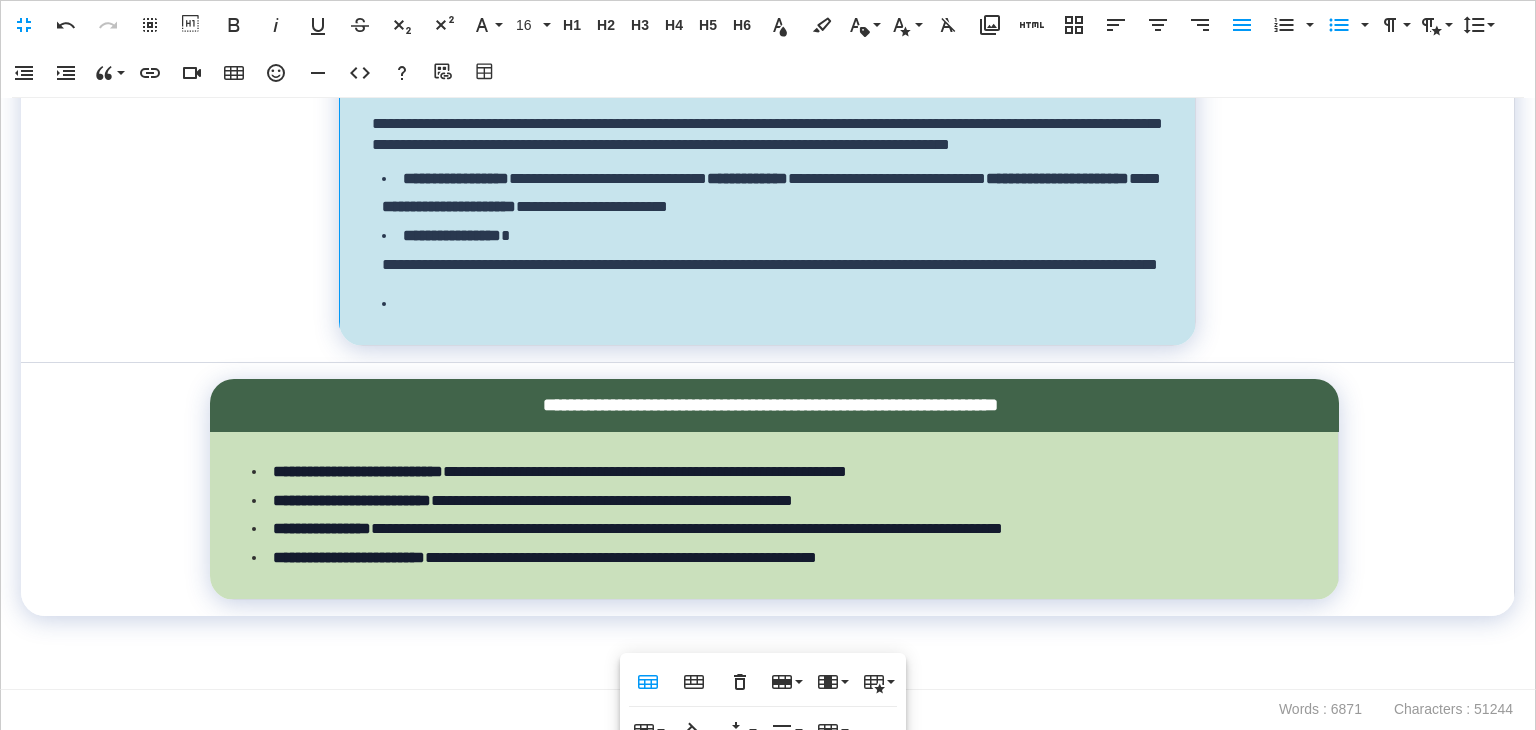 click on "**********" at bounding box center (767, 103) 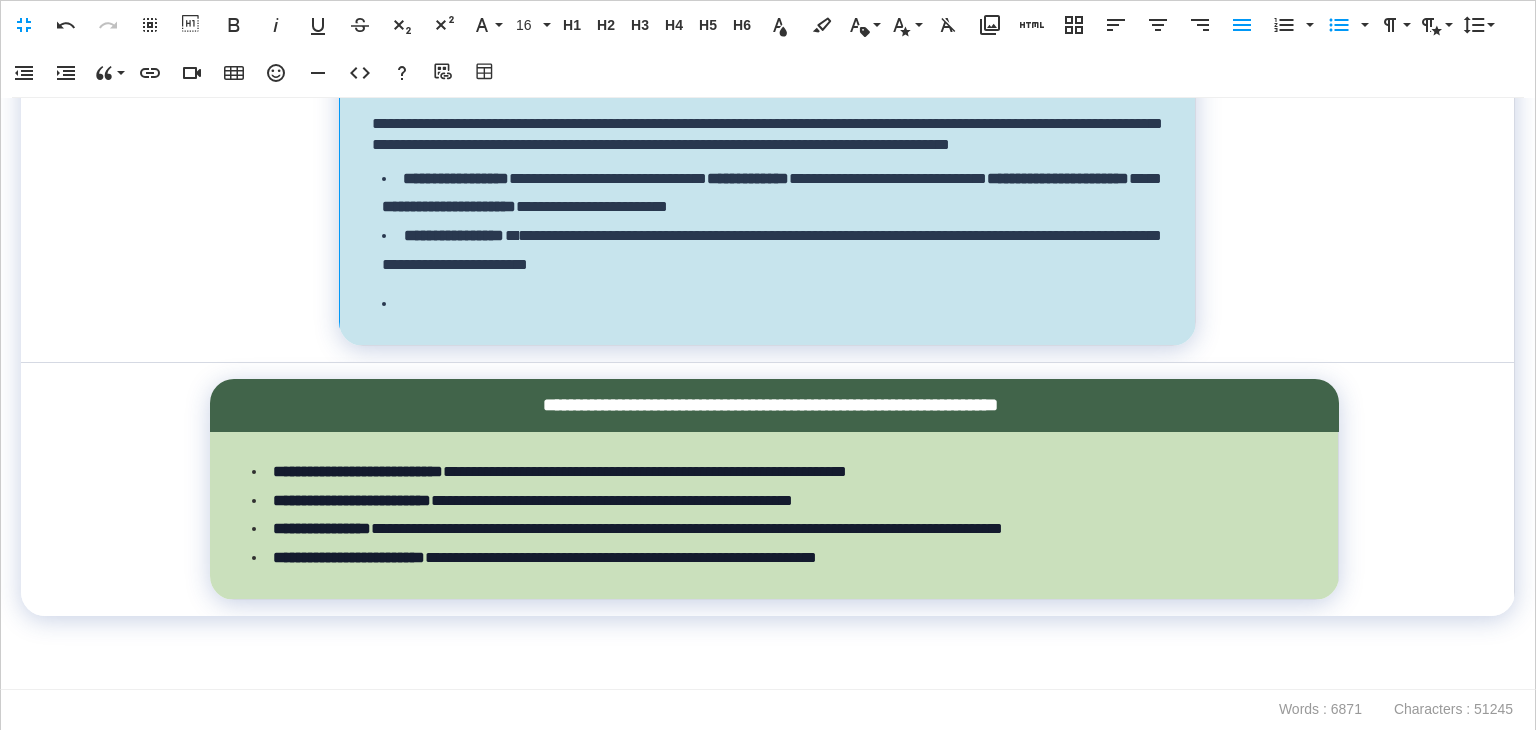 click at bounding box center [772, 304] 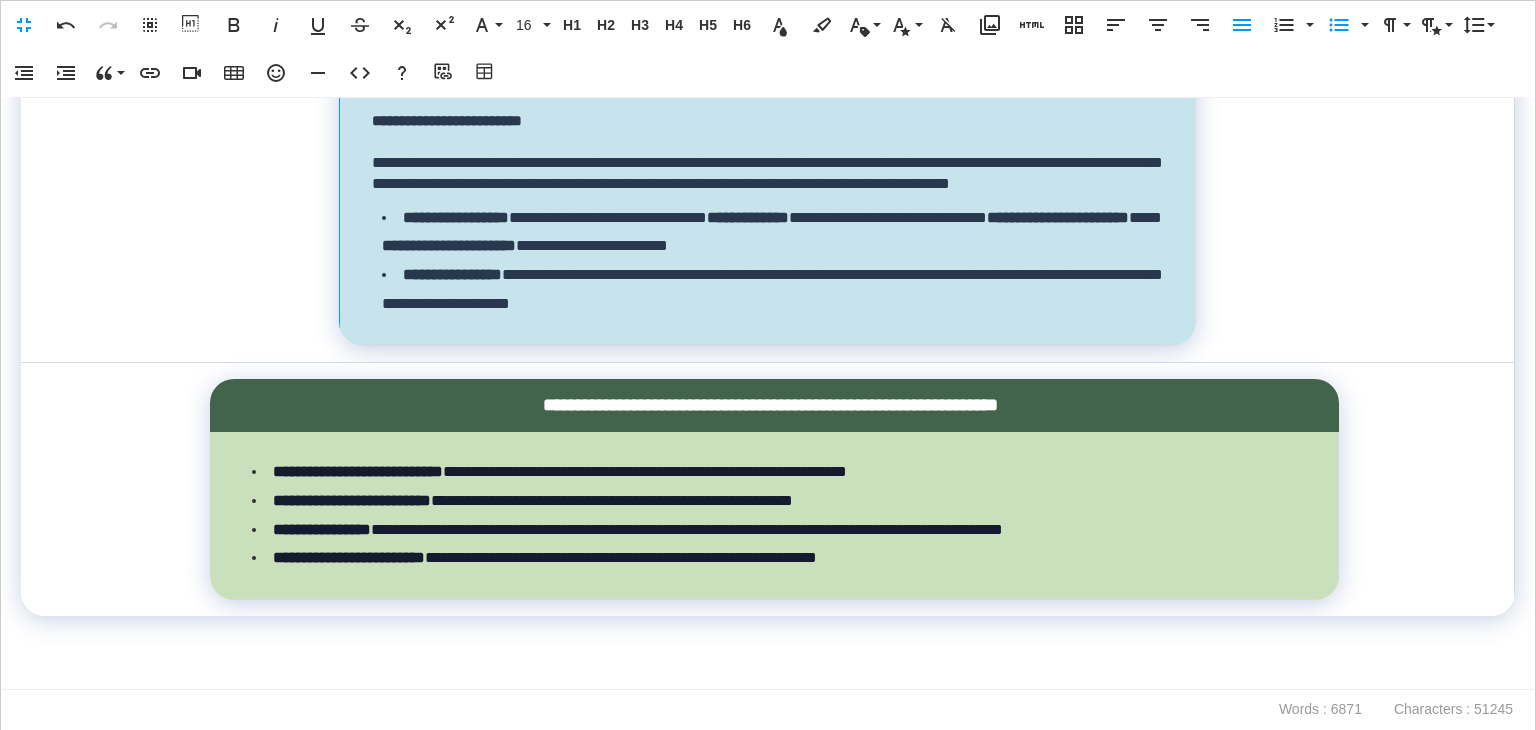 click on "**********" at bounding box center [768, 96] 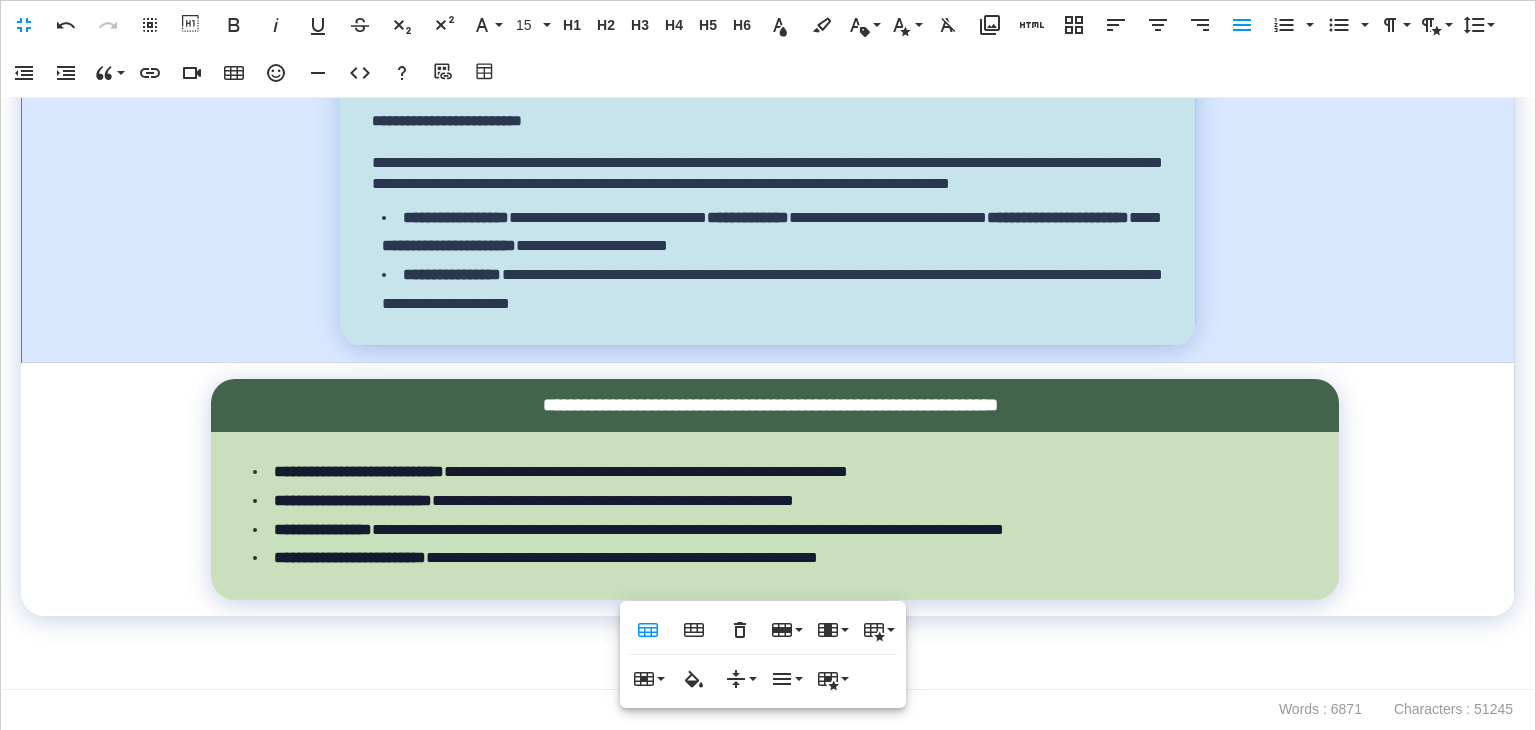 click on "**********" at bounding box center (768, 394) 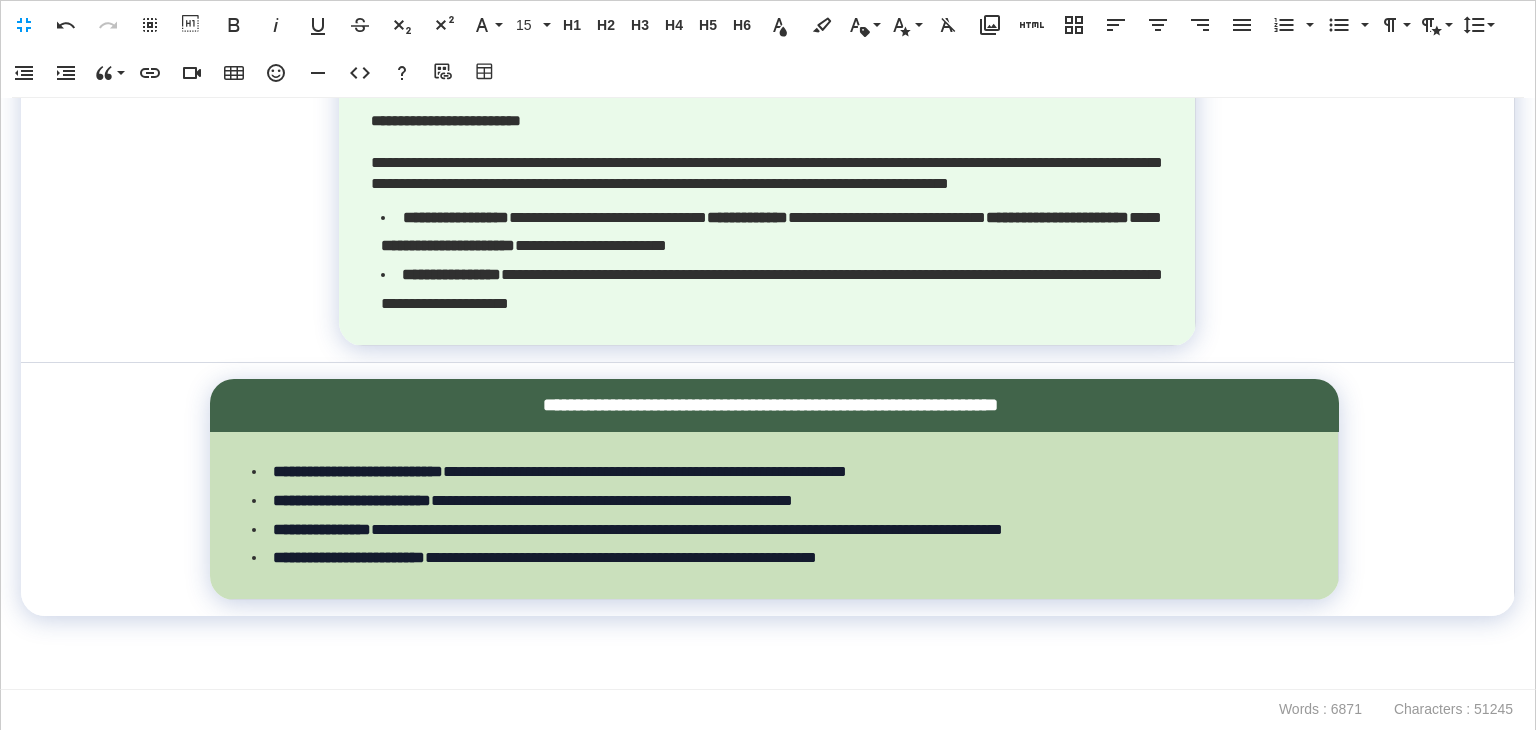 scroll, scrollTop: 21931, scrollLeft: 0, axis: vertical 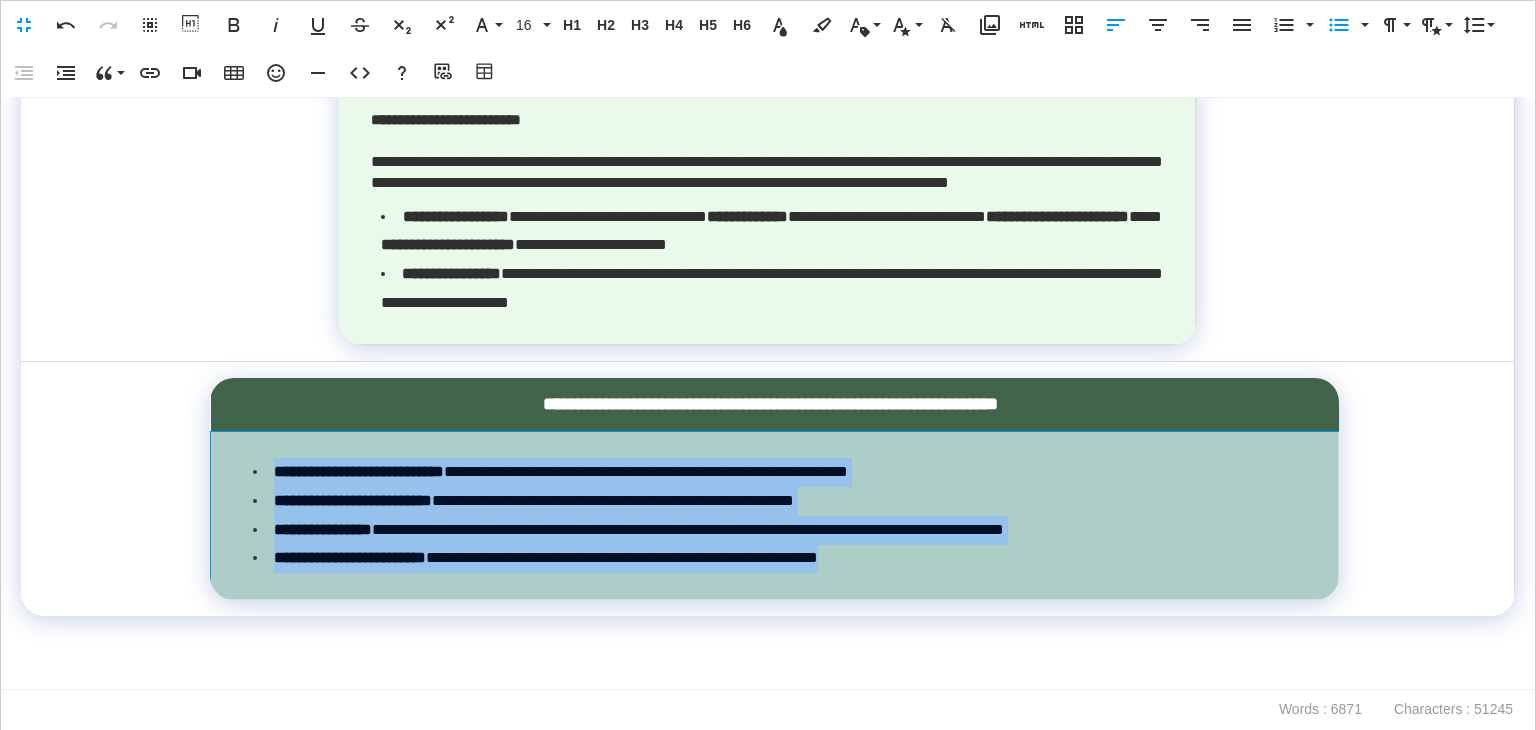 drag, startPoint x: 1012, startPoint y: 563, endPoint x: 248, endPoint y: 461, distance: 770.7788 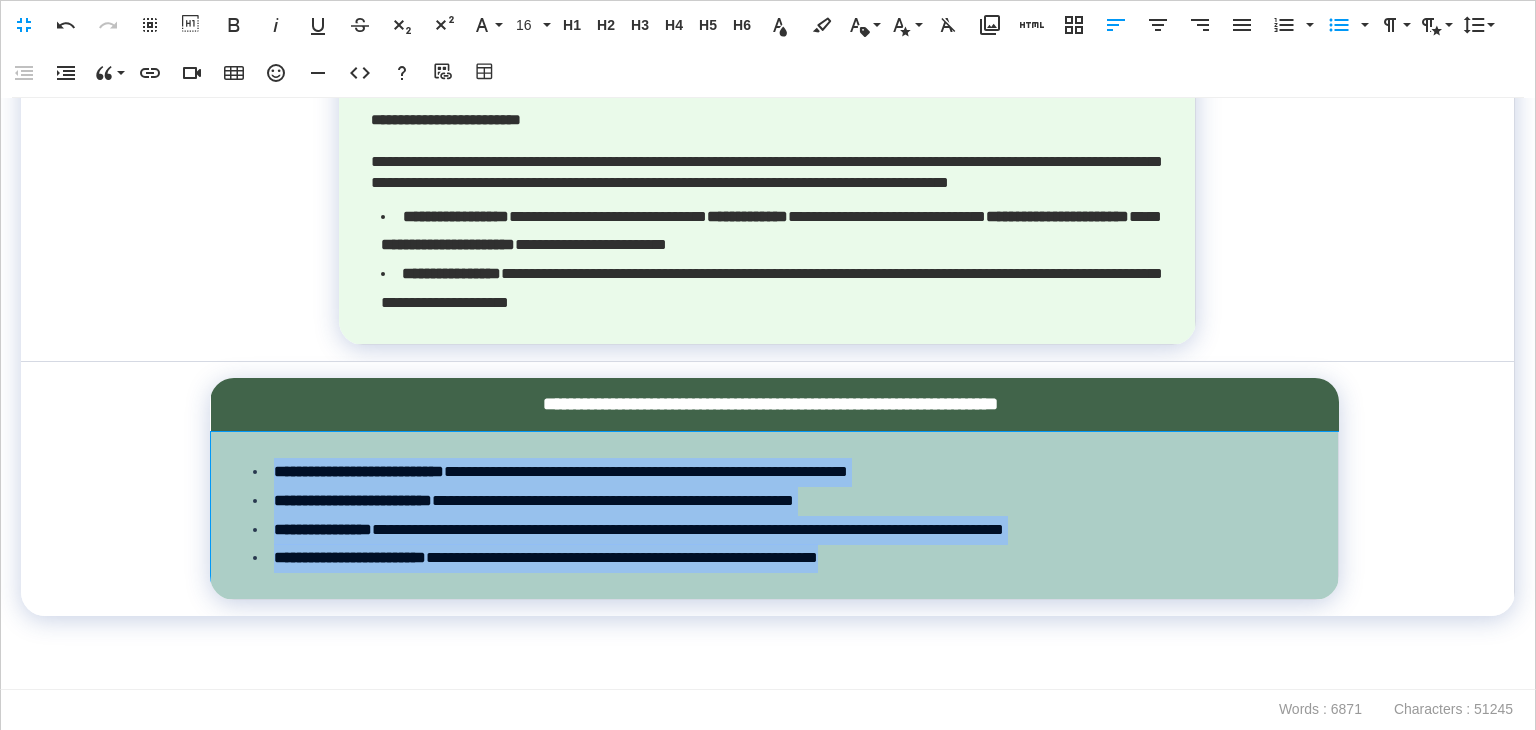 click on "**********" at bounding box center (775, 515) 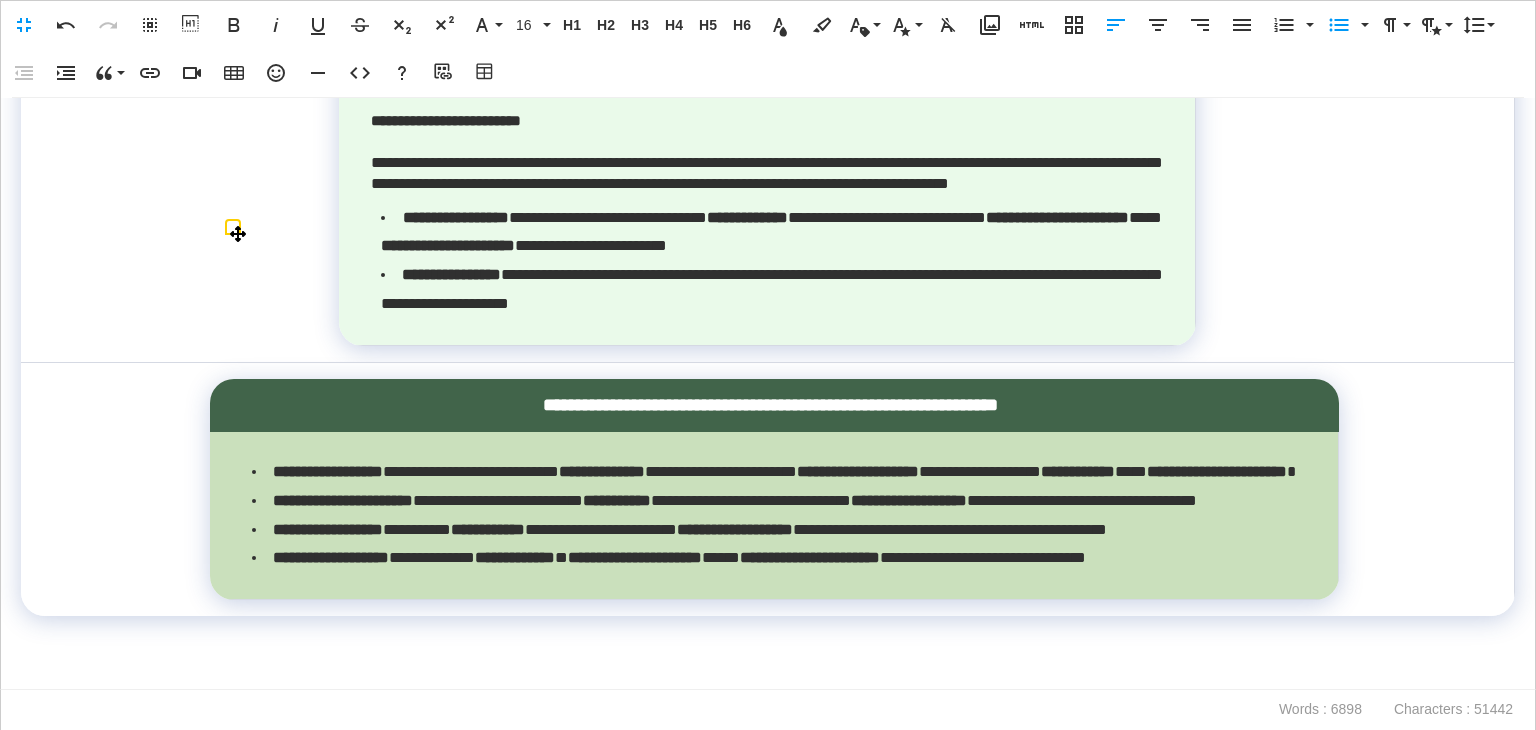 scroll, scrollTop: 22046, scrollLeft: 0, axis: vertical 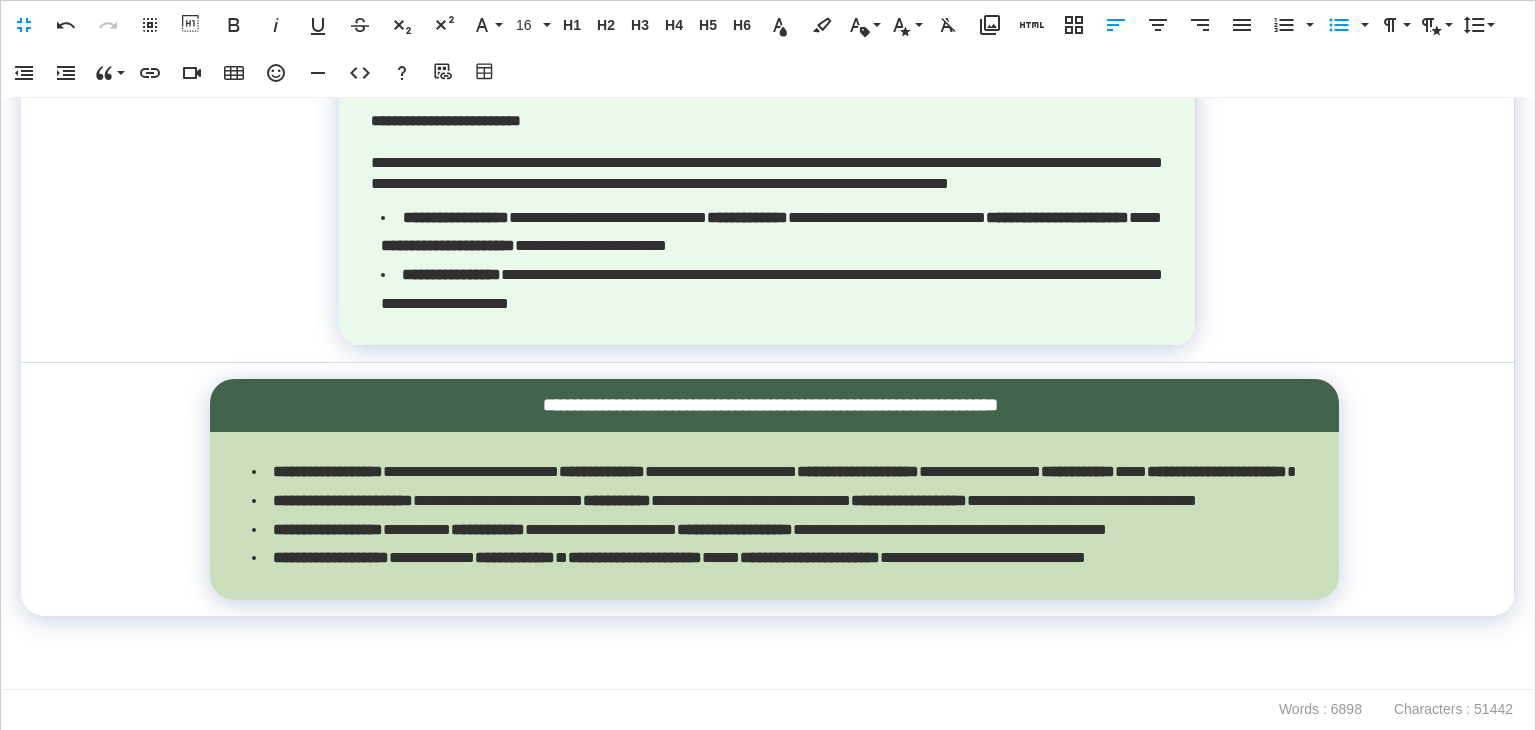 click on "**********" at bounding box center (768, -725) 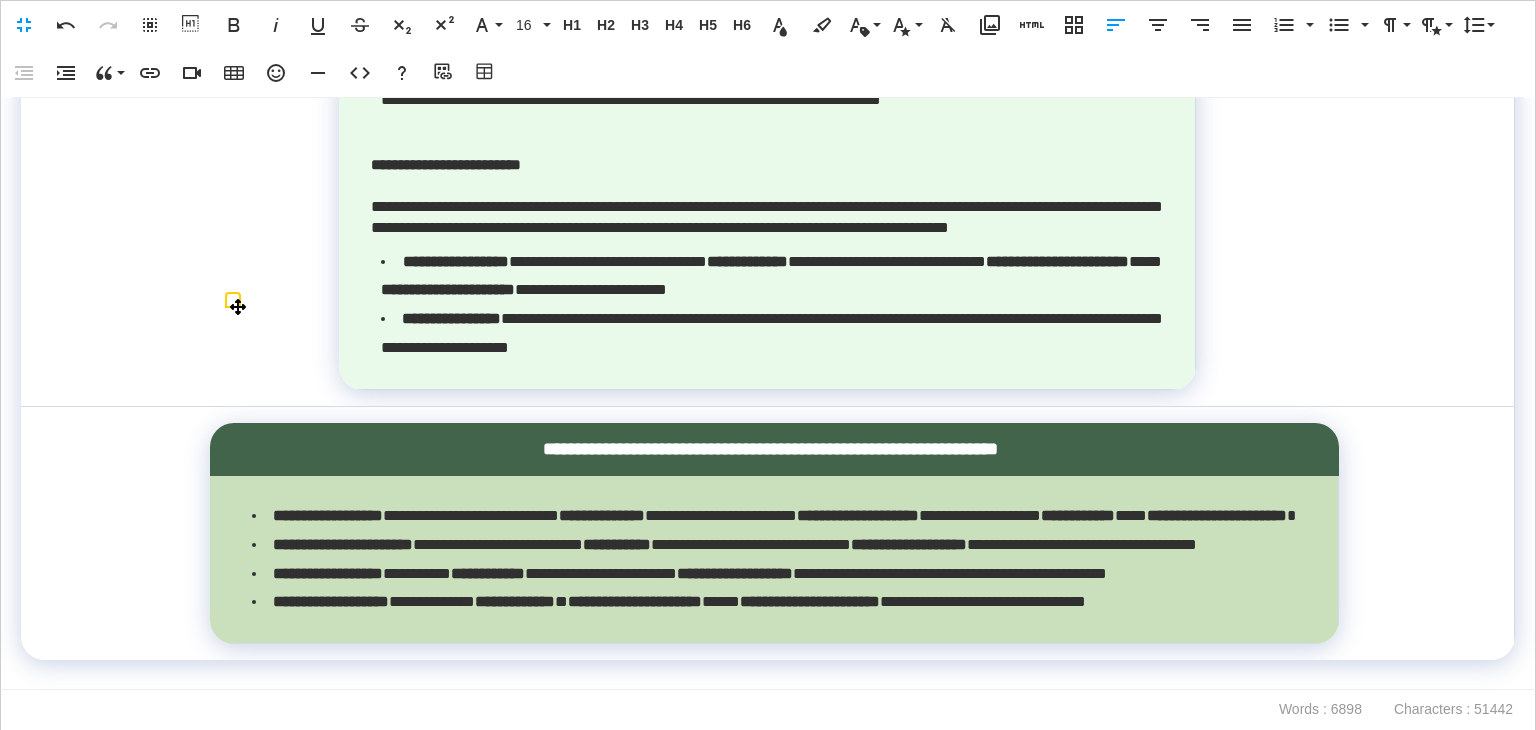 scroll, scrollTop: 22002, scrollLeft: 0, axis: vertical 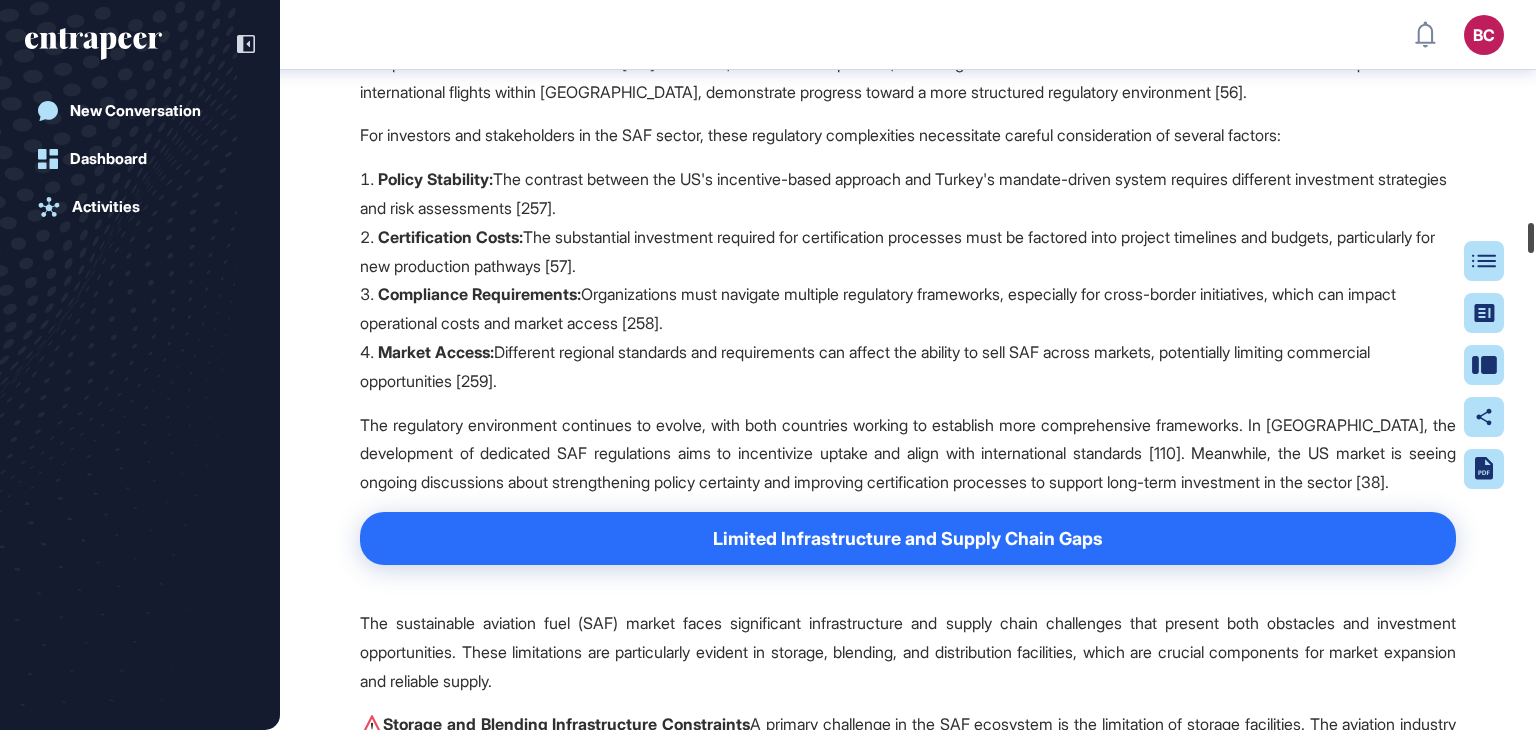 drag, startPoint x: 1535, startPoint y: 31, endPoint x: 1535, endPoint y: 241, distance: 210 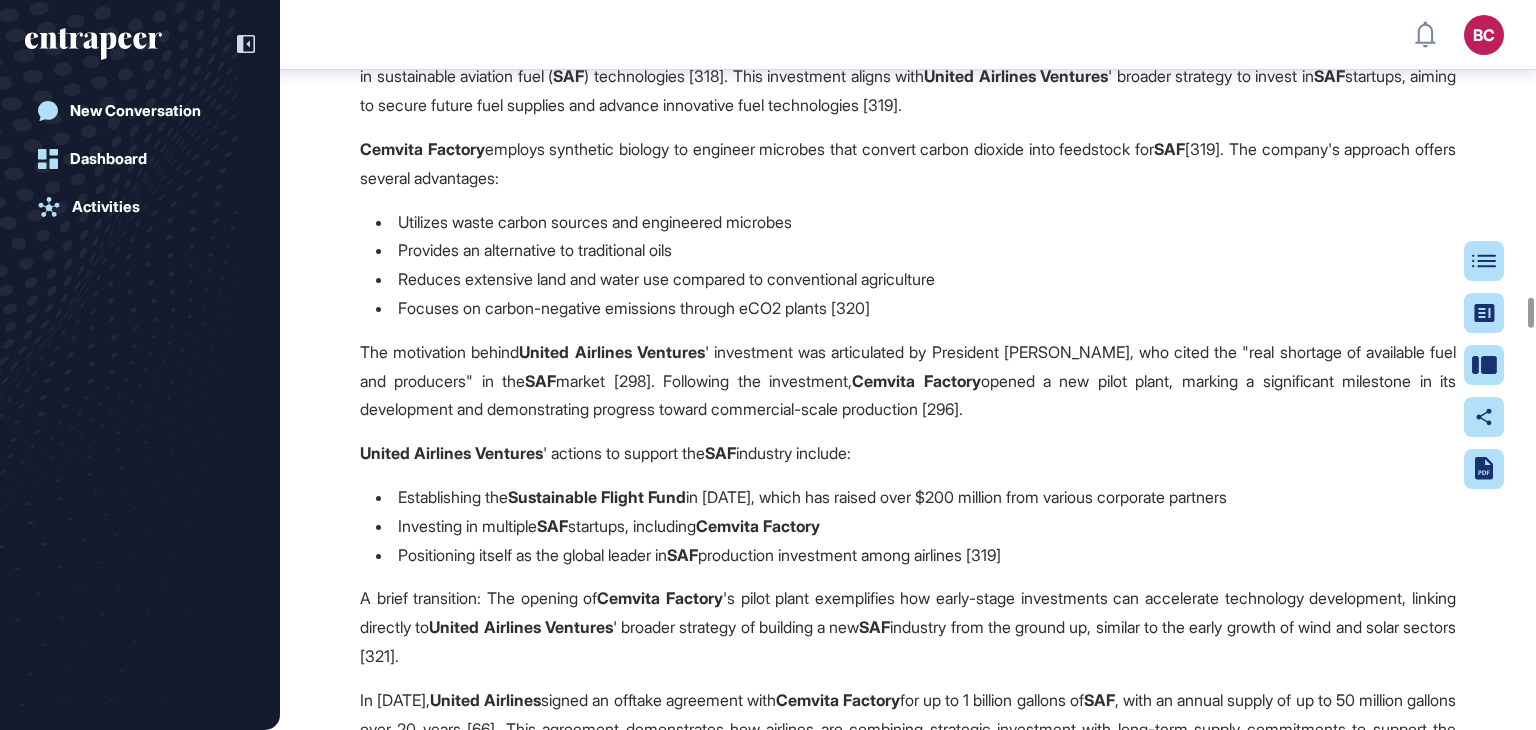 scroll, scrollTop: 62064, scrollLeft: 0, axis: vertical 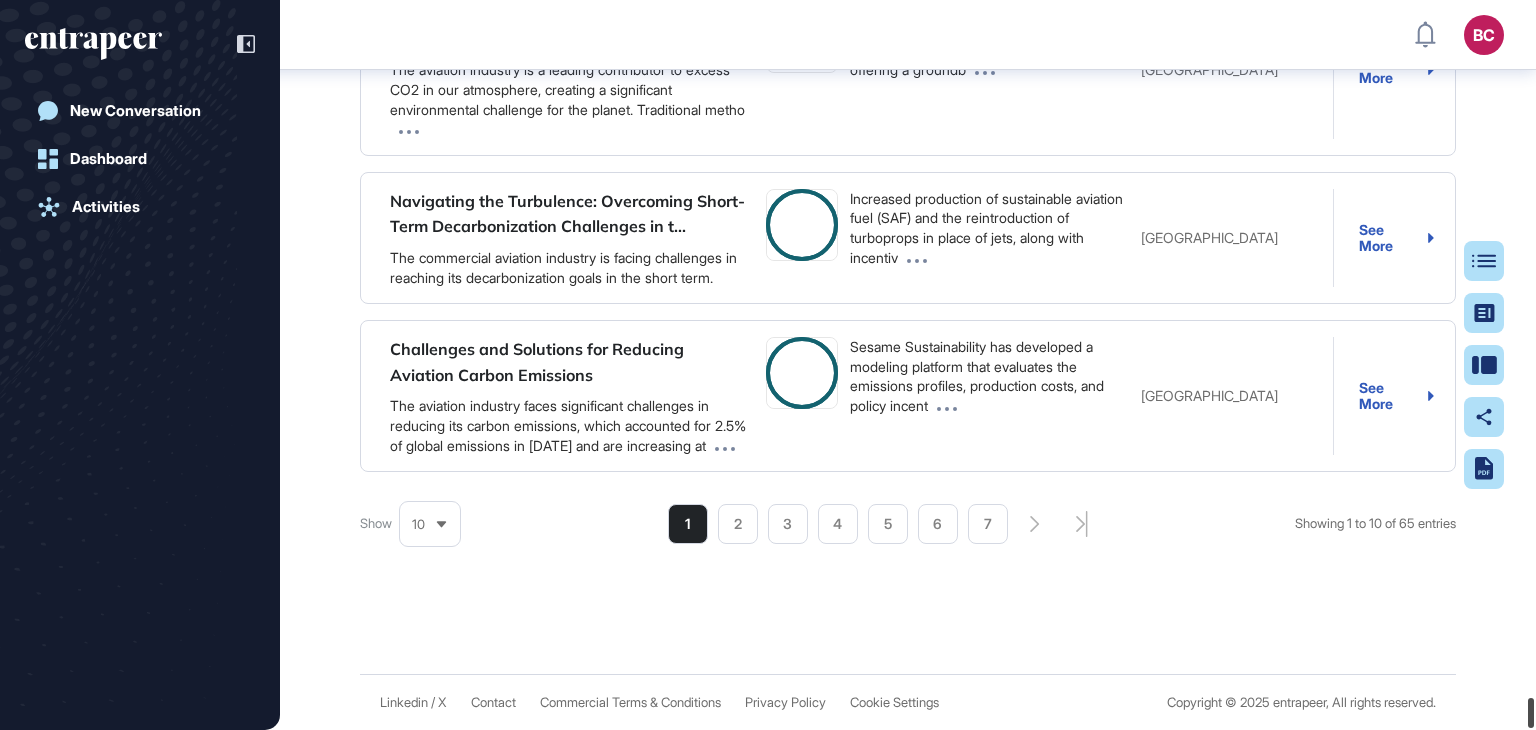 drag, startPoint x: 1535, startPoint y: 317, endPoint x: 1313, endPoint y: 42, distance: 353.42468 